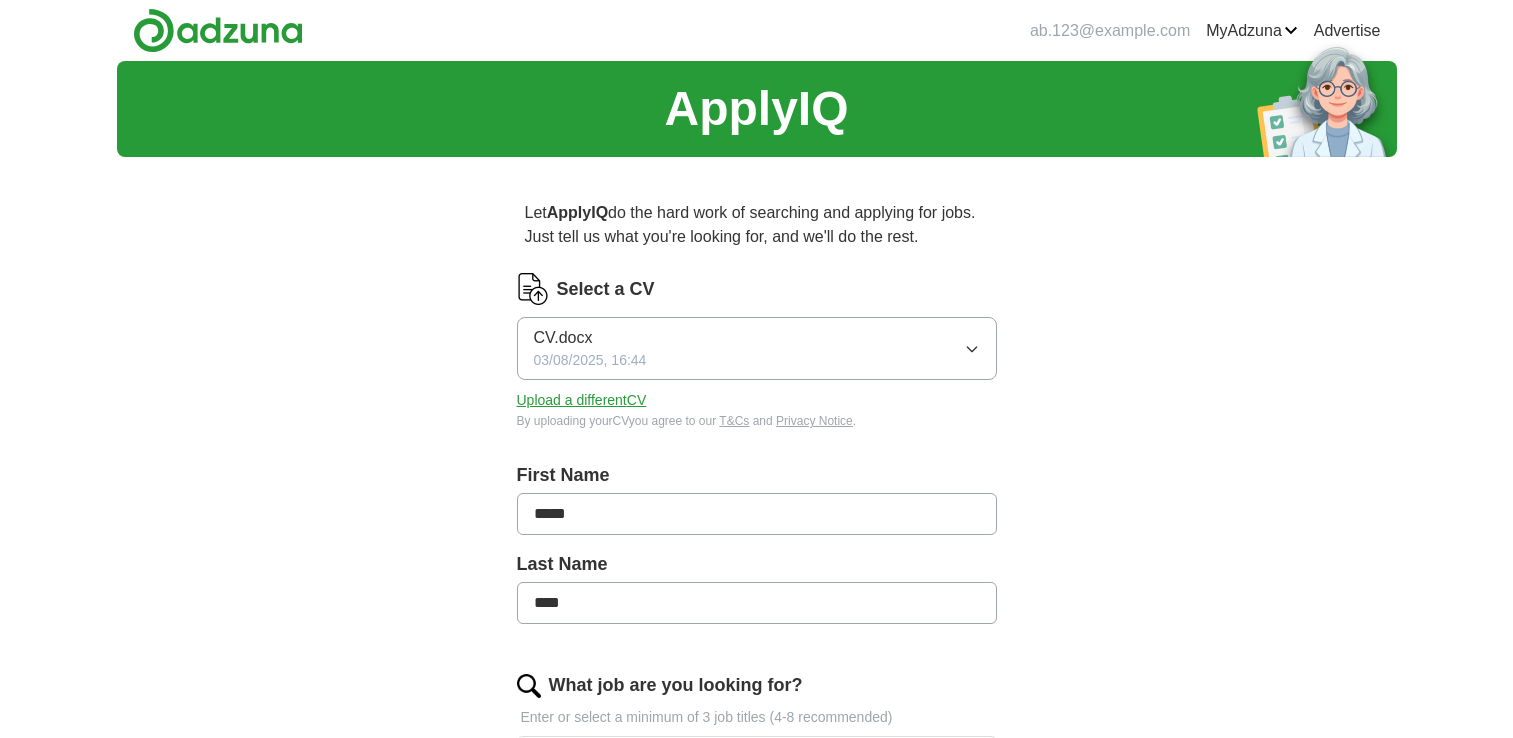 scroll, scrollTop: 0, scrollLeft: 0, axis: both 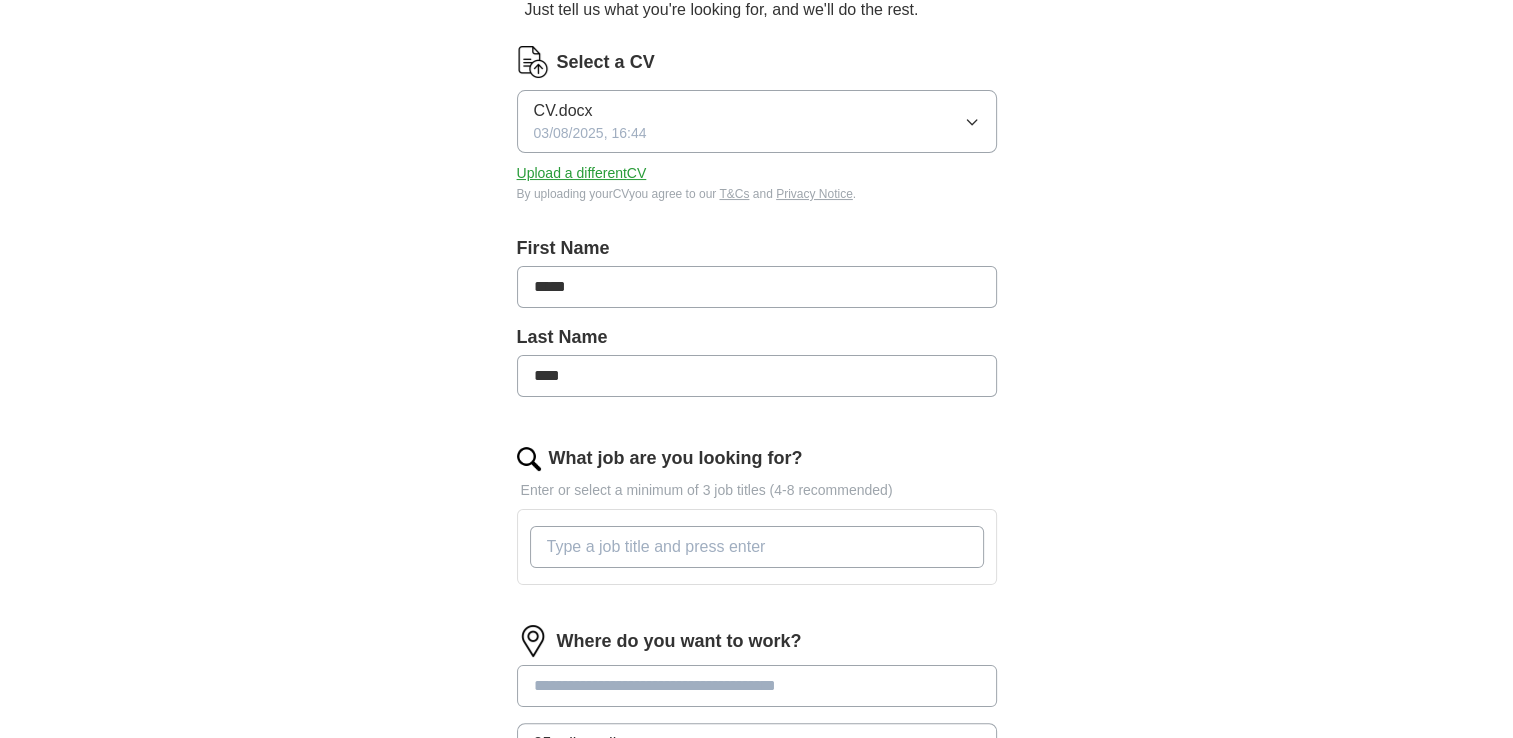 click on "*****" at bounding box center (757, 287) 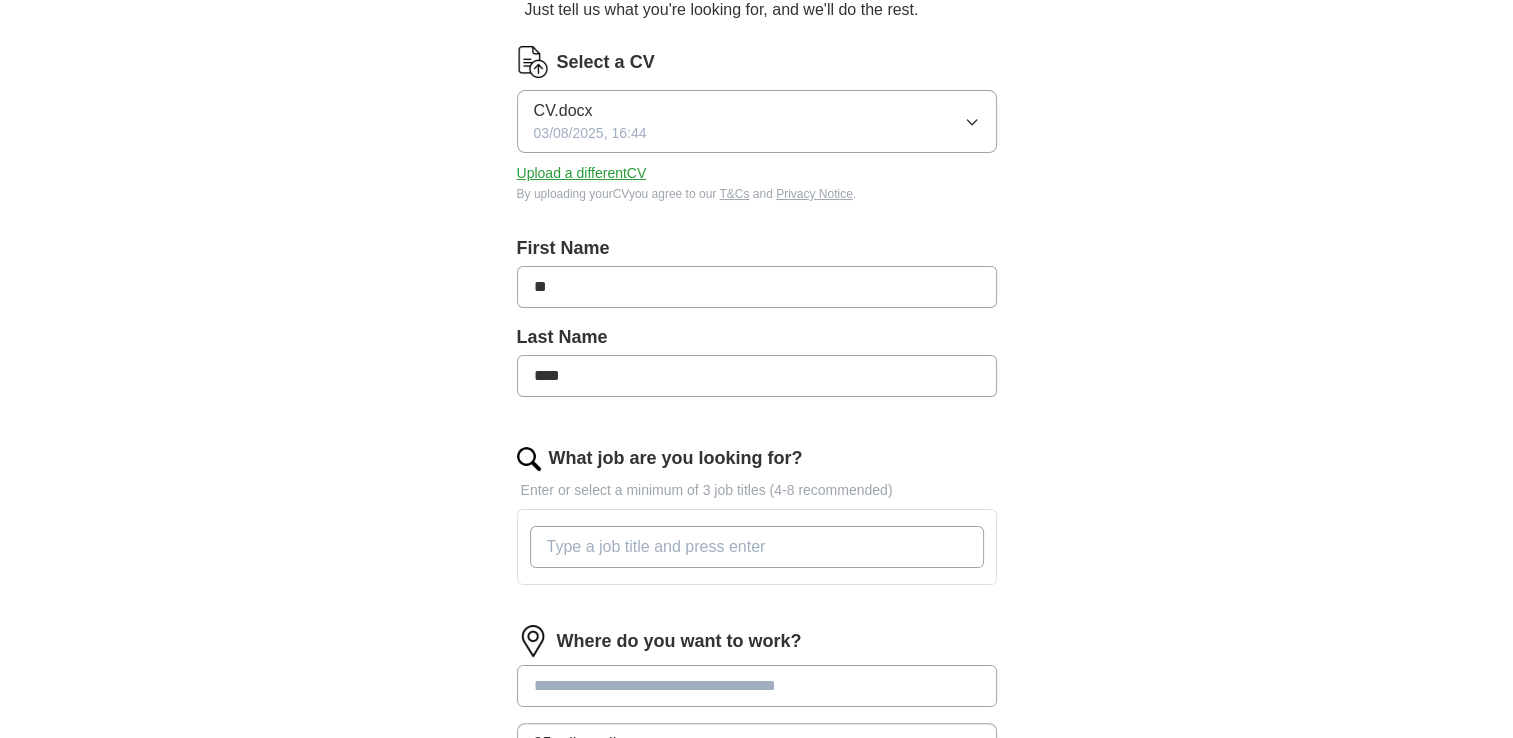 type on "*" 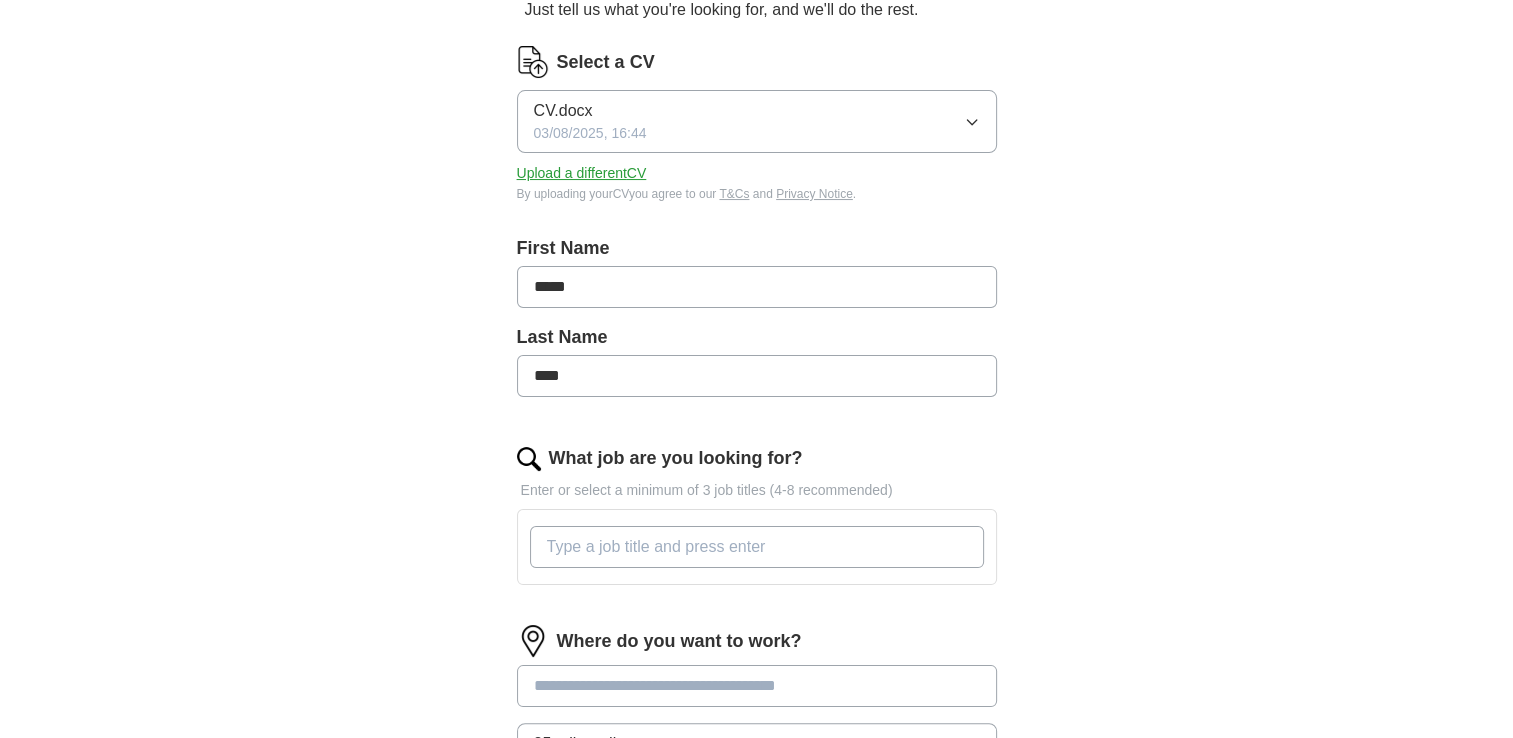 type on "*****" 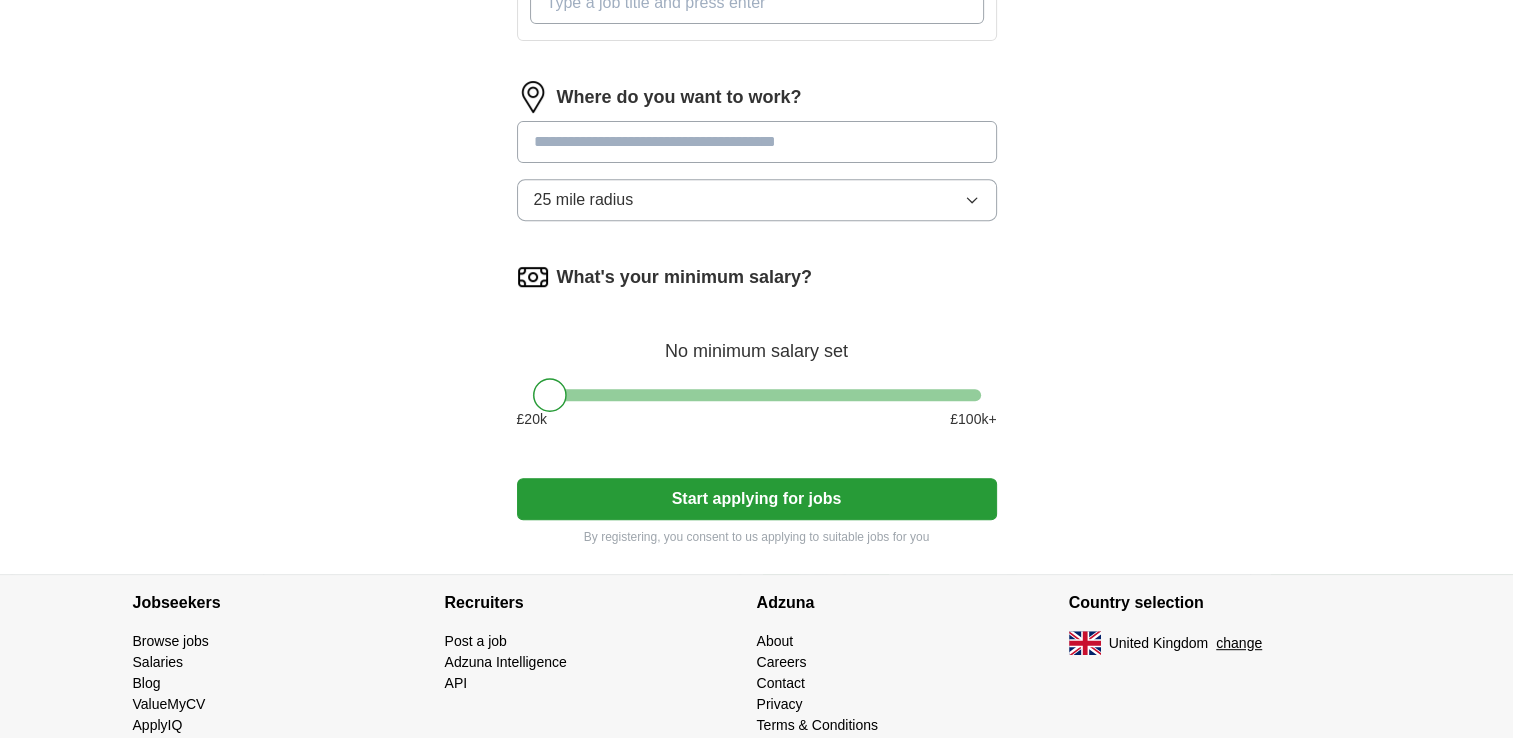 scroll, scrollTop: 770, scrollLeft: 0, axis: vertical 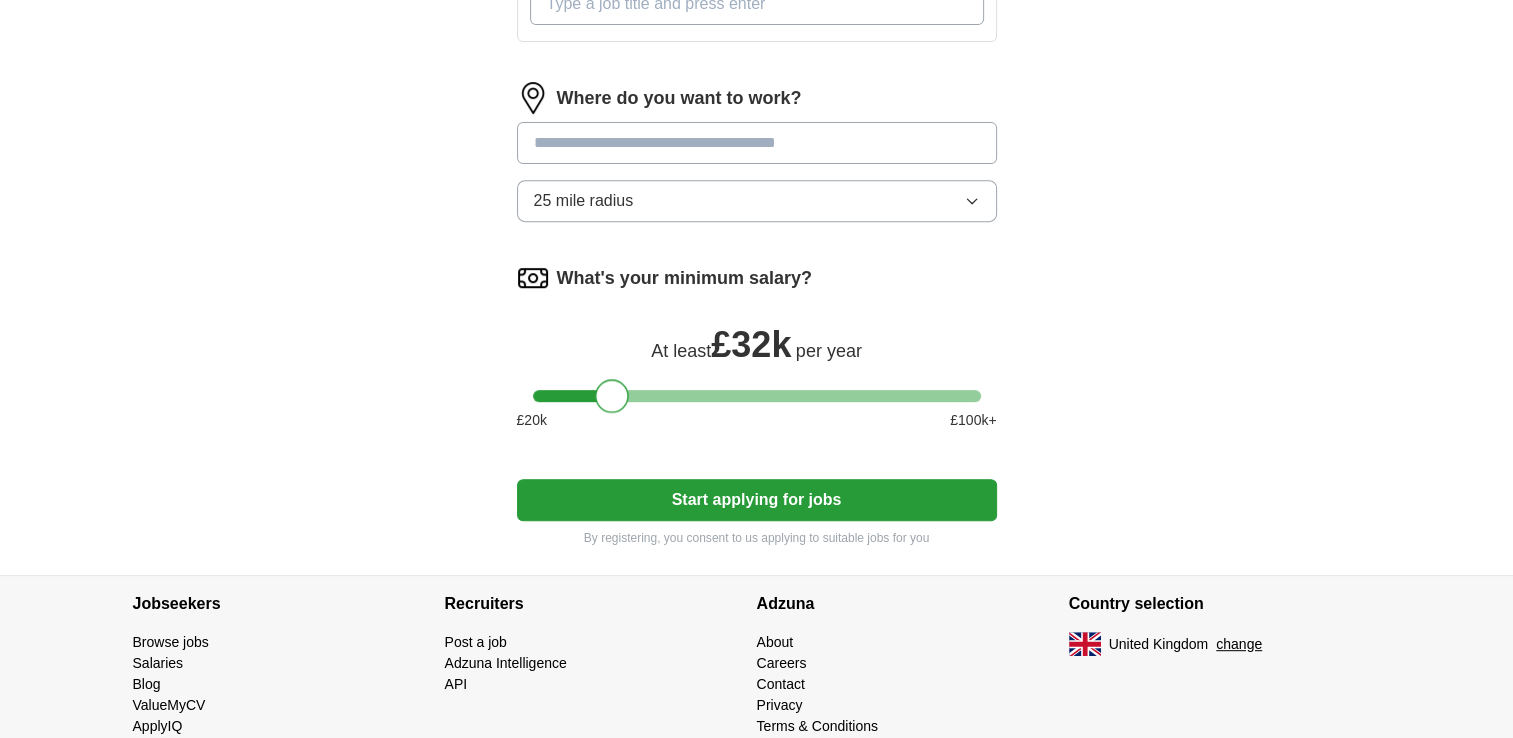drag, startPoint x: 550, startPoint y: 399, endPoint x: 622, endPoint y: 394, distance: 72.1734 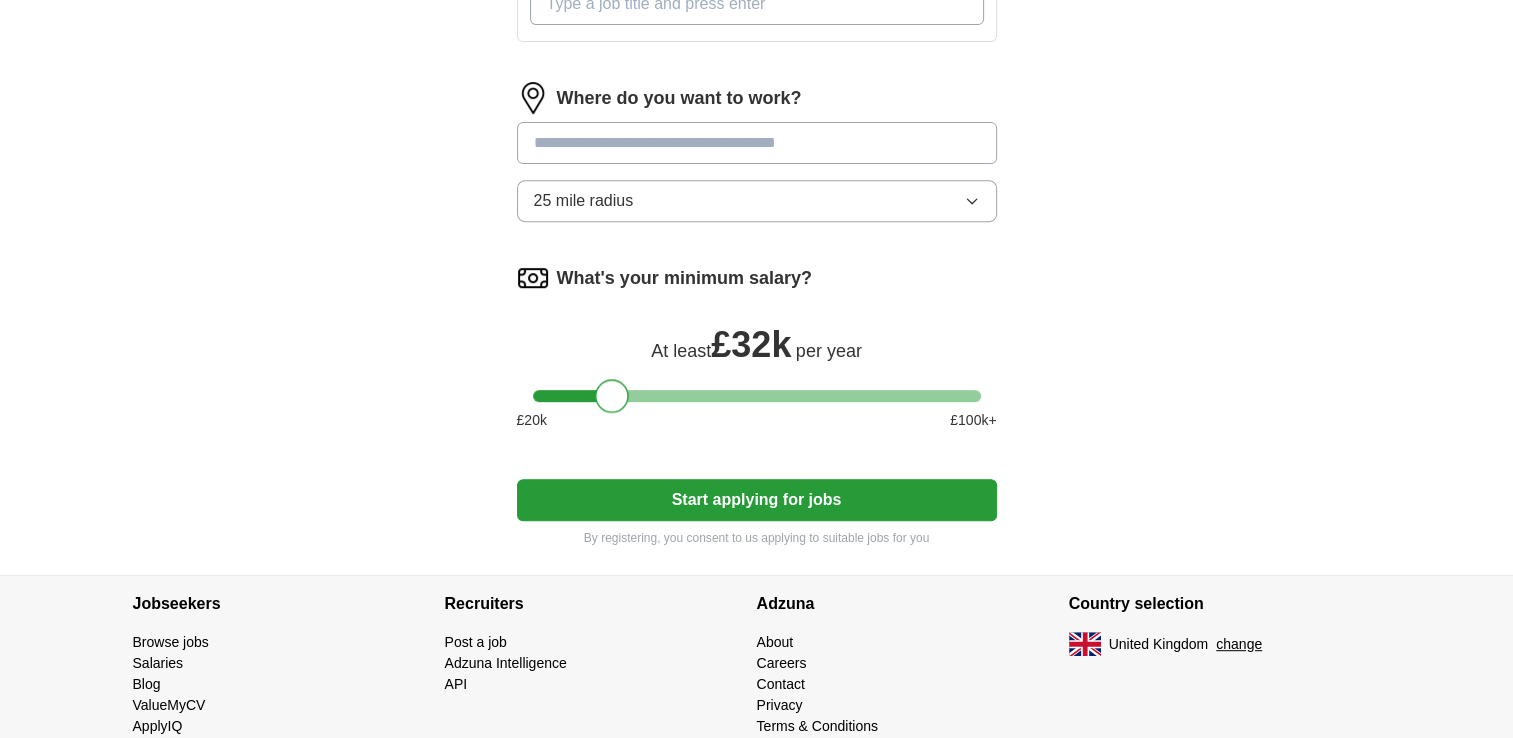 click at bounding box center (612, 396) 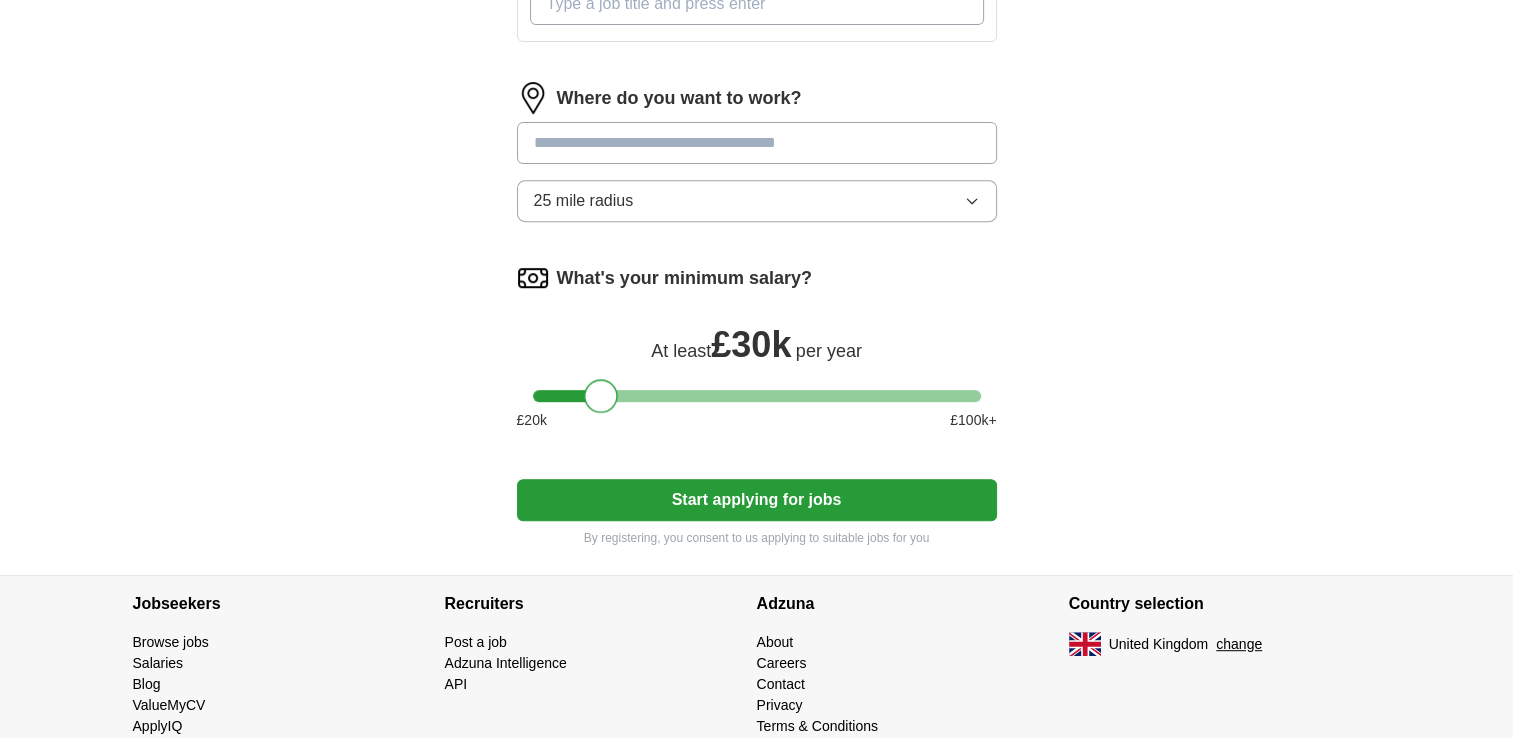drag, startPoint x: 621, startPoint y: 394, endPoint x: 600, endPoint y: 398, distance: 21.377558 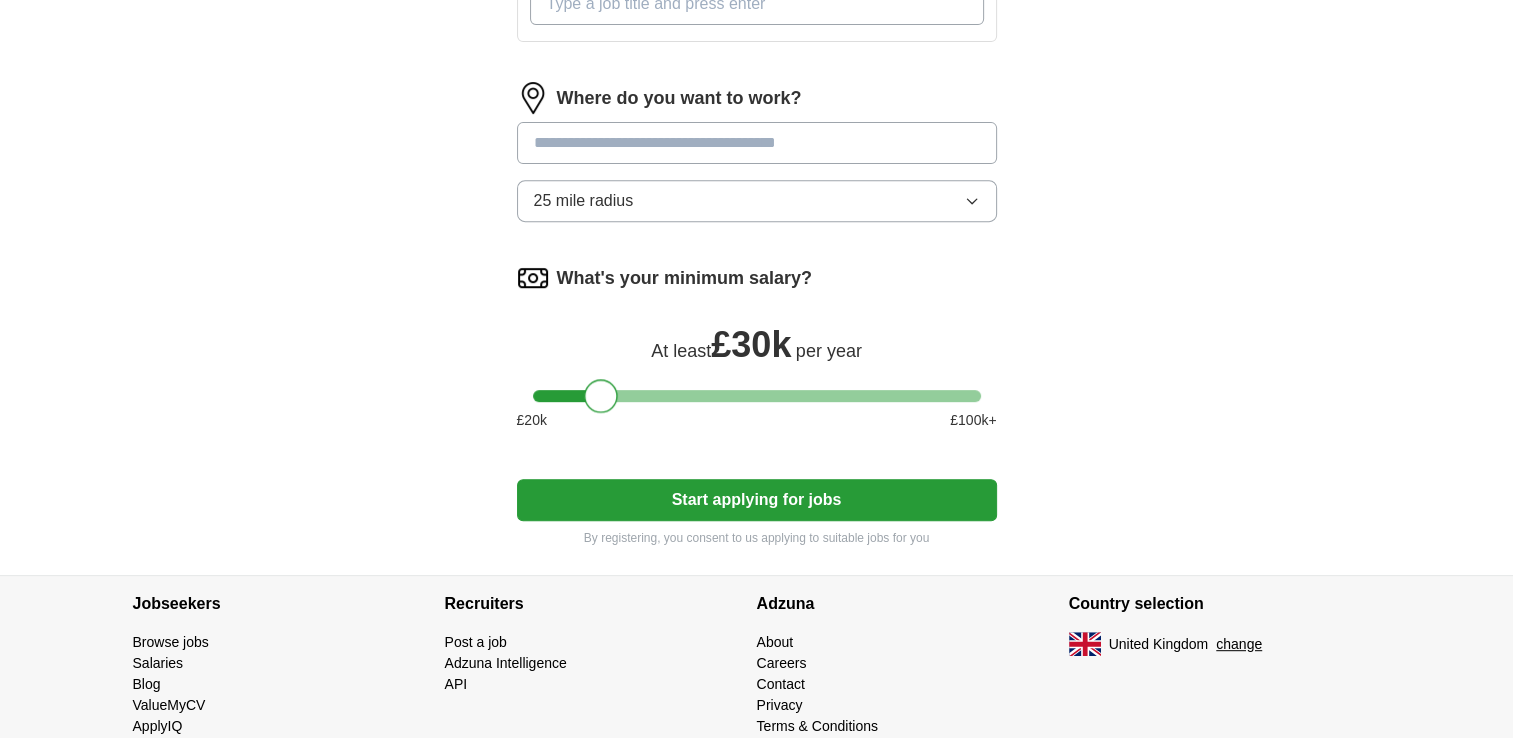 click at bounding box center [601, 396] 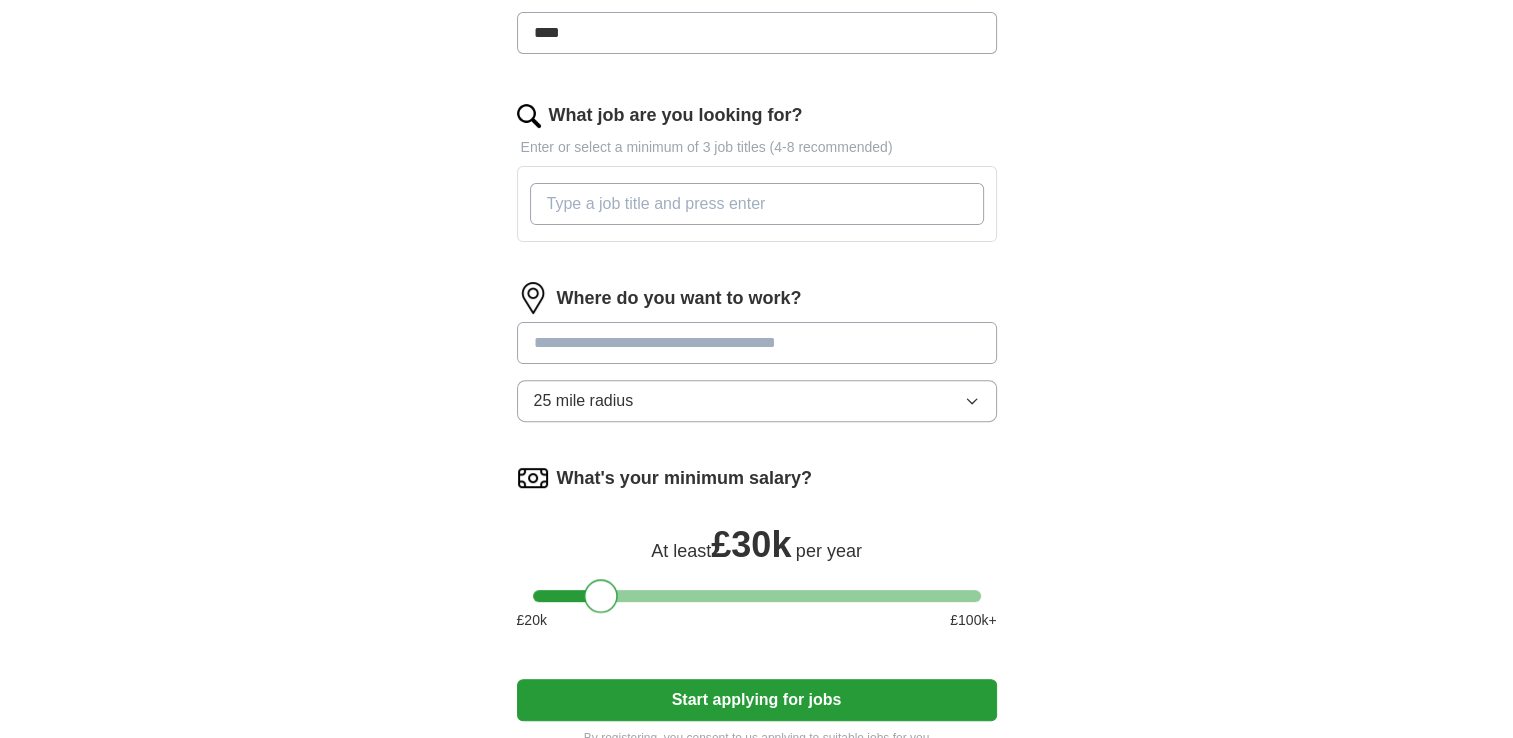 scroll, scrollTop: 574, scrollLeft: 0, axis: vertical 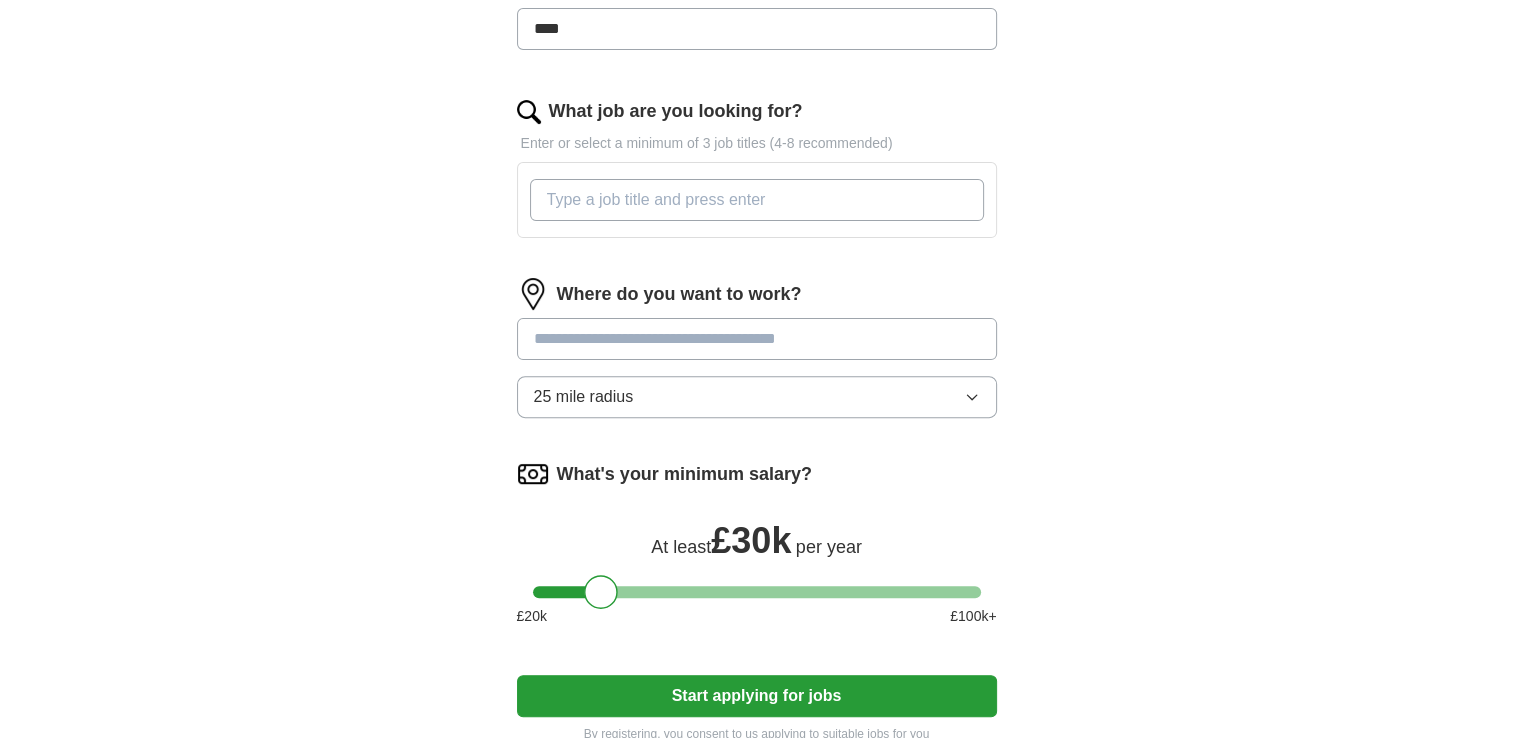 click at bounding box center (757, 339) 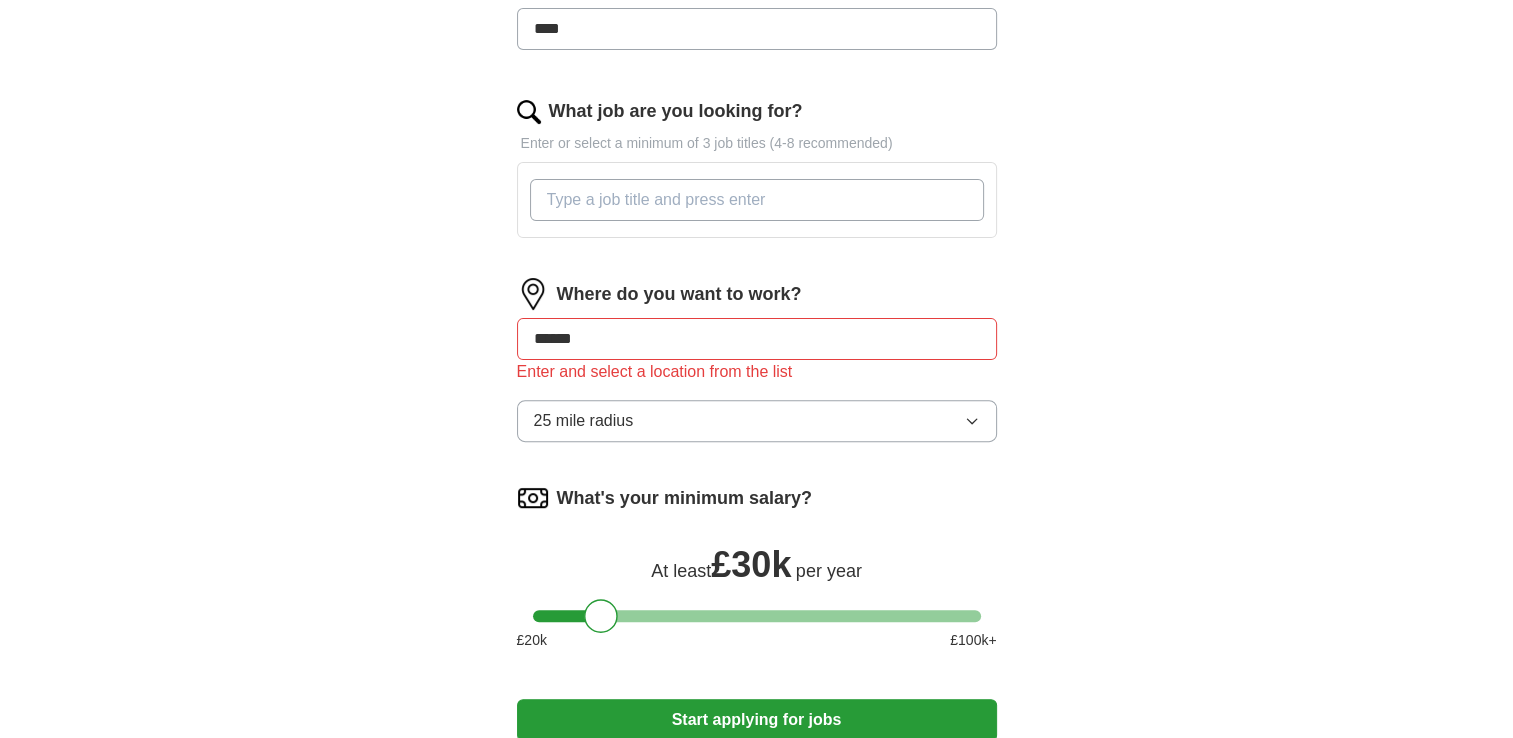click on "ApplyIQ Let  ApplyIQ  do the hard work of searching and applying for jobs. Just tell us what you're looking for, and we'll do the rest. Select a CV CV.docx 03/08/2025, 16:44 Upload a different  CV By uploading your  CV  you agree to our   T&Cs   and   Privacy Notice . First Name ***** Last Name **** What job are you looking for? Enter or select a minimum of 3 job titles (4-8 recommended) Where do you want to work? ****** Enter and select a location from the list 25 mile radius What's your minimum salary? At least  £ 30k   per year £ 20 k £ 100 k+ Start applying for jobs By registering, you consent to us applying to suitable jobs for you" at bounding box center [757, 141] 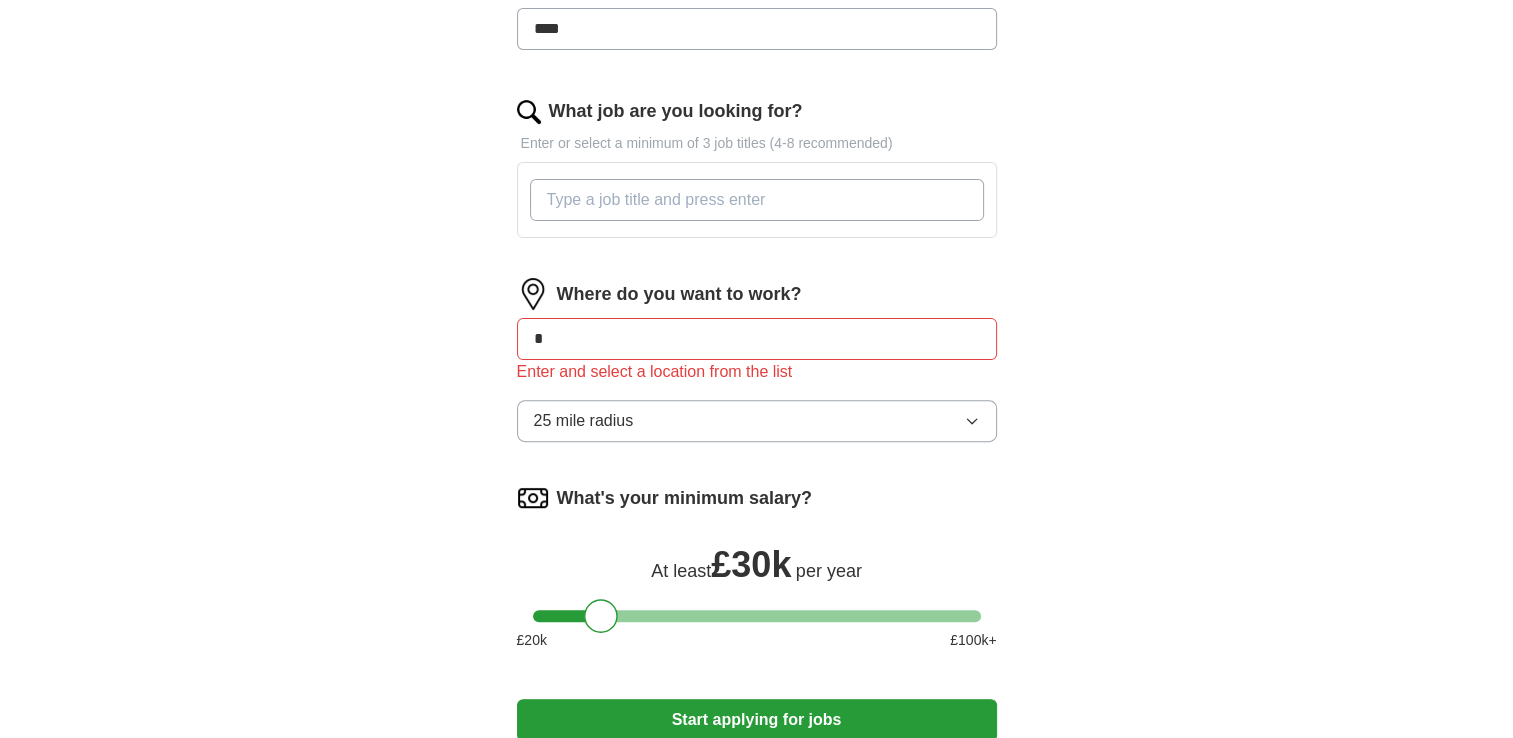 type on "*" 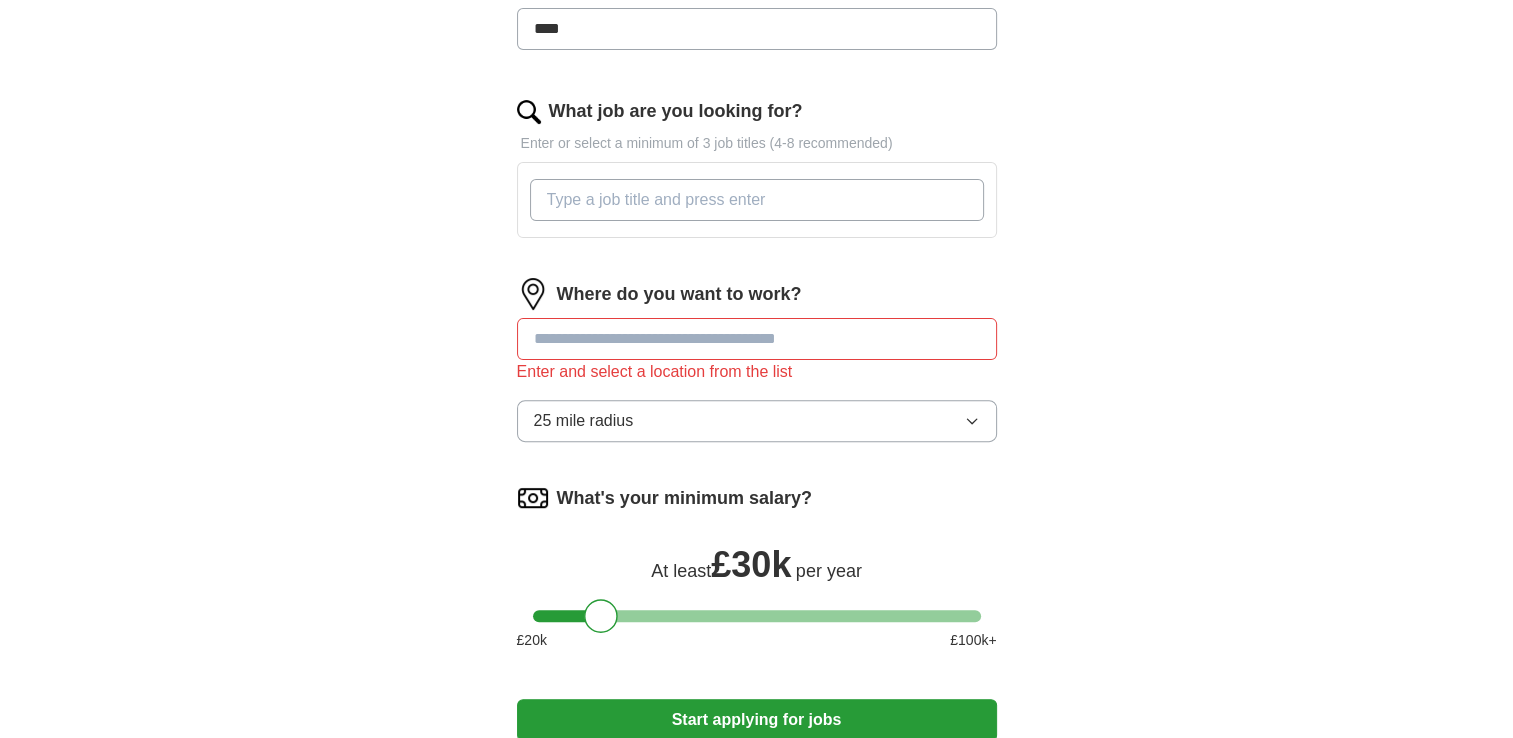 click on "ApplyIQ Let  ApplyIQ  do the hard work of searching and applying for jobs. Just tell us what you're looking for, and we'll do the rest. Select a CV CV.docx 03/08/2025, 16:44 Upload a different  CV By uploading your  CV  you agree to our   T&Cs   and   Privacy Notice . First Name ***** Last Name **** What job are you looking for? Enter or select a minimum of 3 job titles (4-8 recommended) Where do you want to work? Enter and select a location from the list 25 mile radius What's your minimum salary? At least  £ 30k   per year £ 20 k £ 100 k+ Start applying for jobs By registering, you consent to us applying to suitable jobs for you" at bounding box center (757, 141) 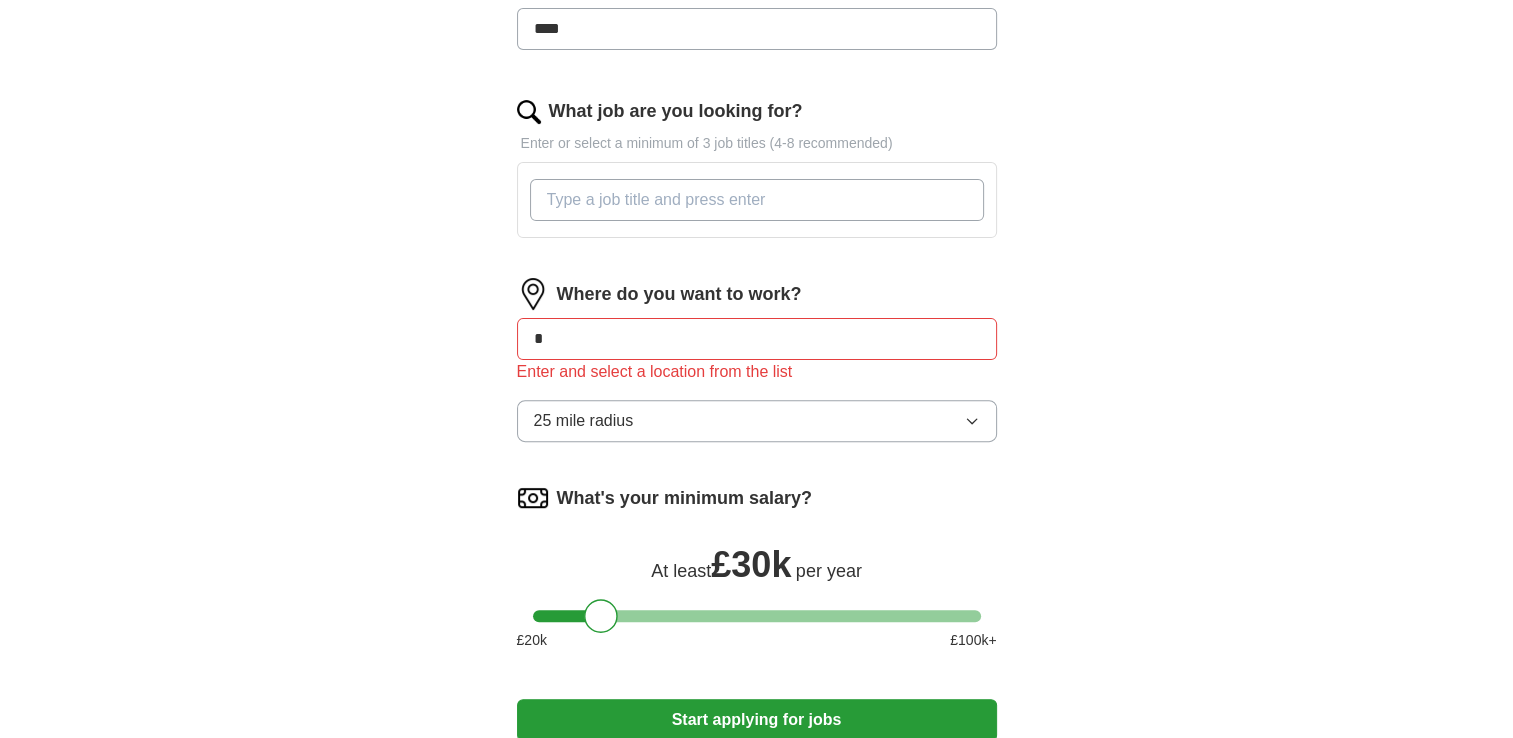 type on "*" 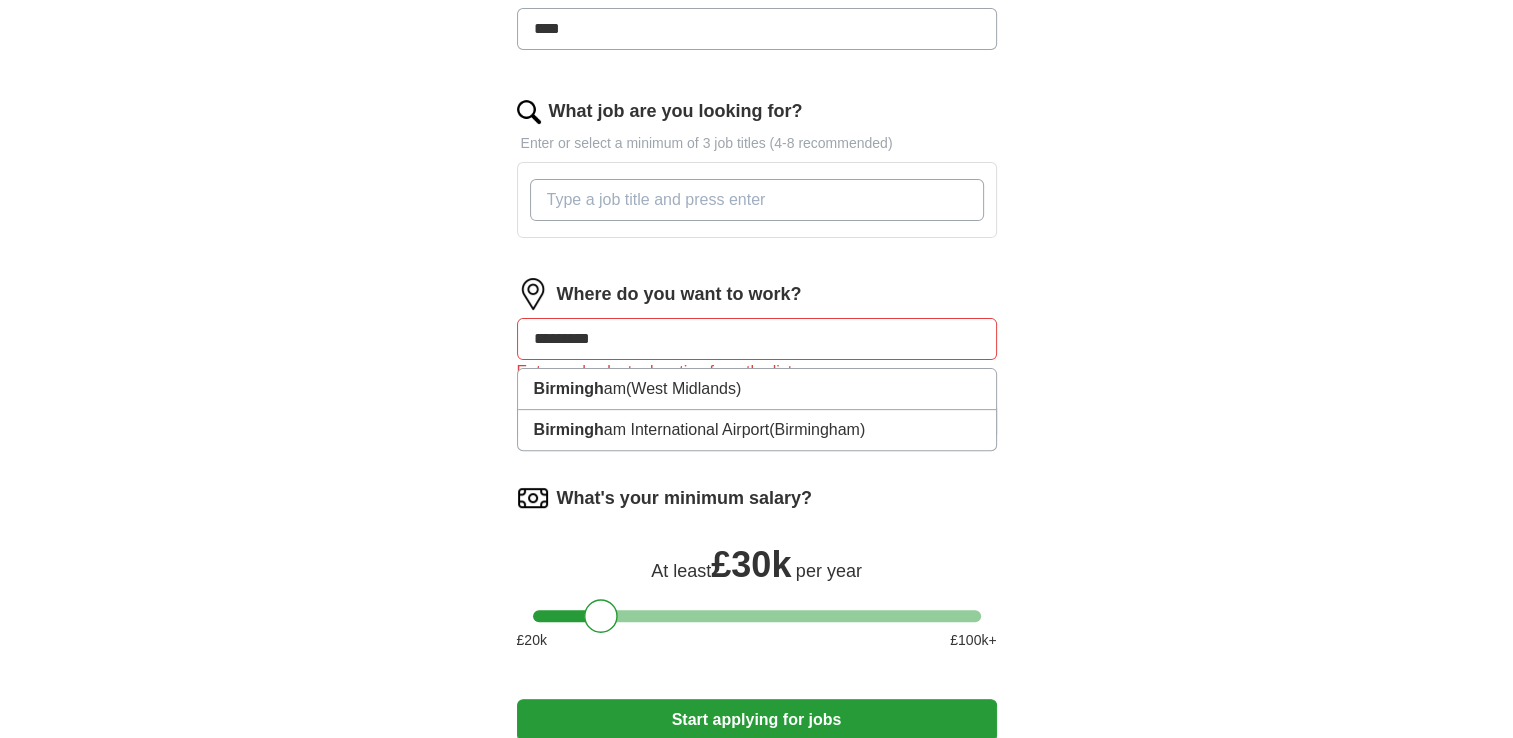 type on "**********" 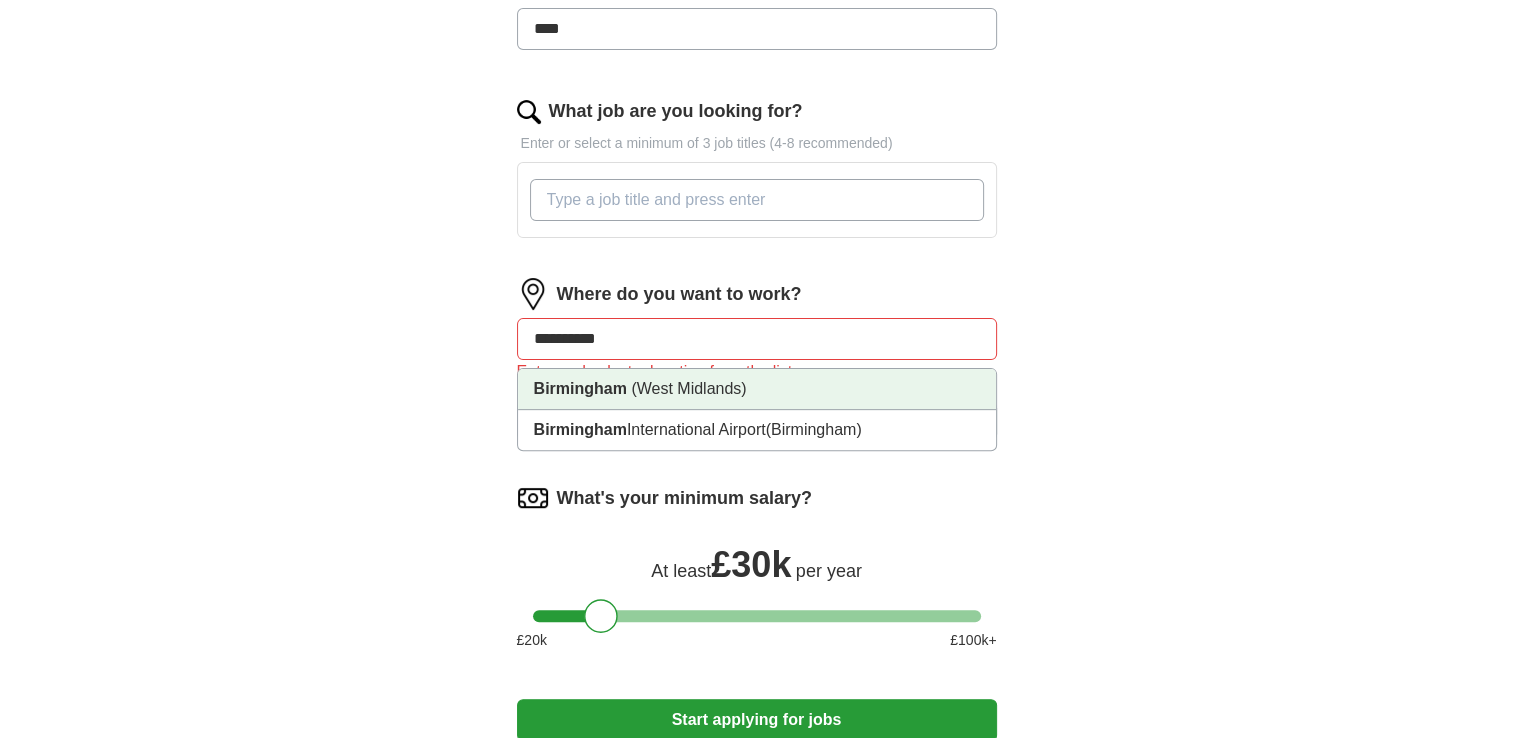 click on "Birmingham   (West Midlands)" at bounding box center (757, 389) 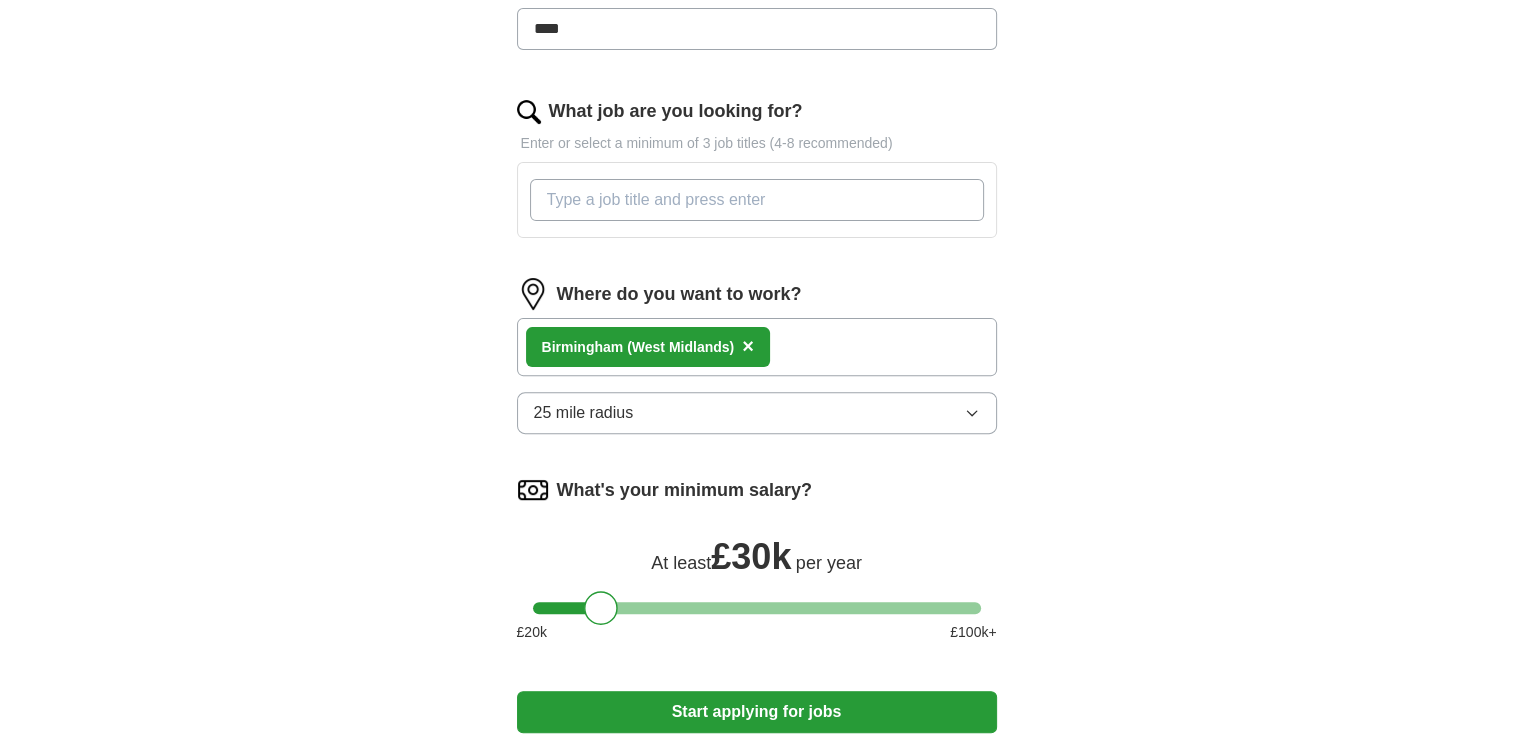 click on "25 mile radius" at bounding box center [757, 413] 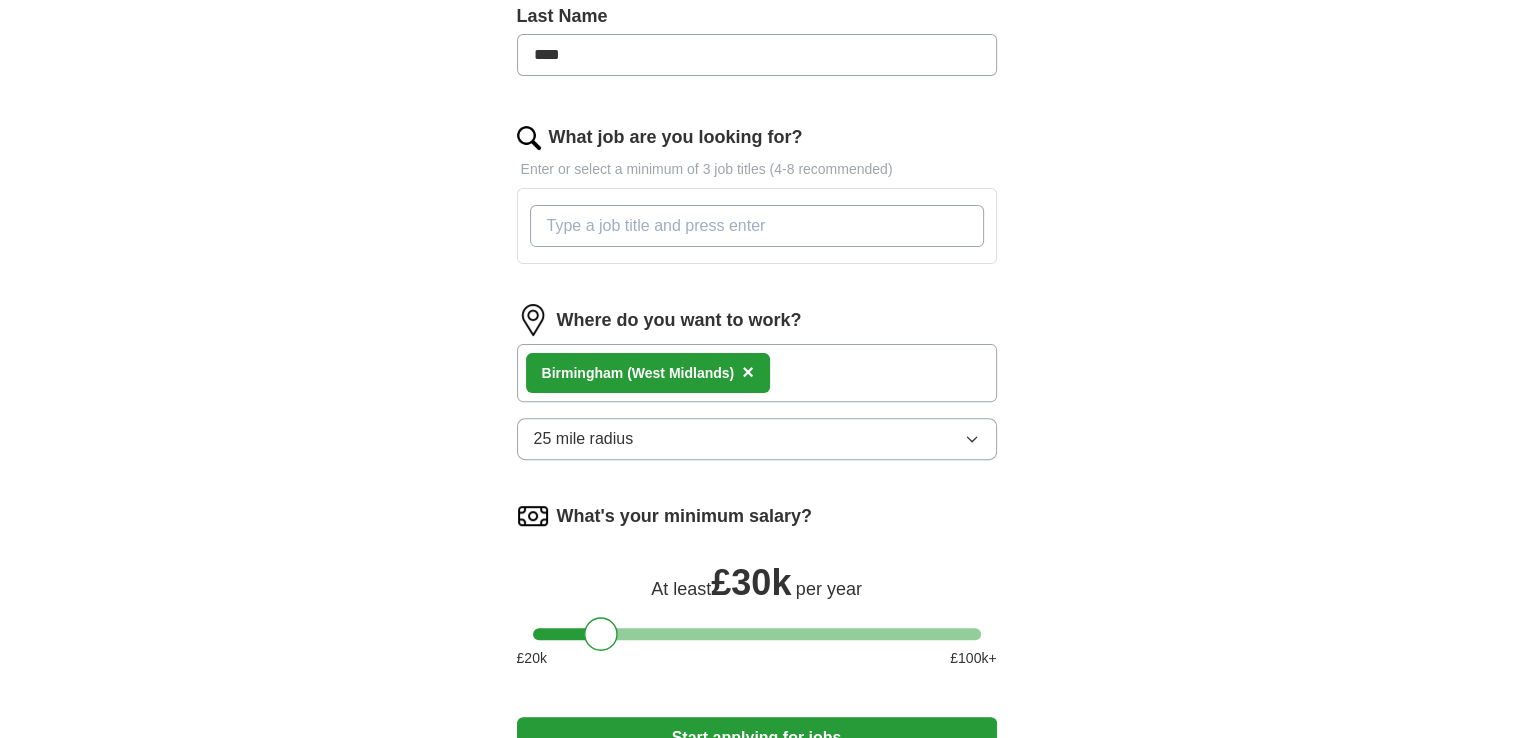scroll, scrollTop: 370, scrollLeft: 0, axis: vertical 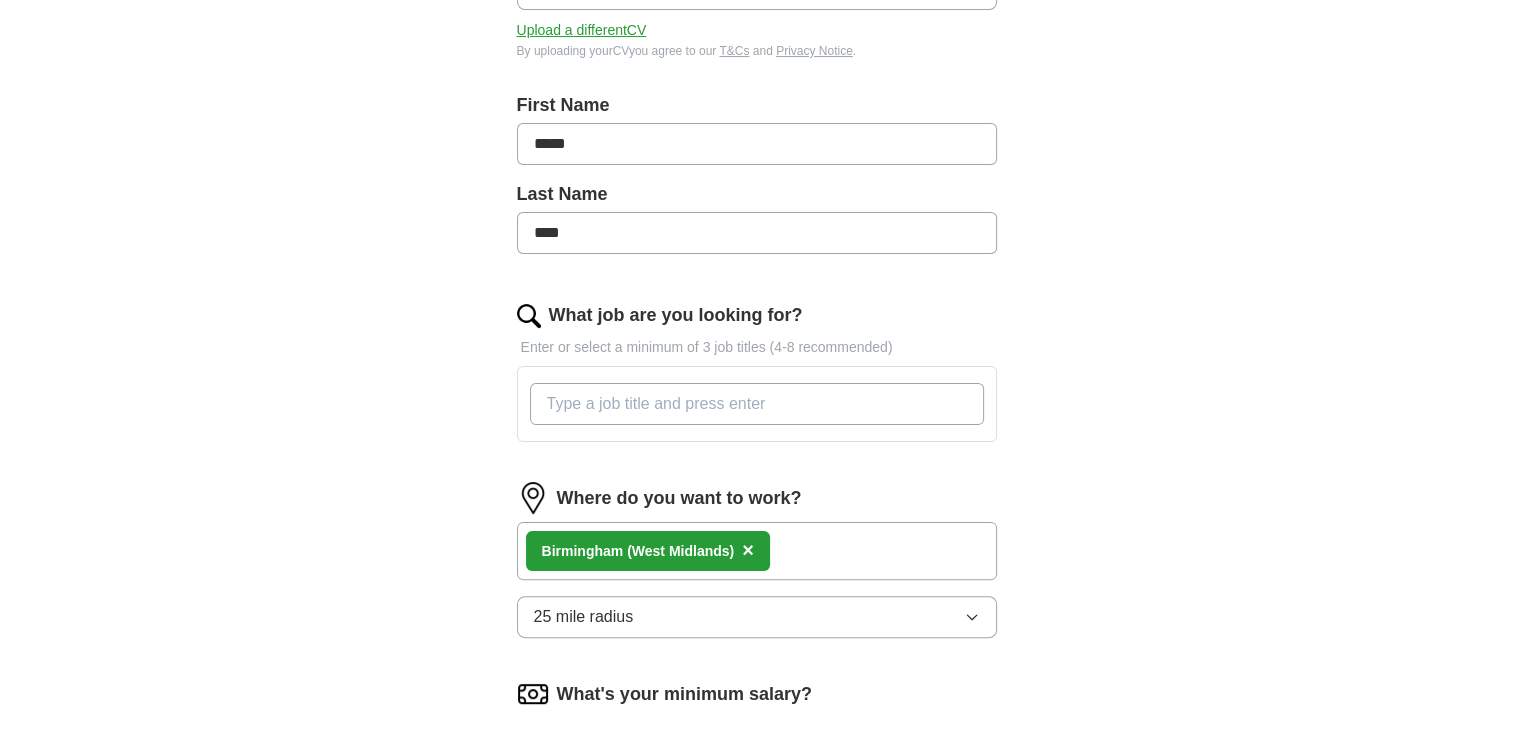 click on "What job are you looking for?" at bounding box center (757, 404) 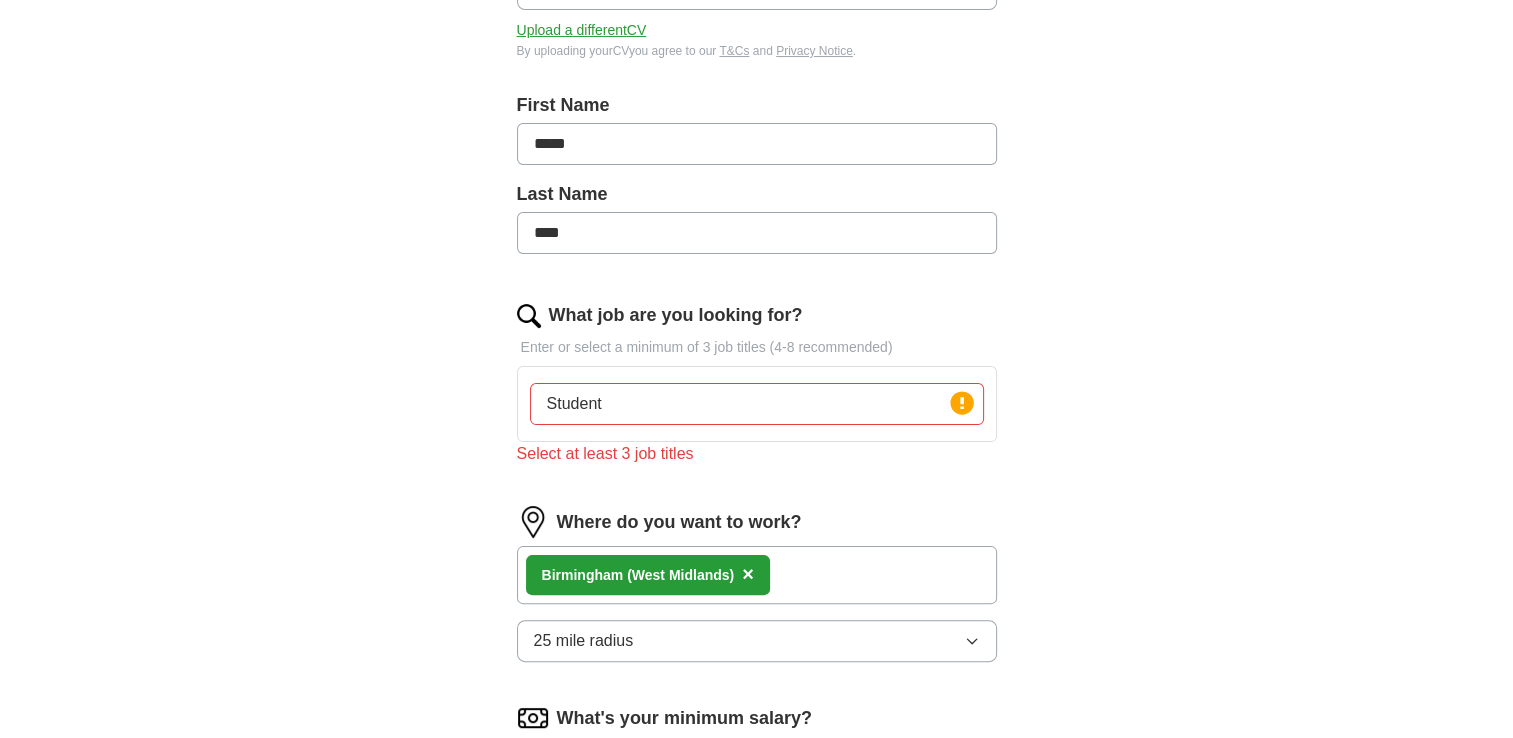 click on "ApplyIQ Let  ApplyIQ  do the hard work of searching and applying for jobs. Just tell us what you're looking for, and we'll do the rest. Select a CV CV.docx 03/08/2025, 16:44 Upload a different  CV By uploading your  CV  you agree to our   T&Cs   and   Privacy Notice . First Name ***** Last Name **** What job are you looking for? Enter or select a minimum of 3 job titles (4-8 recommended) Student Press return to add title Select at least 3 job titles Where do you want to work? Birmingham   (West Midlands) × 25 mile radius What's your minimum salary? At least  £ 30k   per year £ 20 k £ 100 k+ Start applying for jobs By registering, you consent to us applying to suitable jobs for you" at bounding box center (757, 353) 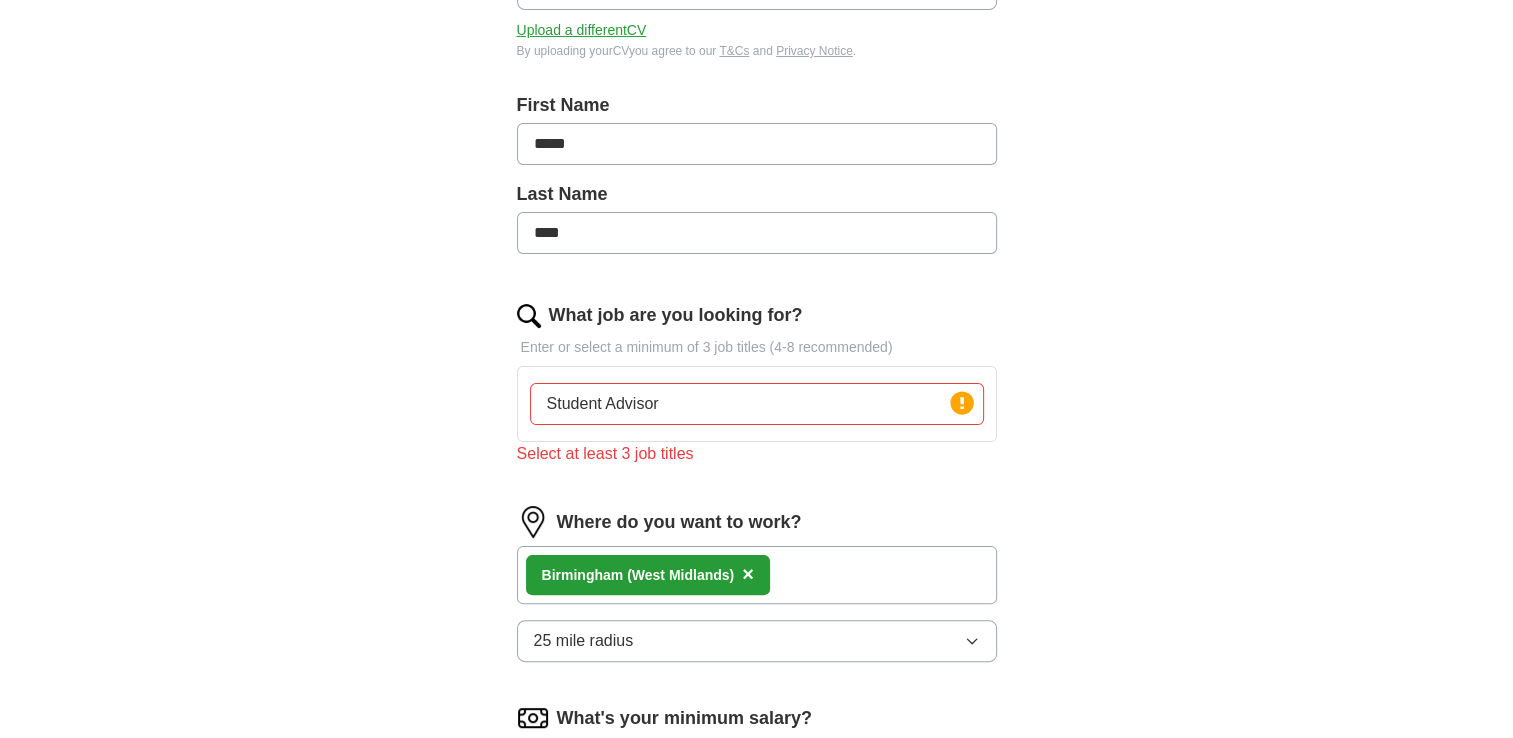 type on "Student Advisor" 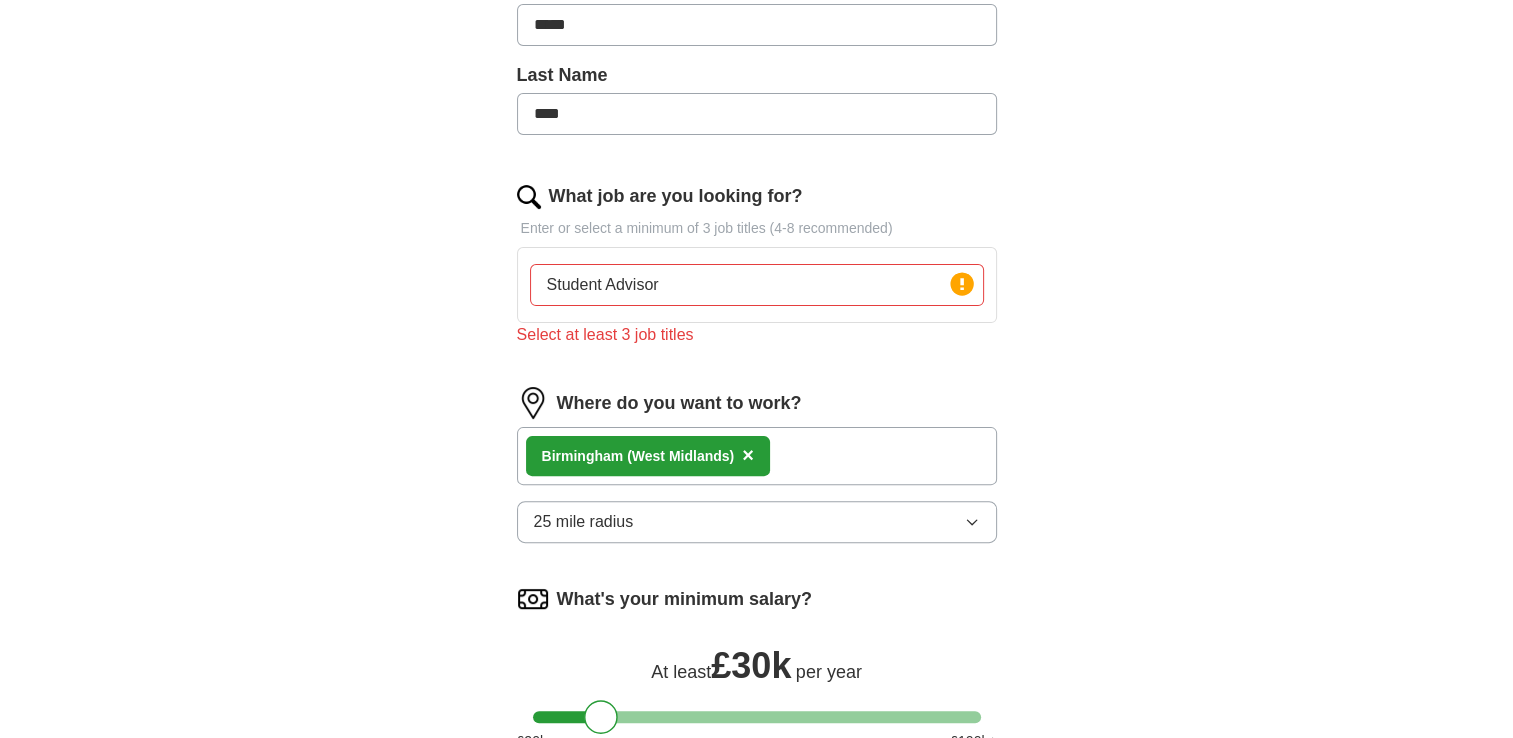 scroll, scrollTop: 490, scrollLeft: 0, axis: vertical 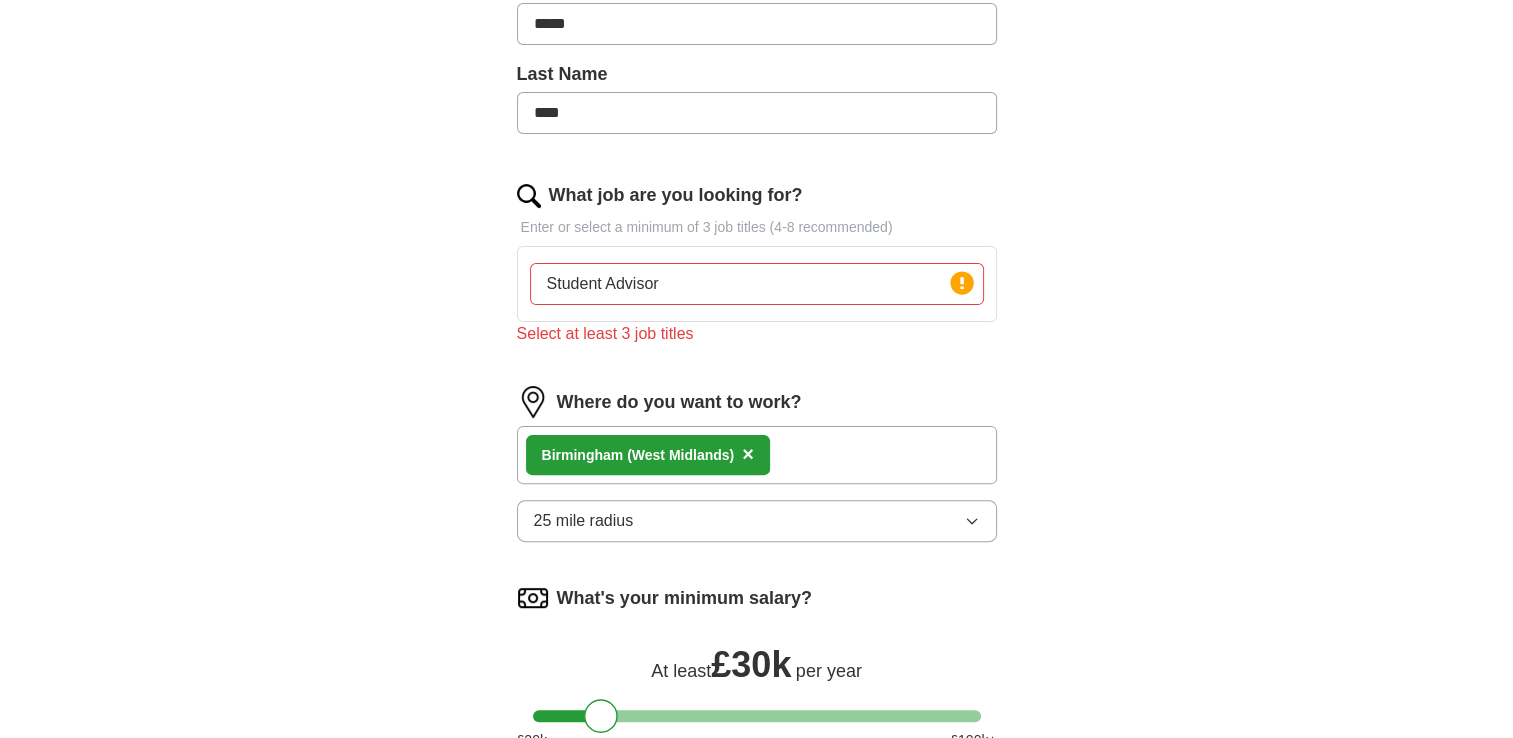 click on "Student Advisor" at bounding box center (757, 284) 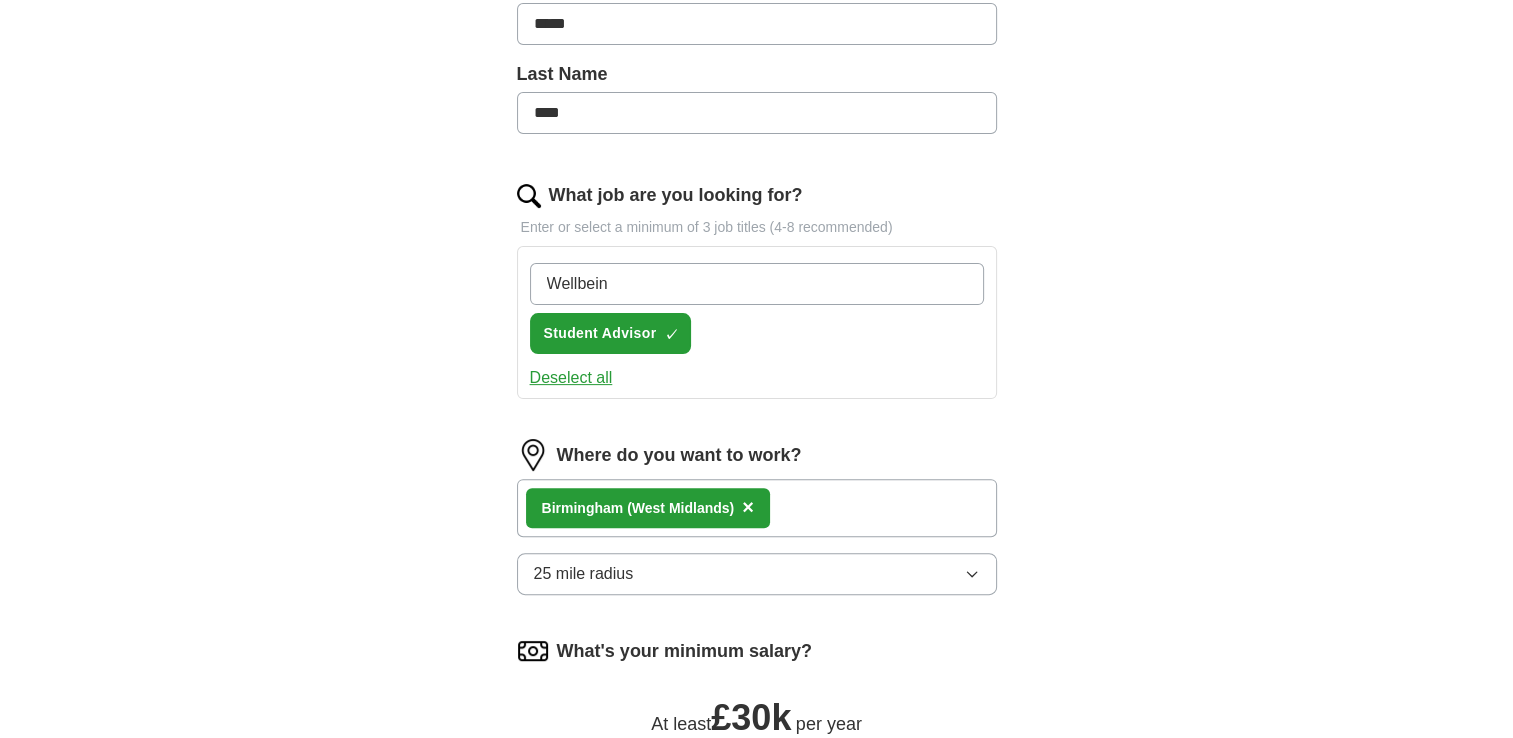type on "Wellbeing" 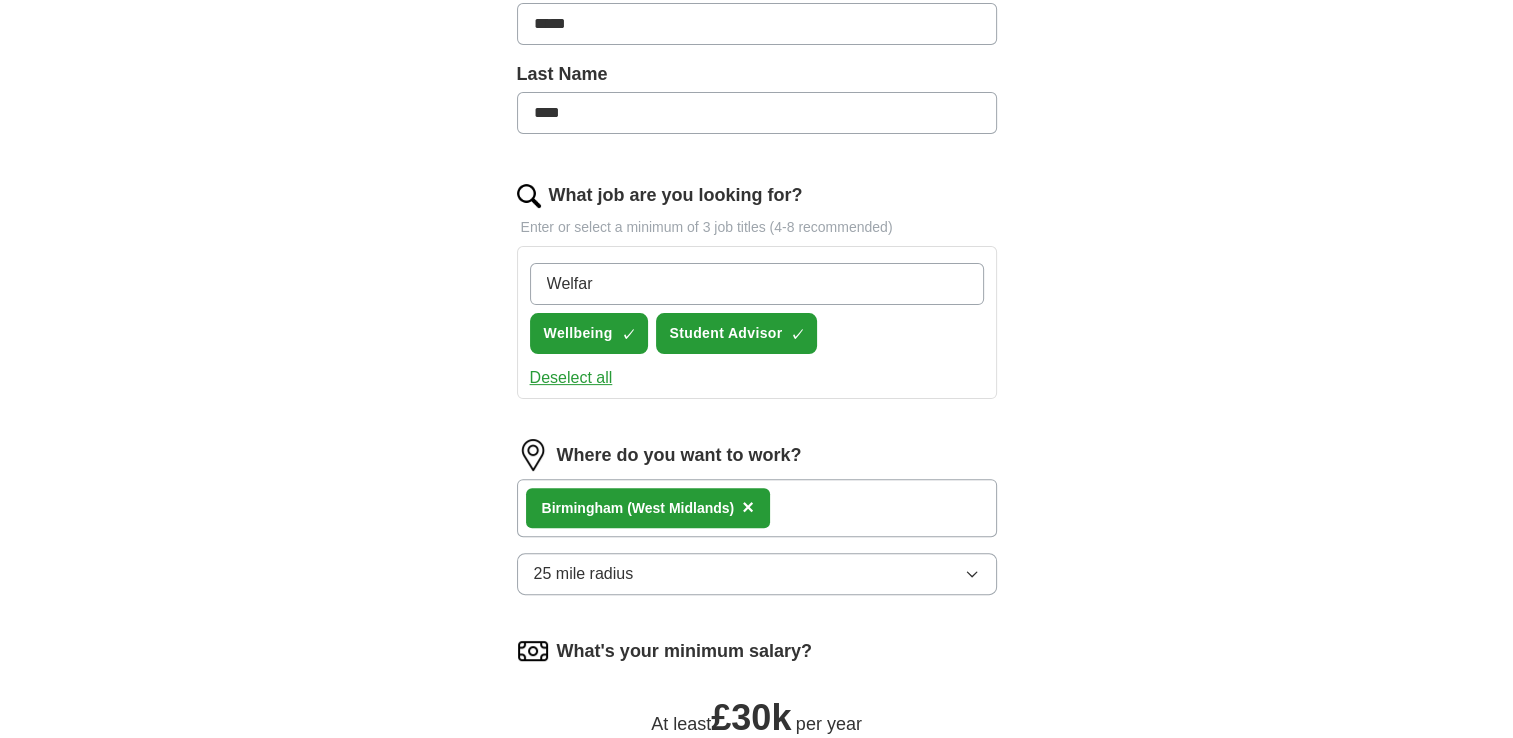 type on "Welfare" 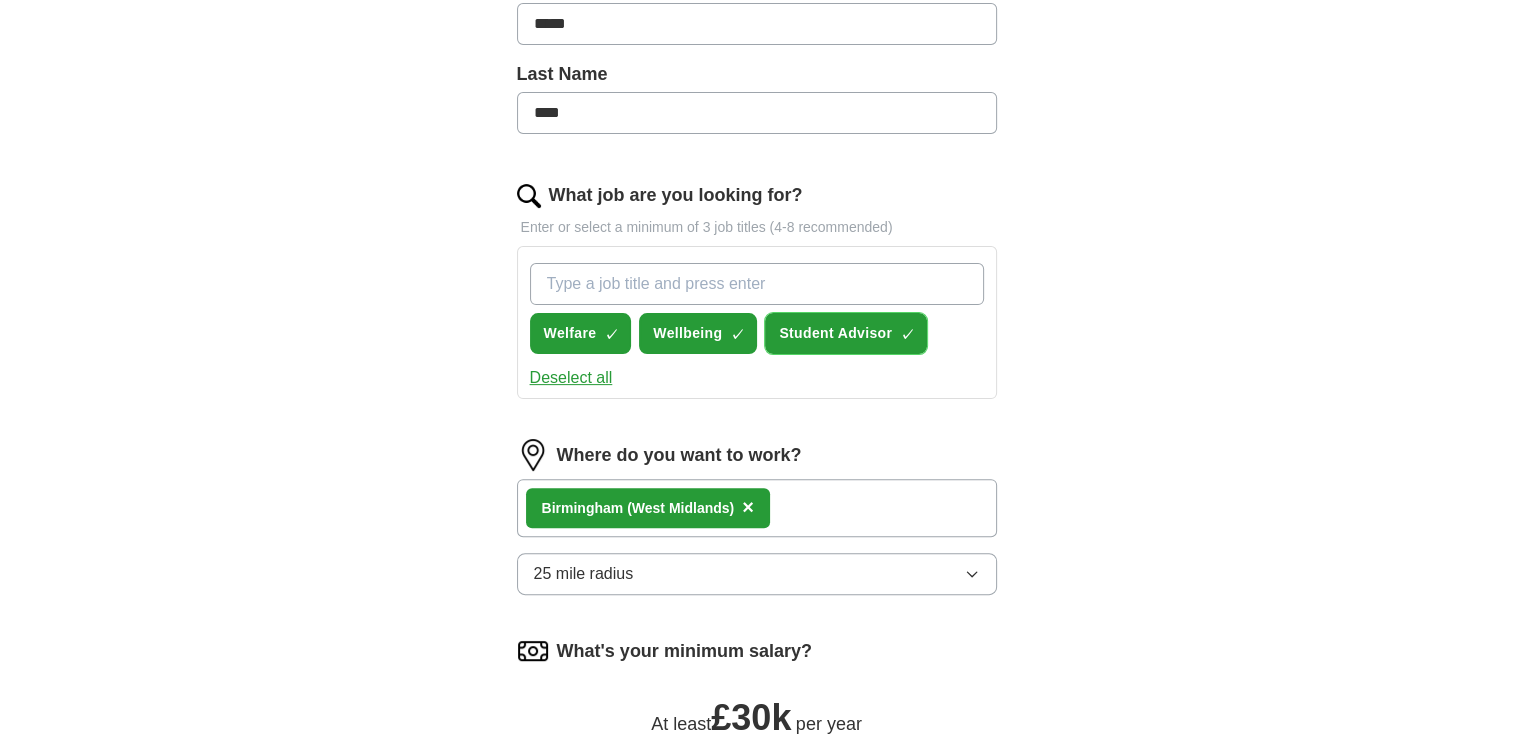 click on "×" at bounding box center [0, 0] 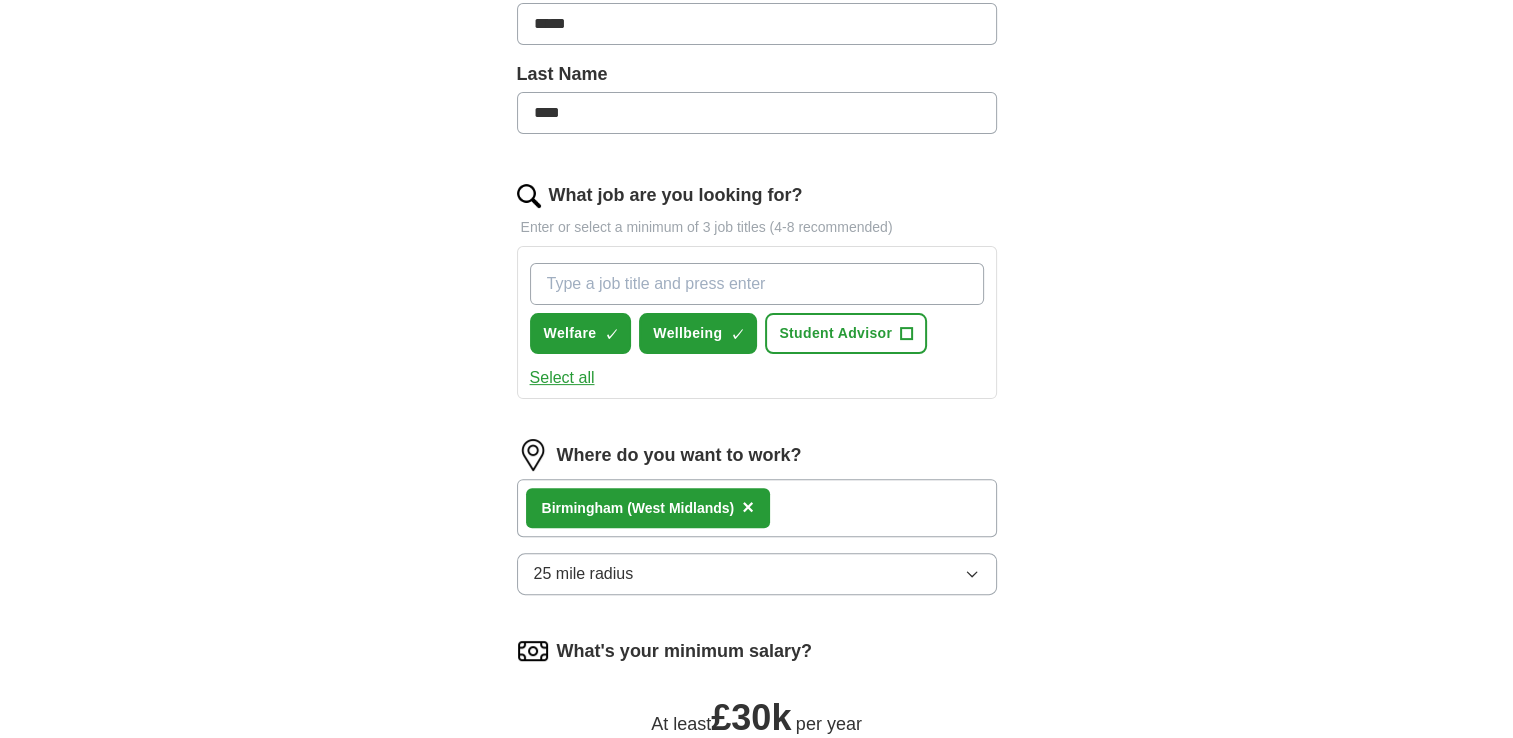 click on "What job are you looking for?" at bounding box center (757, 284) 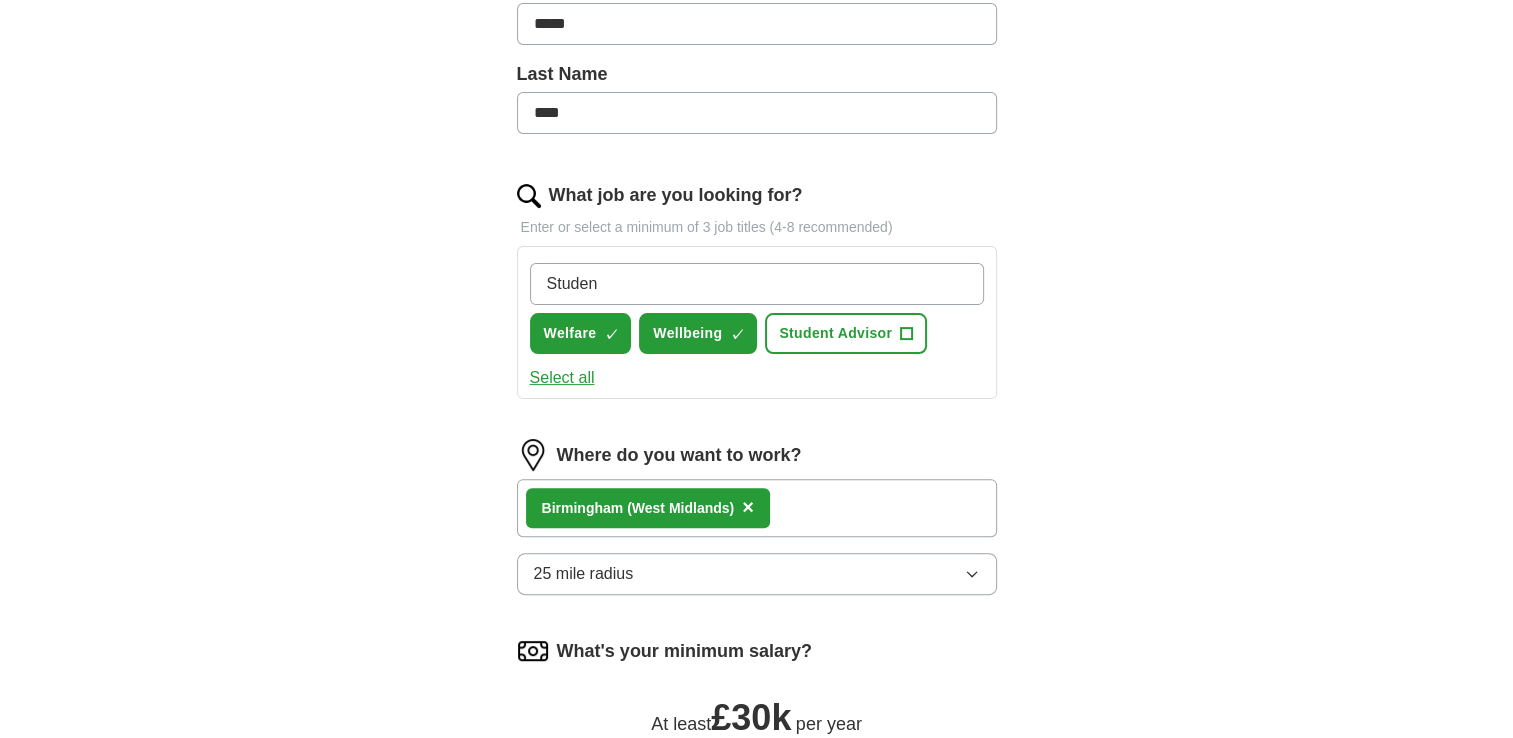 type on "Student" 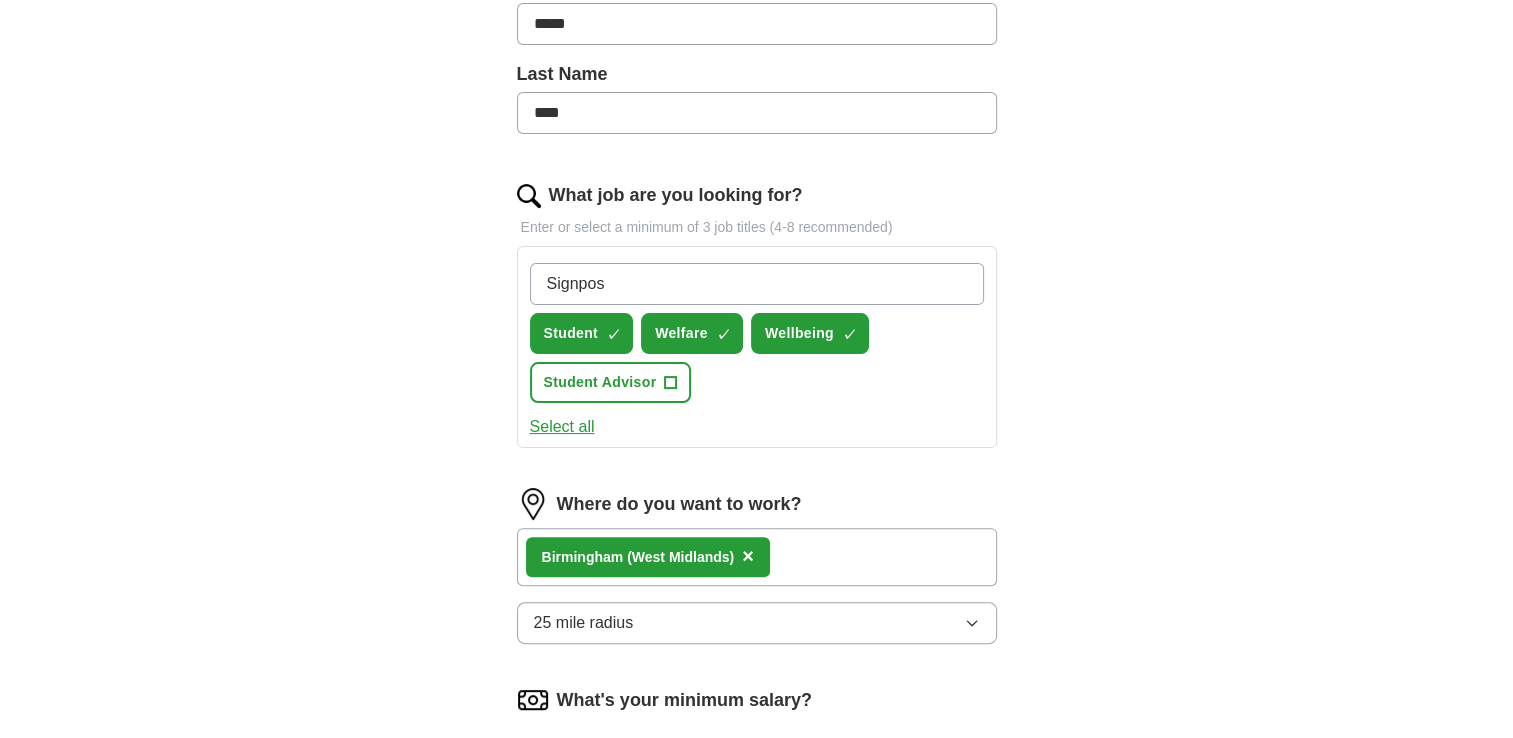 type on "Signpost" 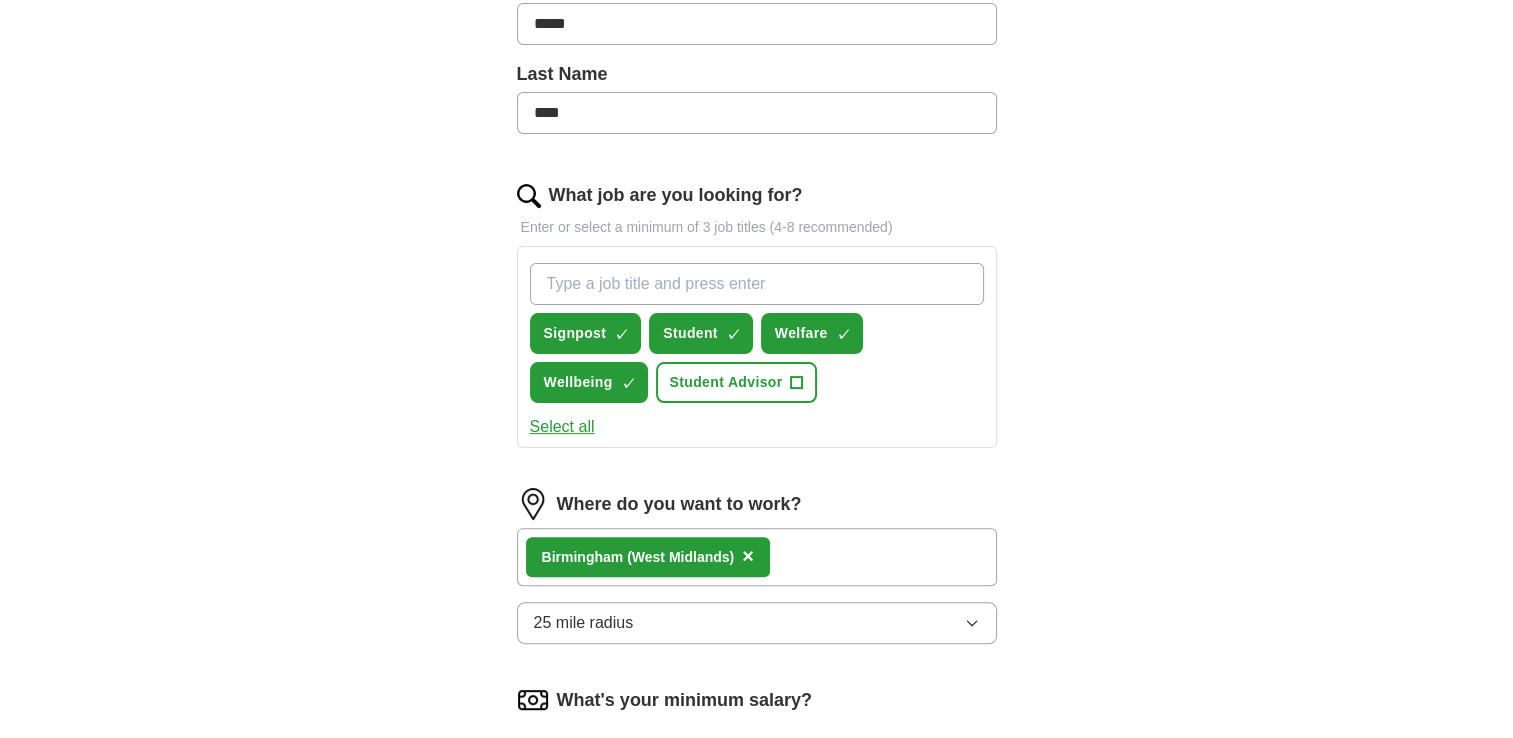 click on "What job are you looking for?" at bounding box center [757, 284] 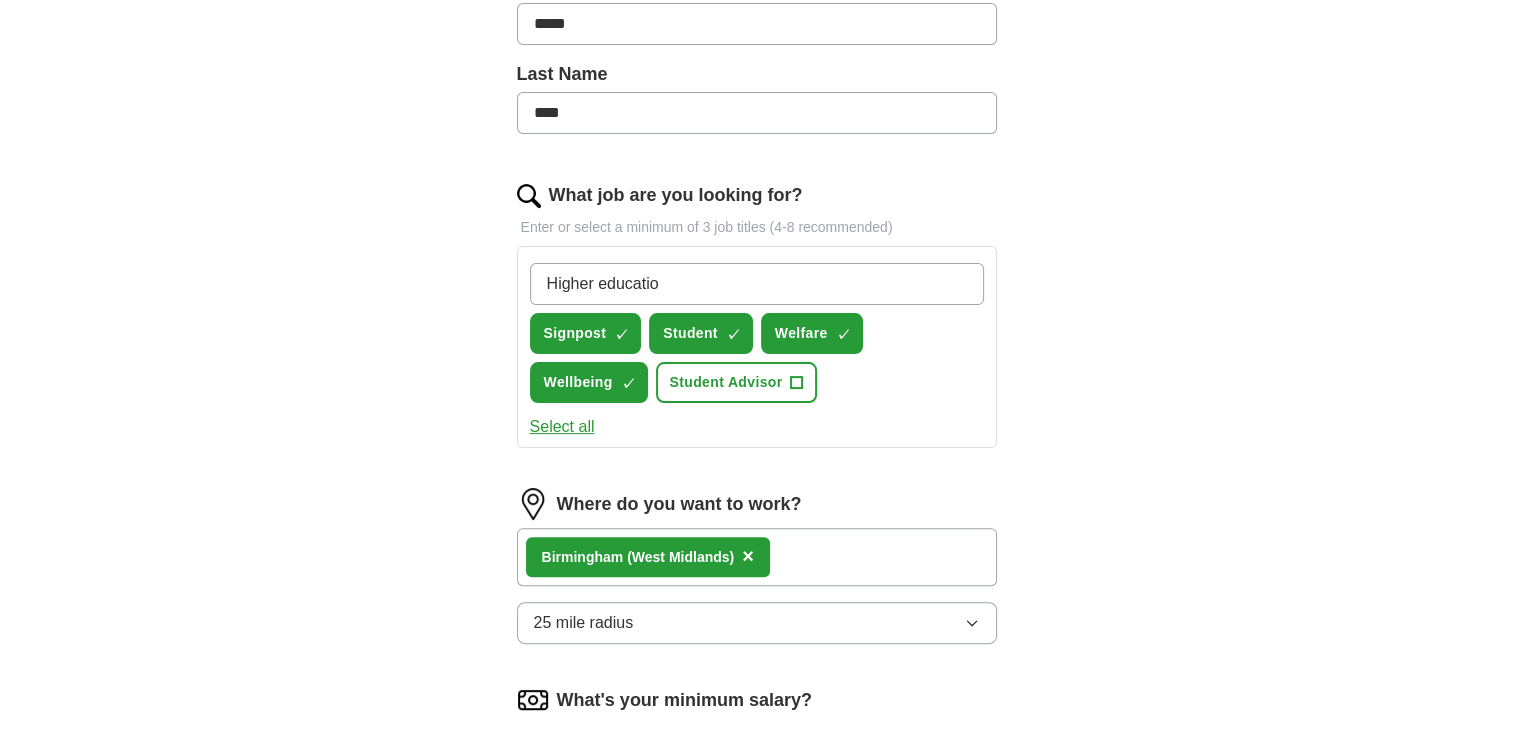 type on "Higher education" 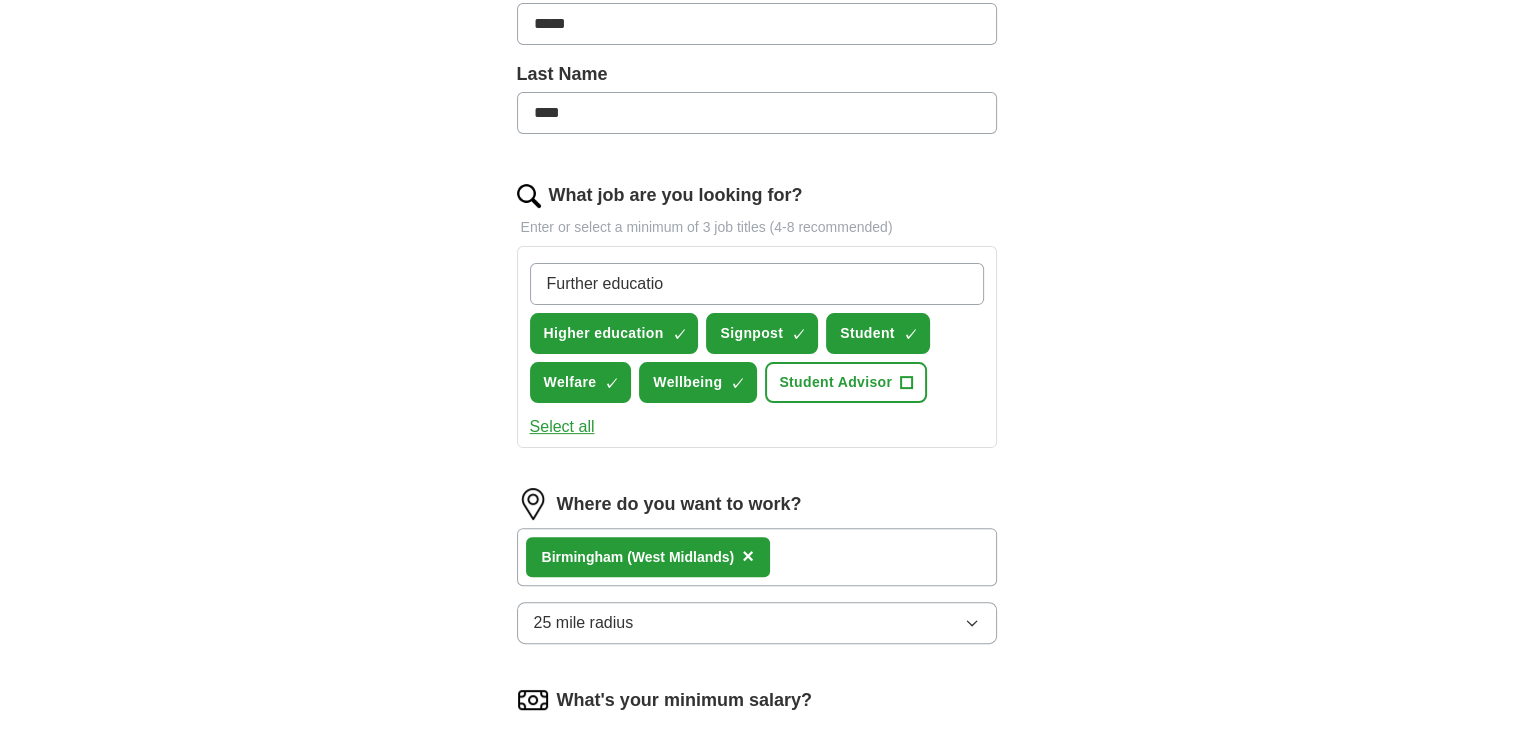 type on "Further education" 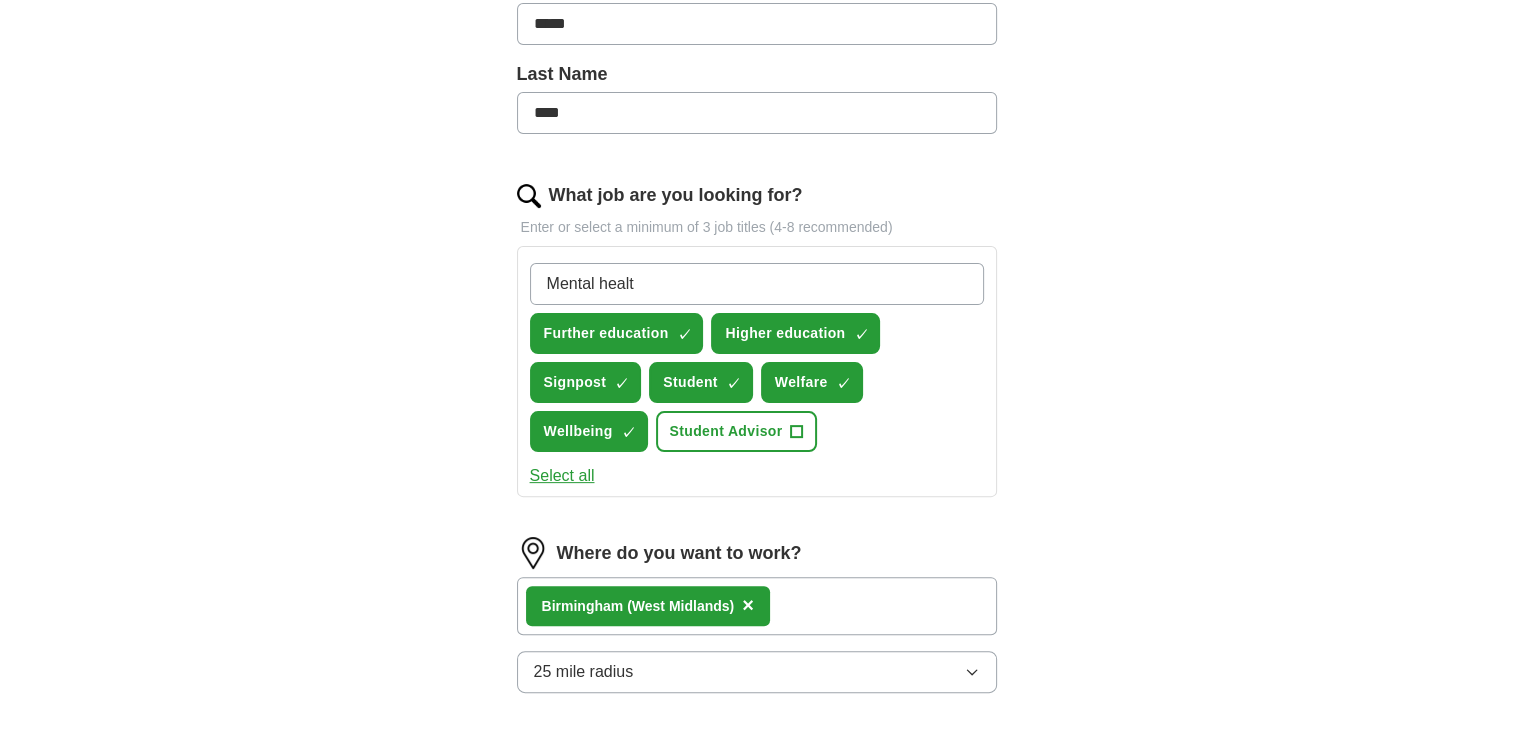 type on "Mental health" 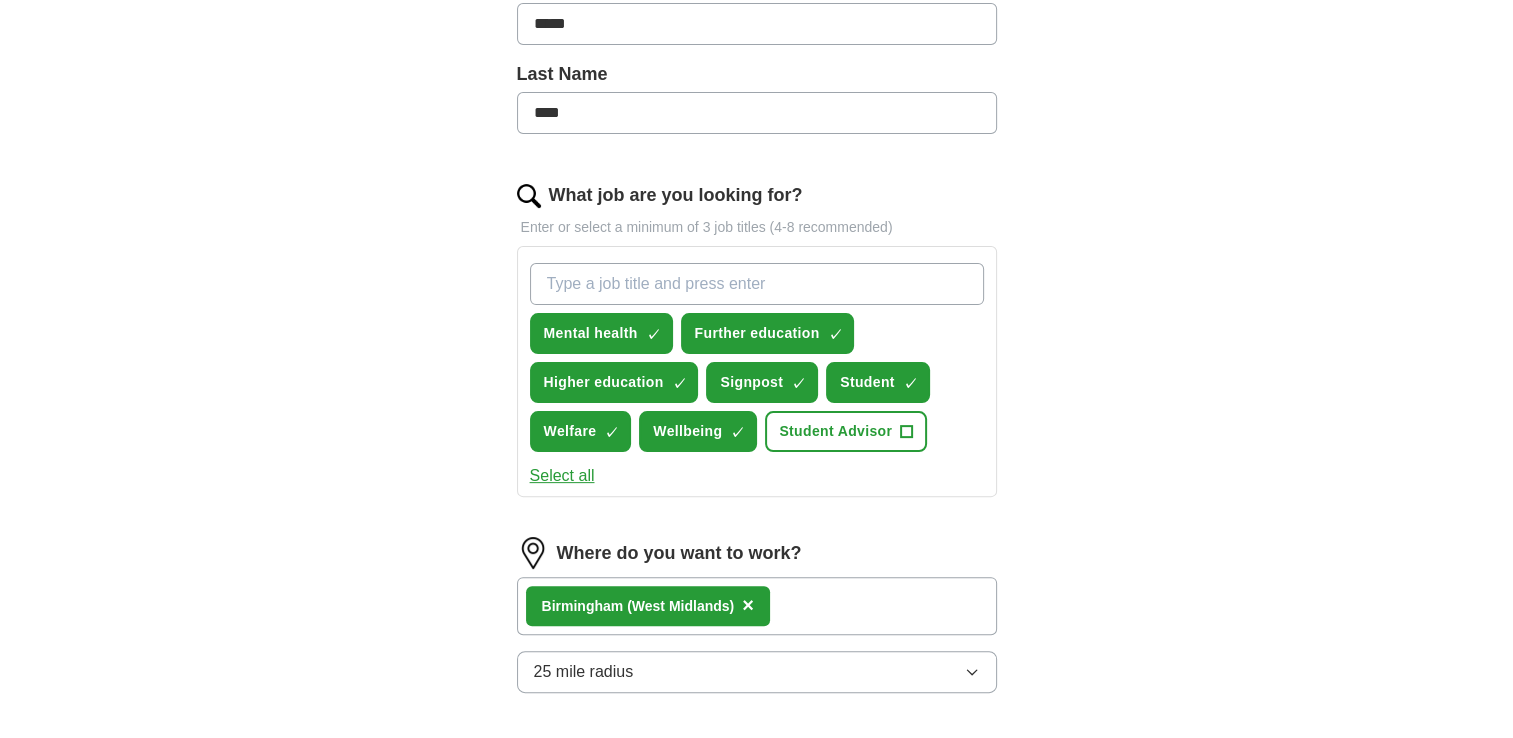 type on "e" 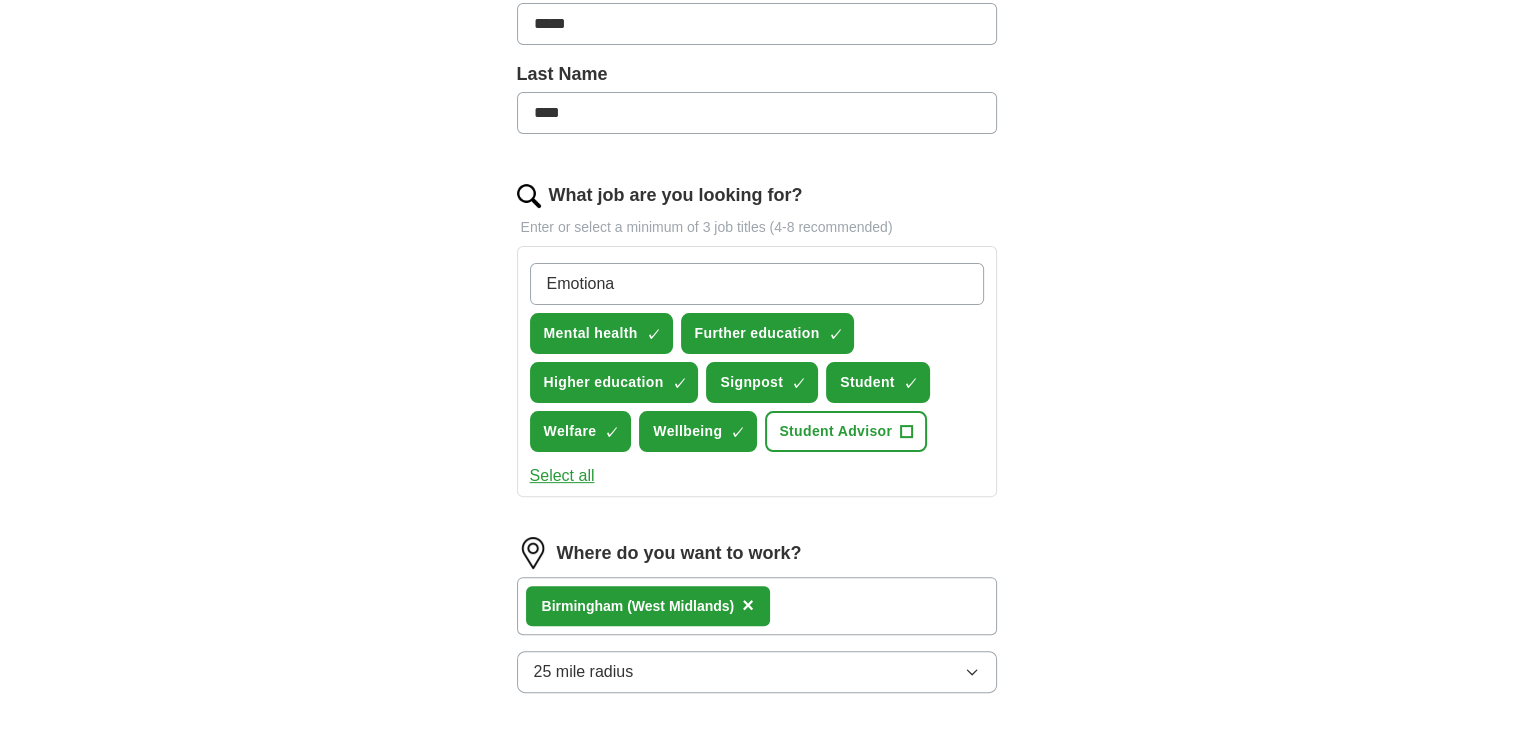 type on "Emotional" 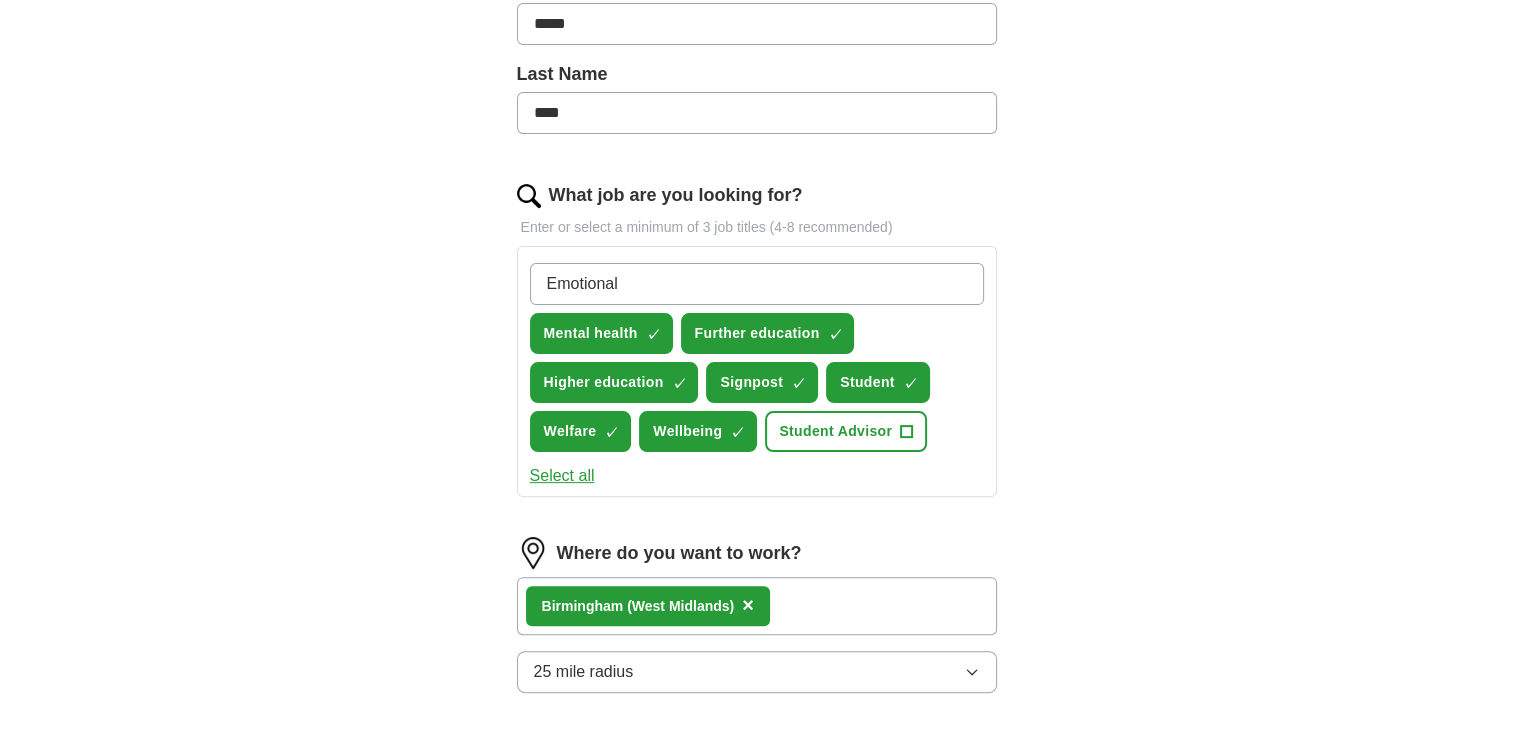 type 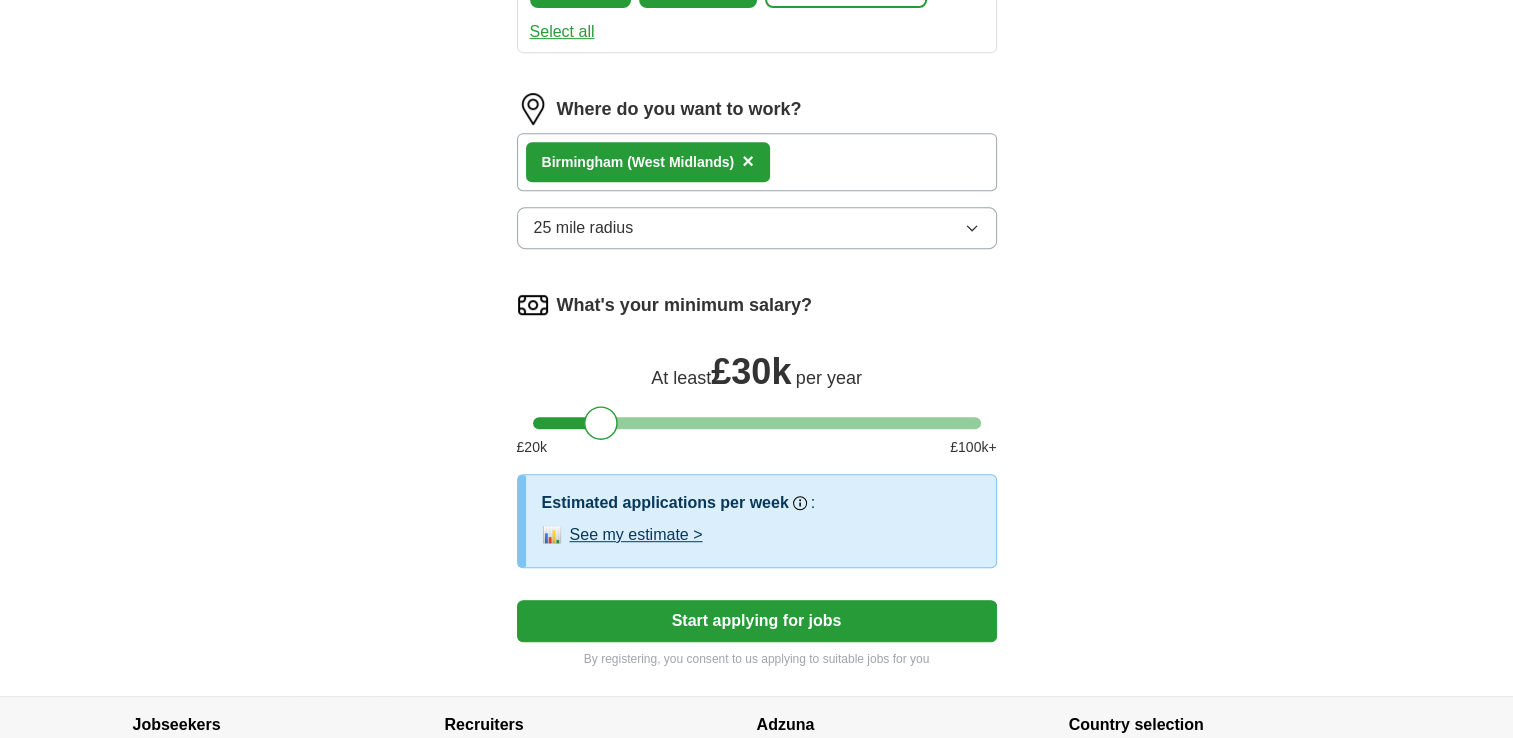 scroll, scrollTop: 1108, scrollLeft: 0, axis: vertical 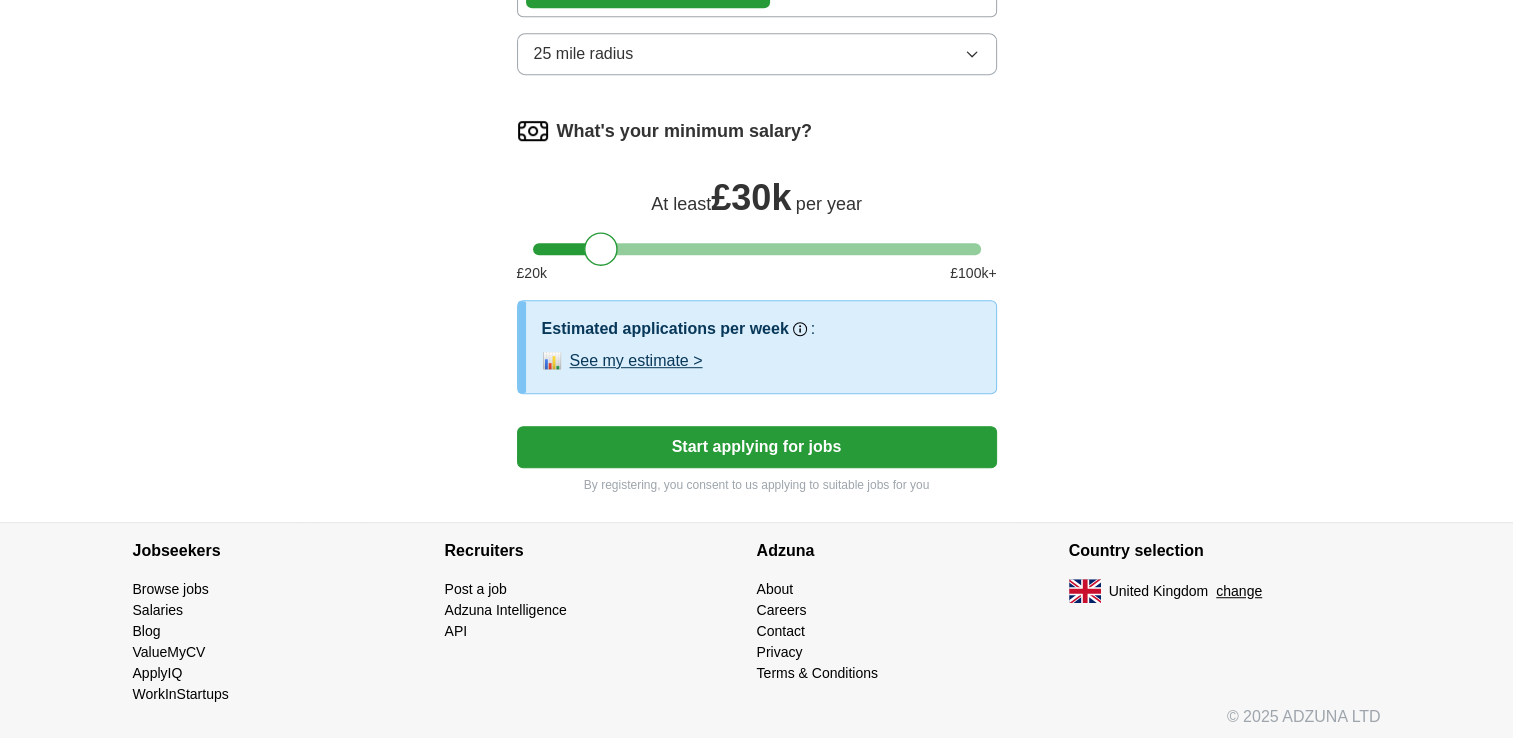click on "Start applying for jobs" at bounding box center [757, 447] 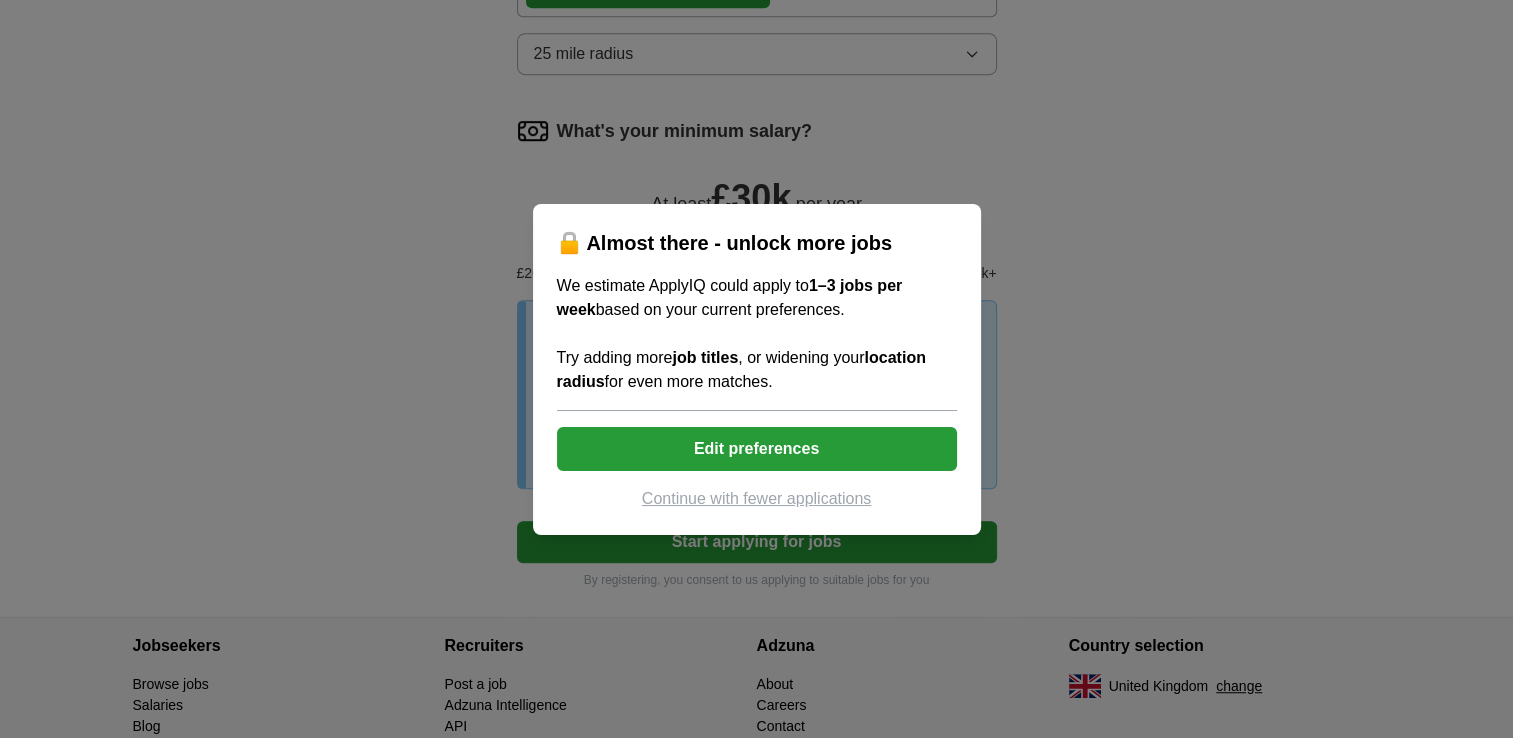 click on "Continue with fewer applications" at bounding box center [757, 499] 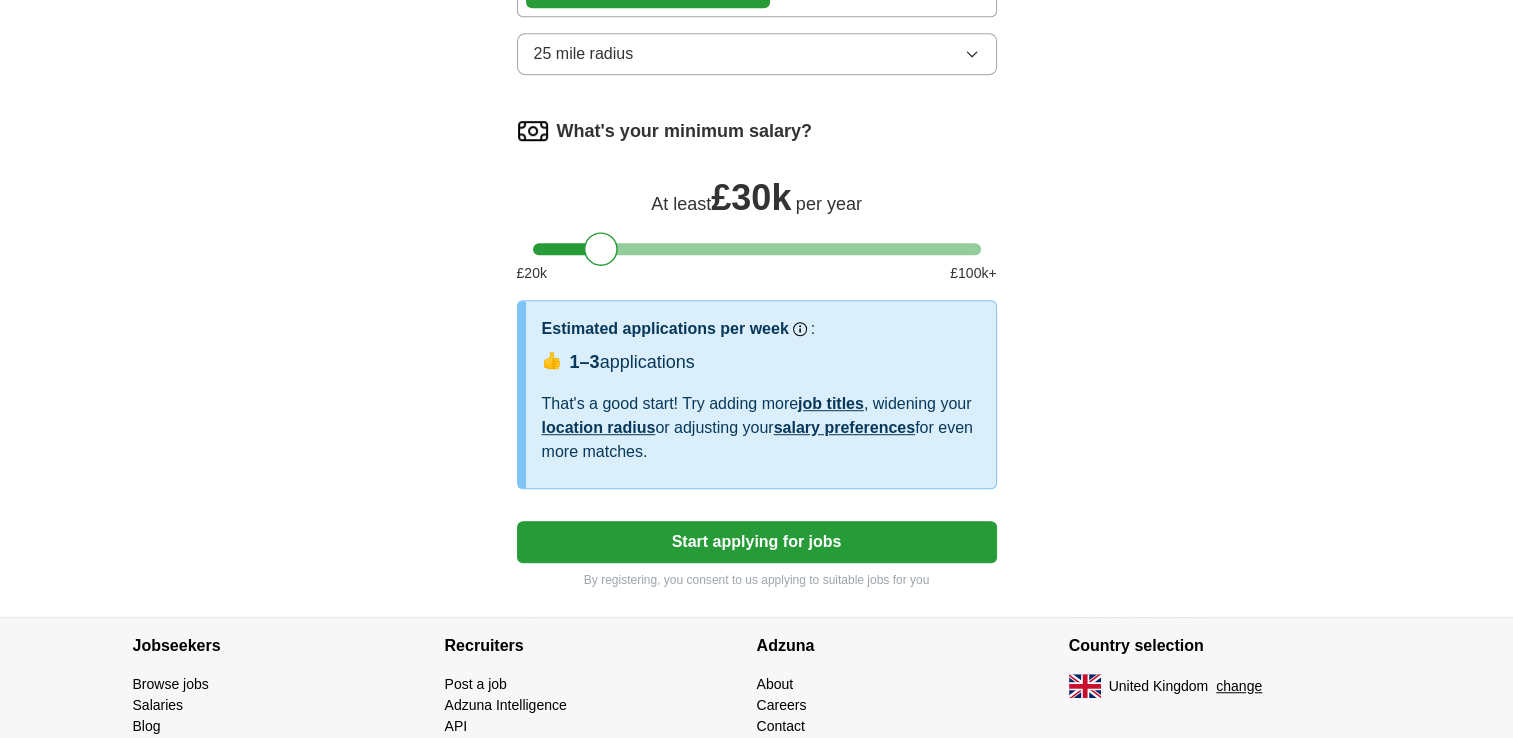 select on "**" 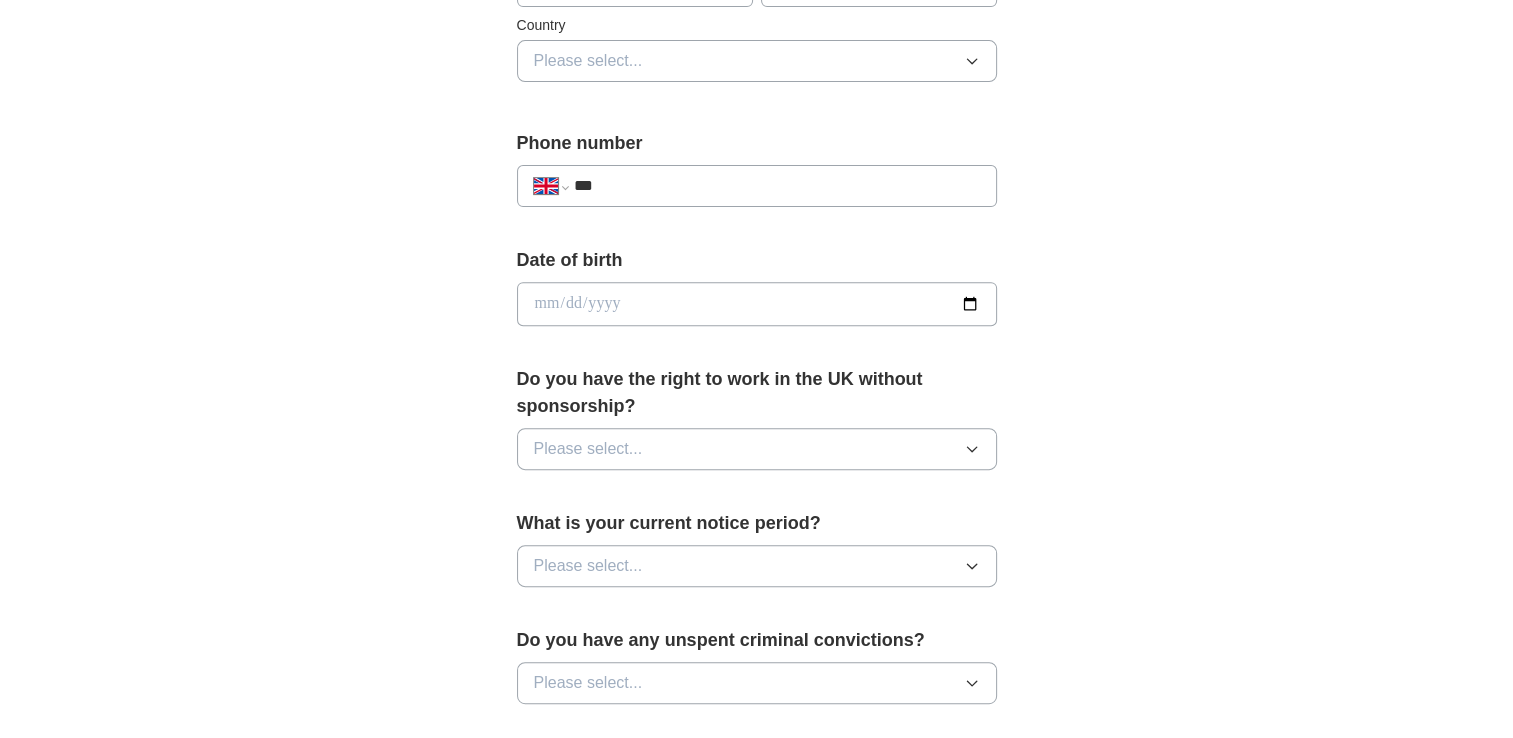 scroll, scrollTop: 685, scrollLeft: 0, axis: vertical 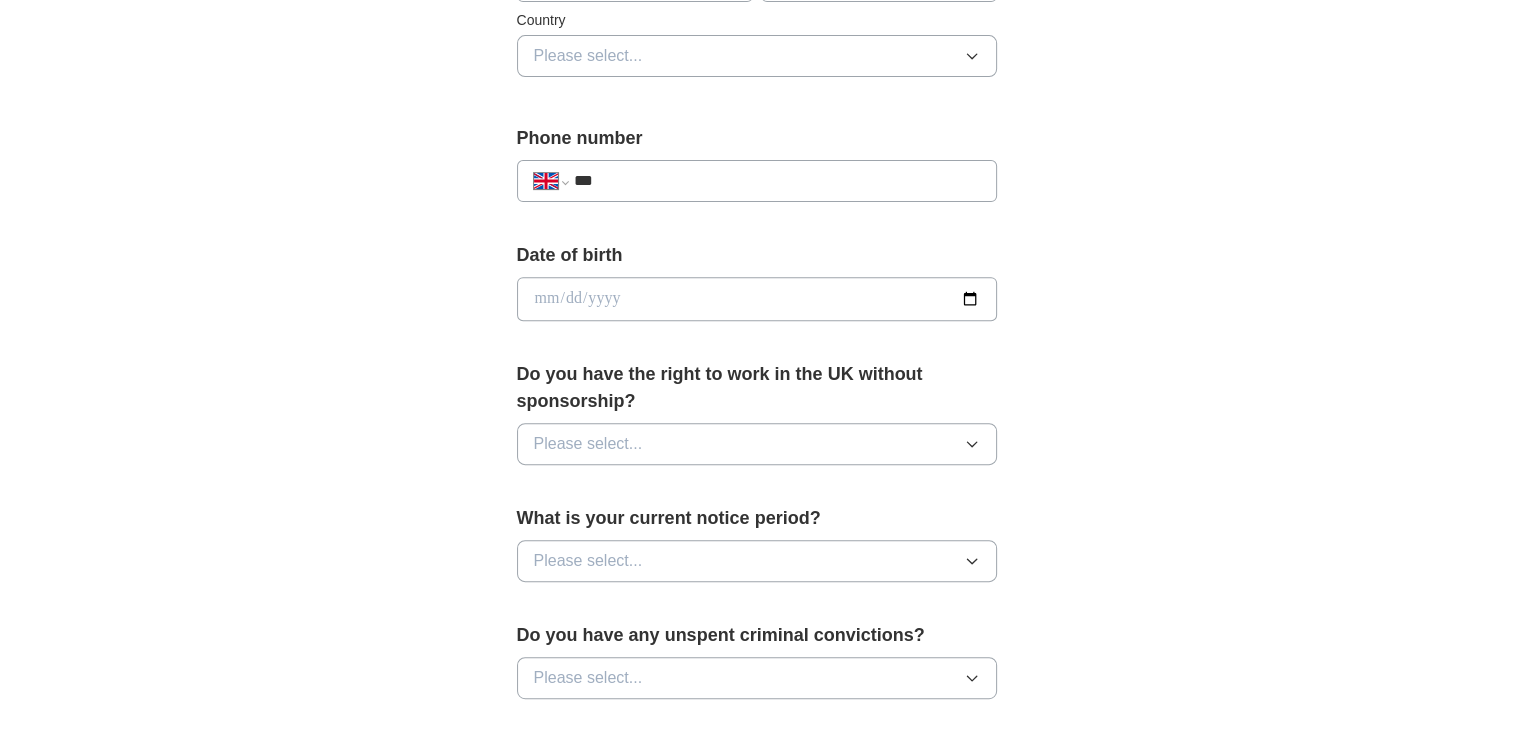 click on "Please select..." at bounding box center [757, 561] 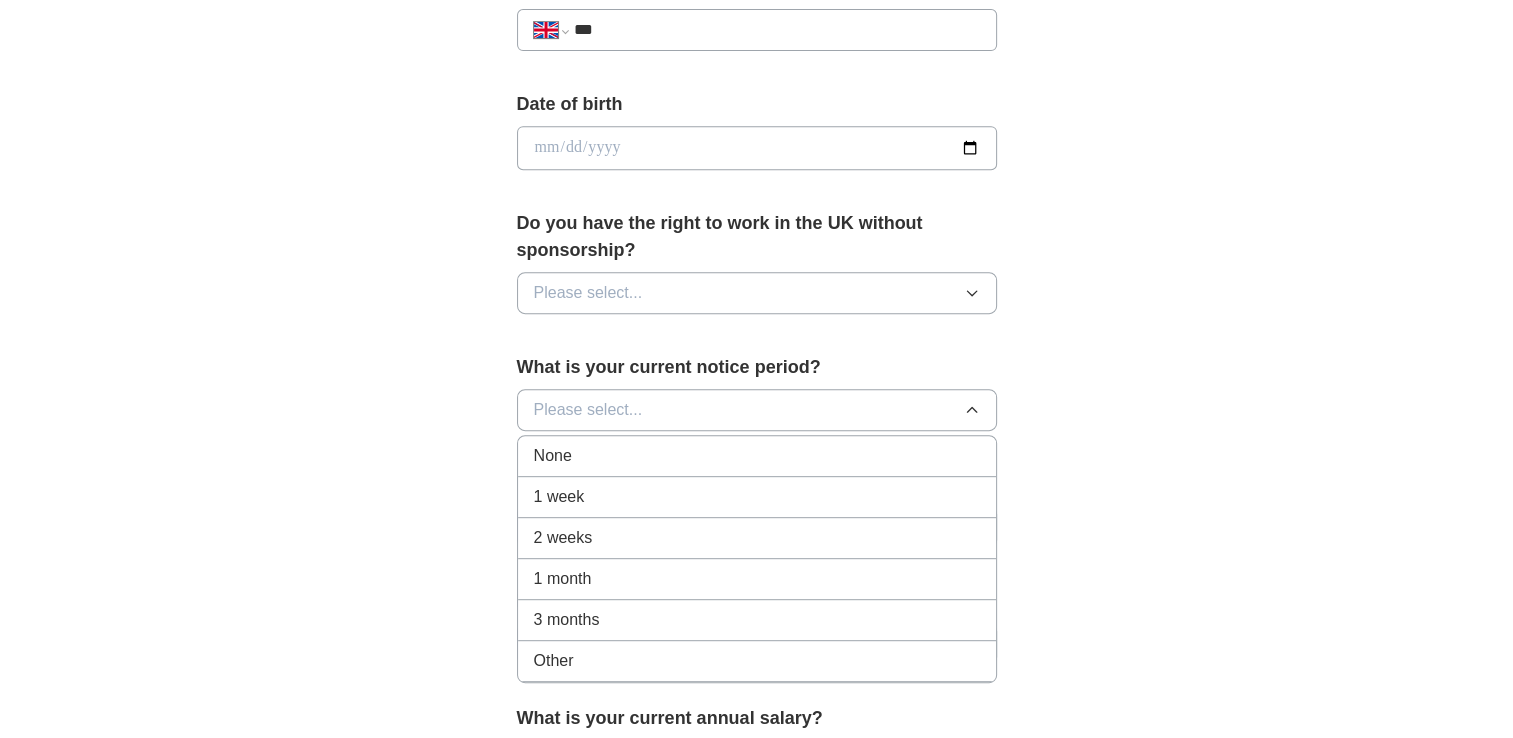 scroll, scrollTop: 837, scrollLeft: 0, axis: vertical 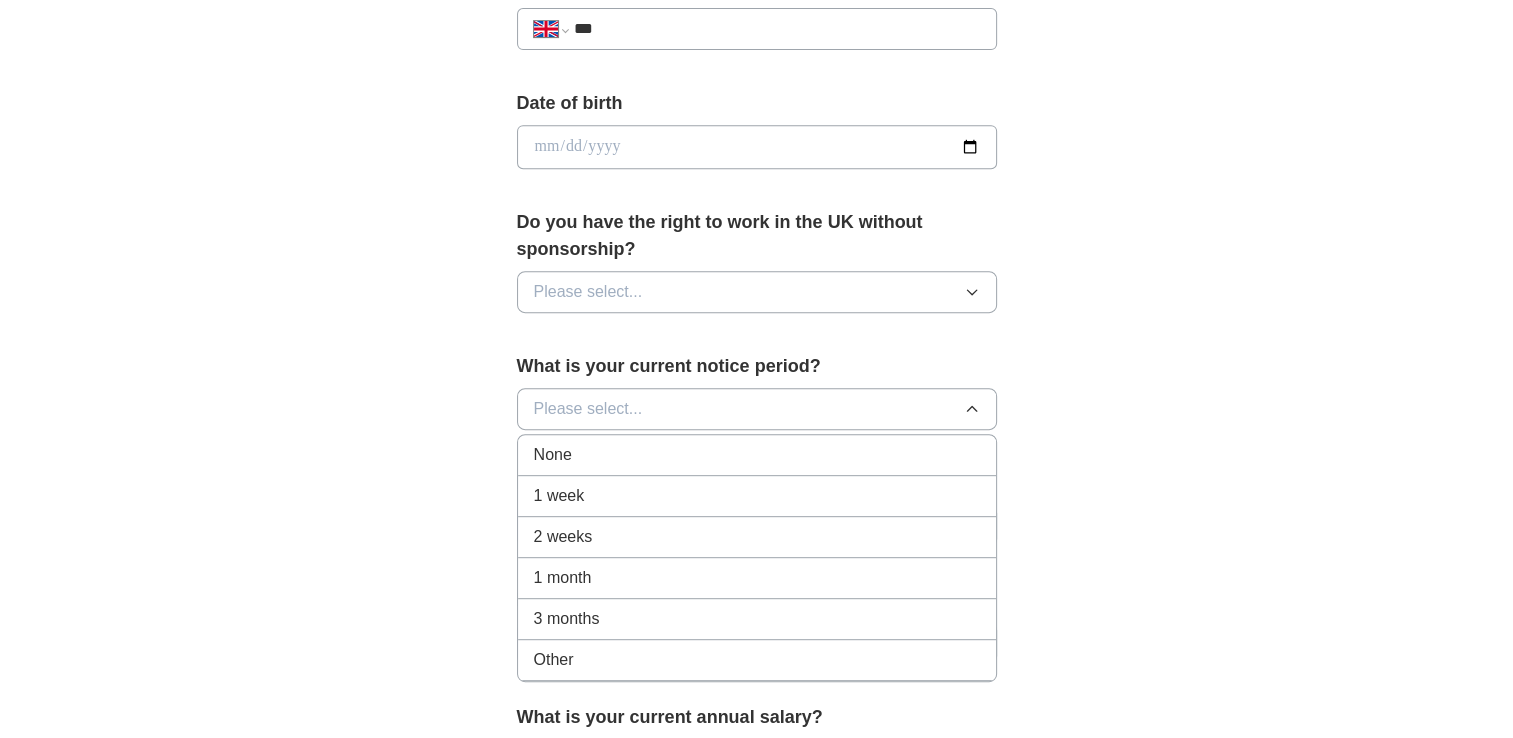 click on "Other" at bounding box center [757, 660] 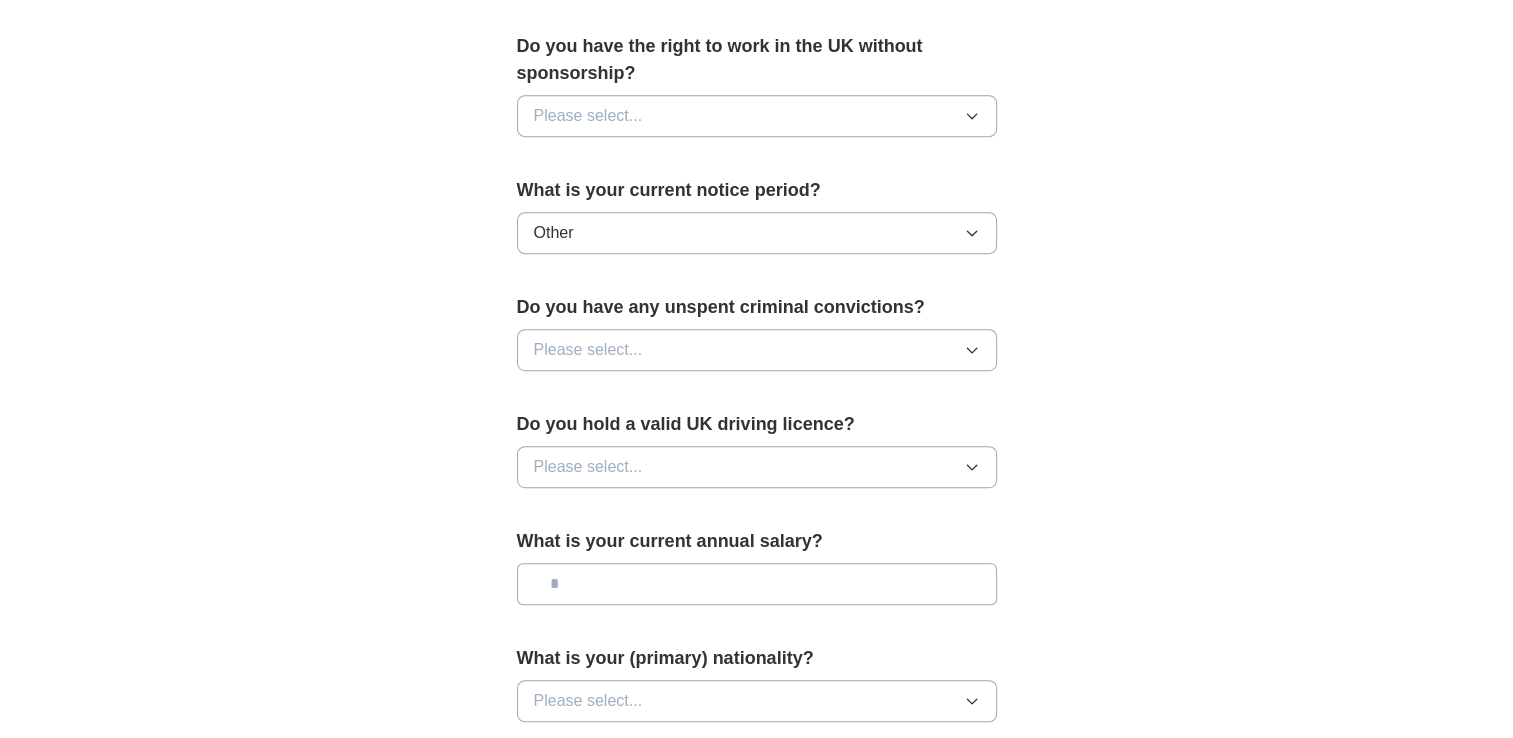 scroll, scrollTop: 1019, scrollLeft: 0, axis: vertical 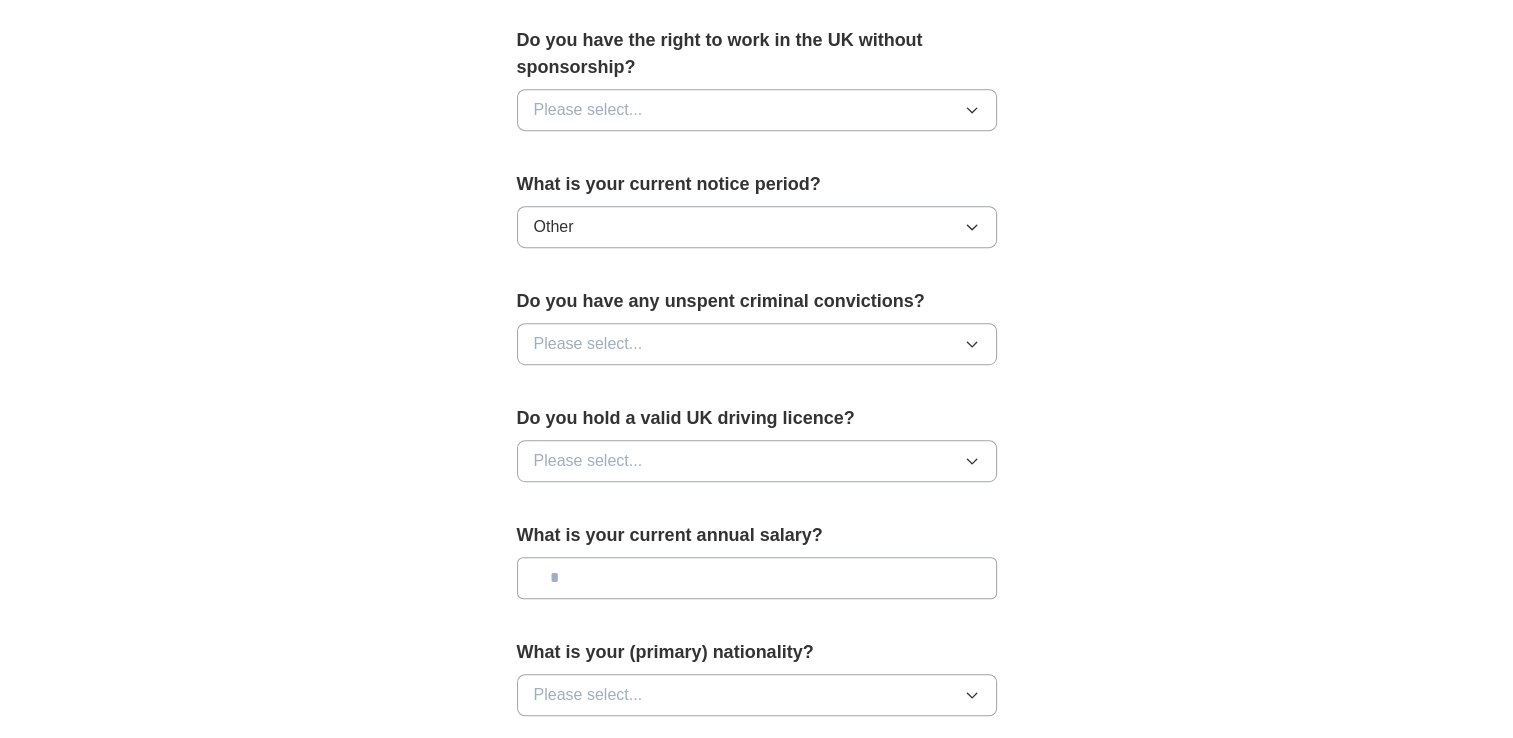 click on "Please select..." at bounding box center (757, 344) 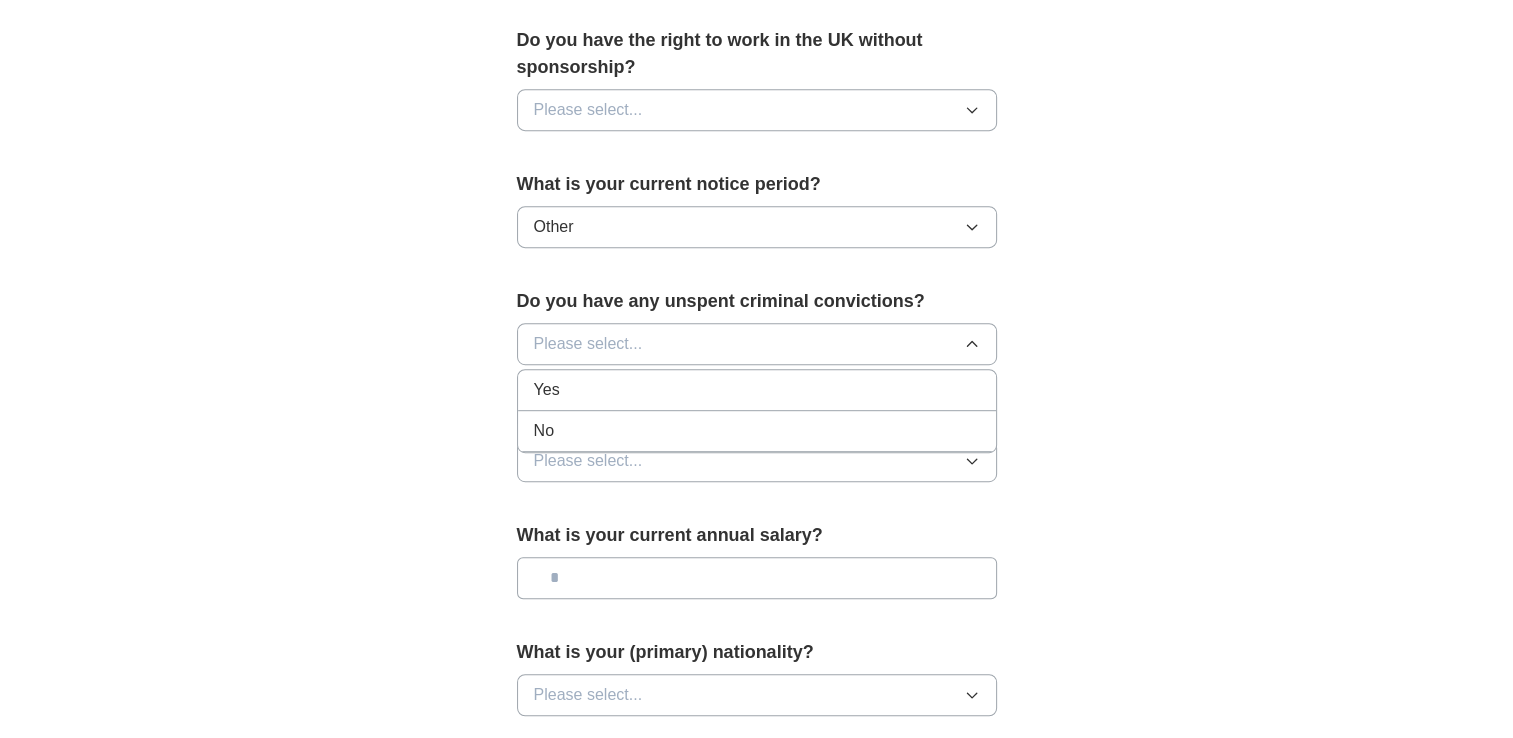 click on "No" at bounding box center (757, 431) 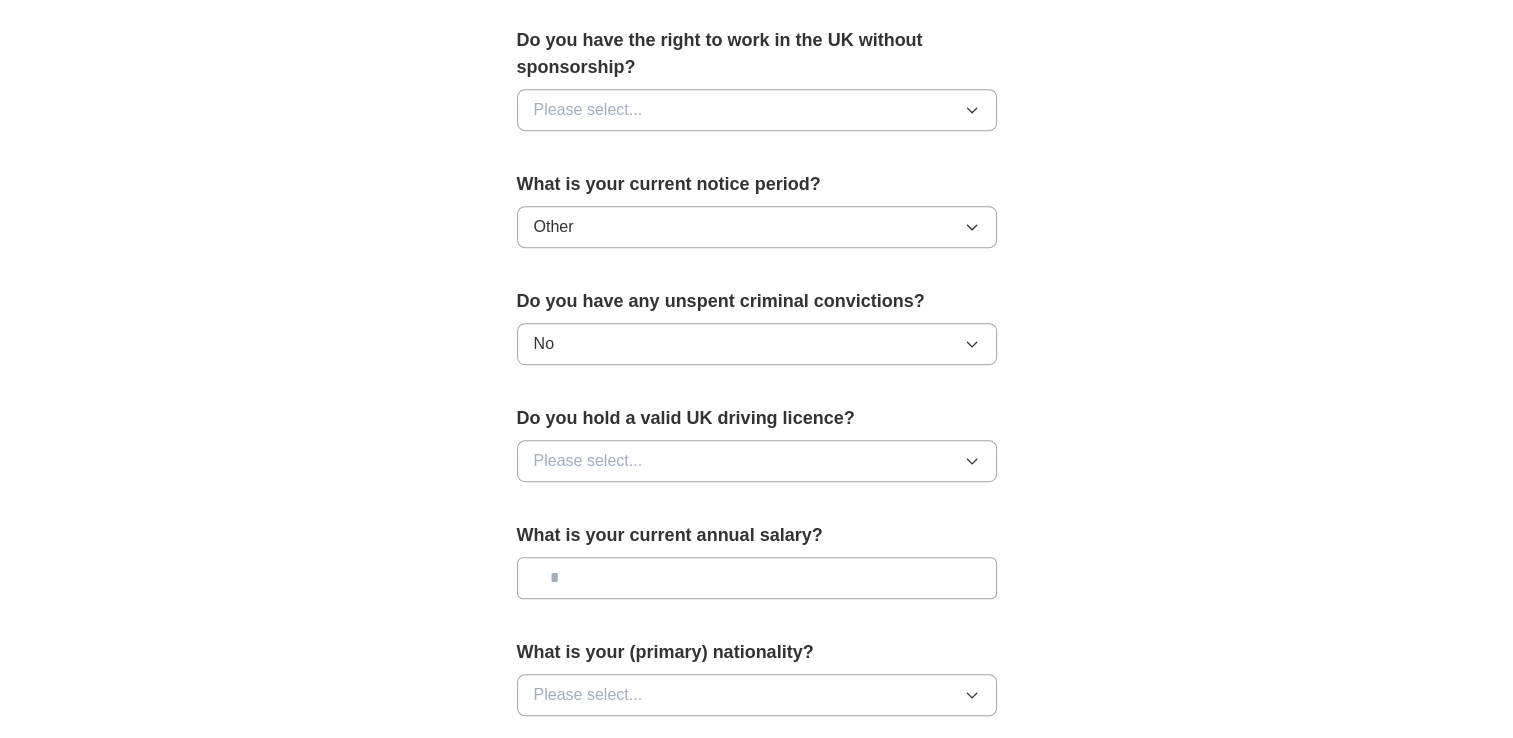 click on "Please select..." at bounding box center (757, 461) 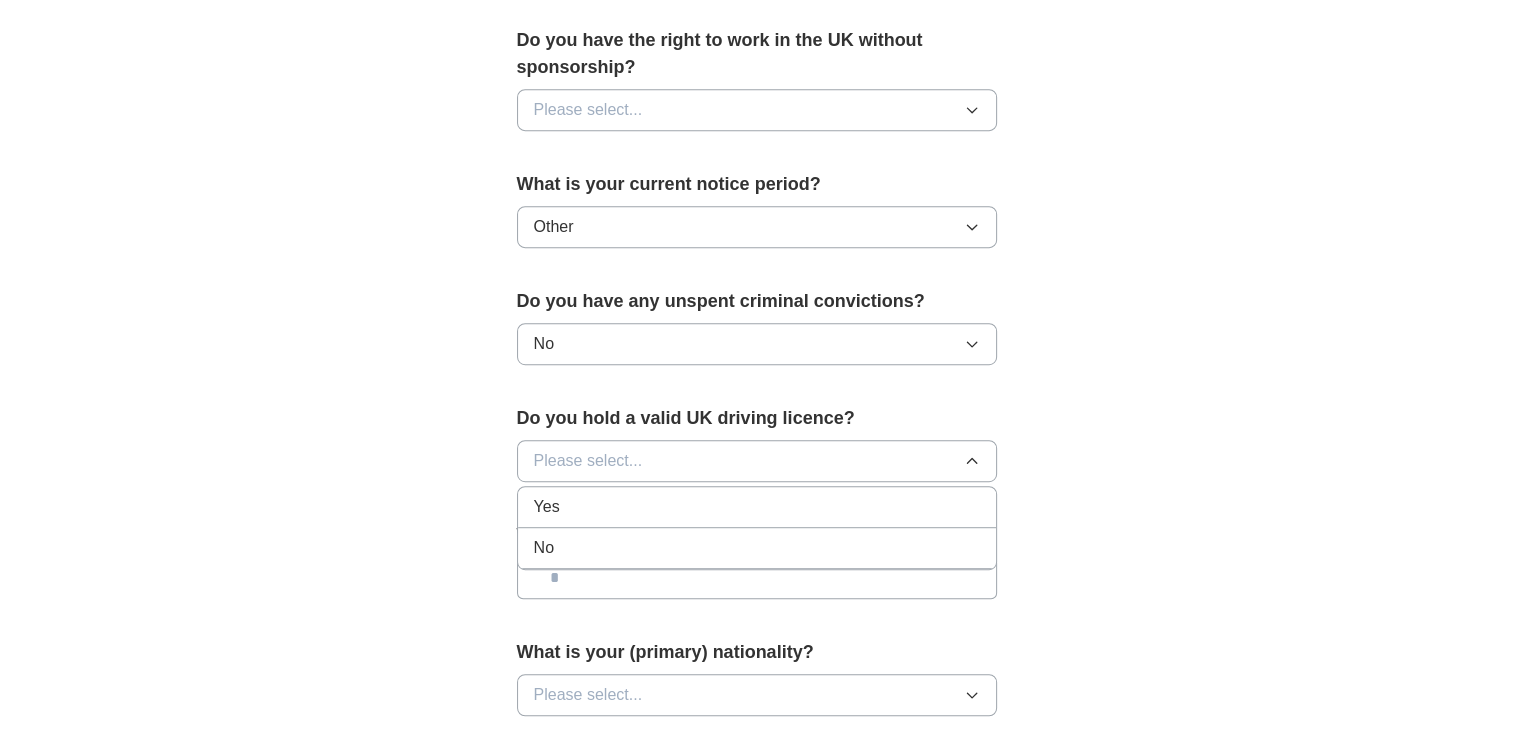 click on "No" at bounding box center [757, 548] 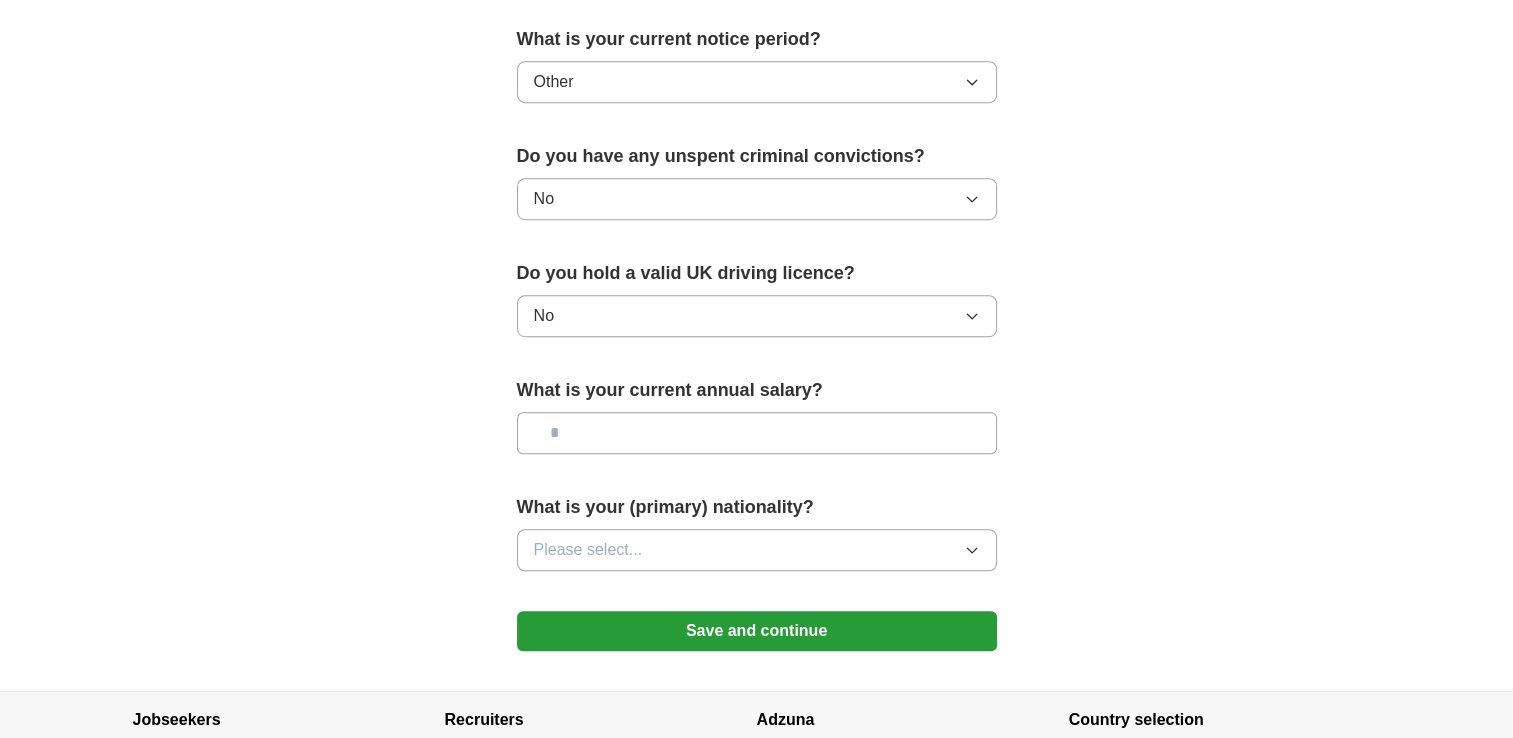 scroll, scrollTop: 1165, scrollLeft: 0, axis: vertical 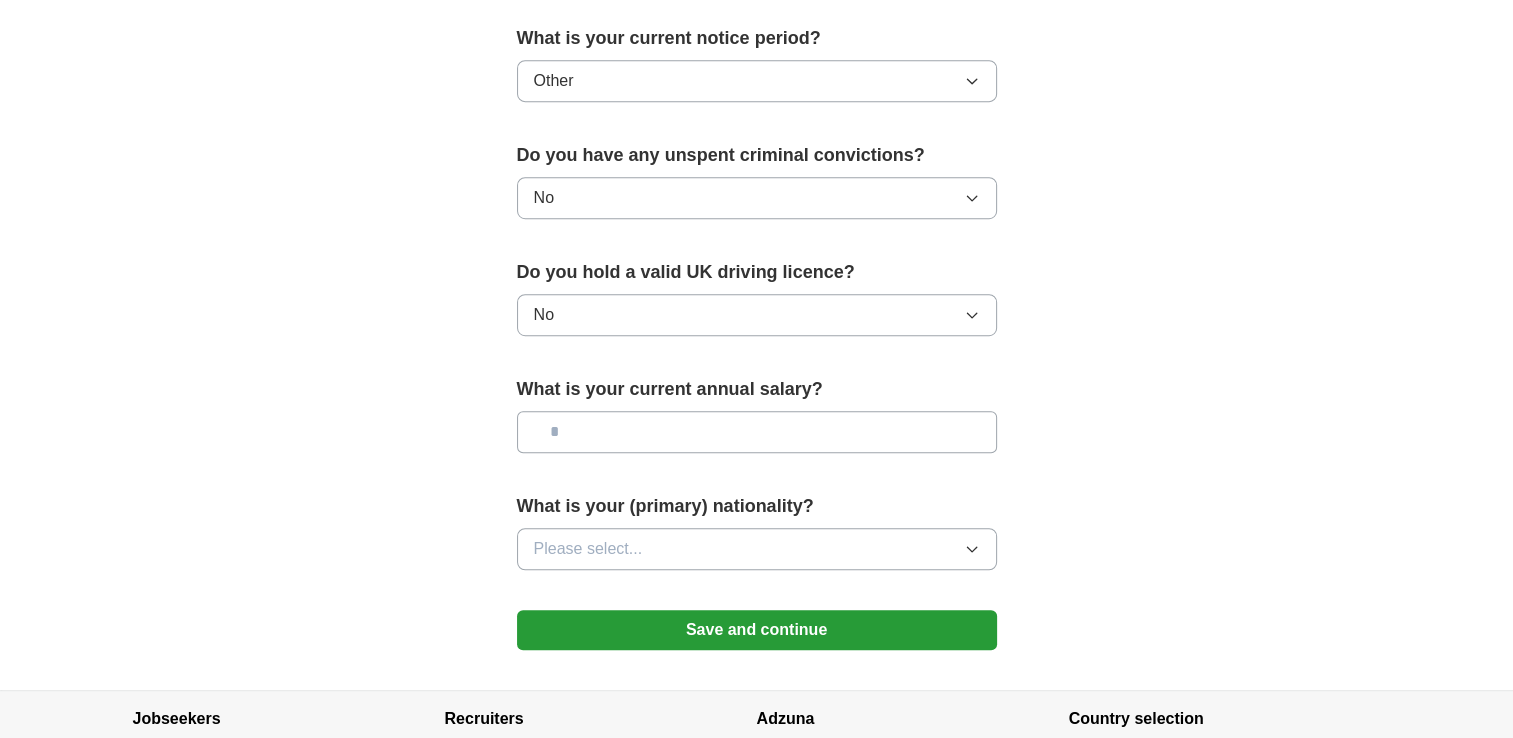 click at bounding box center [757, 432] 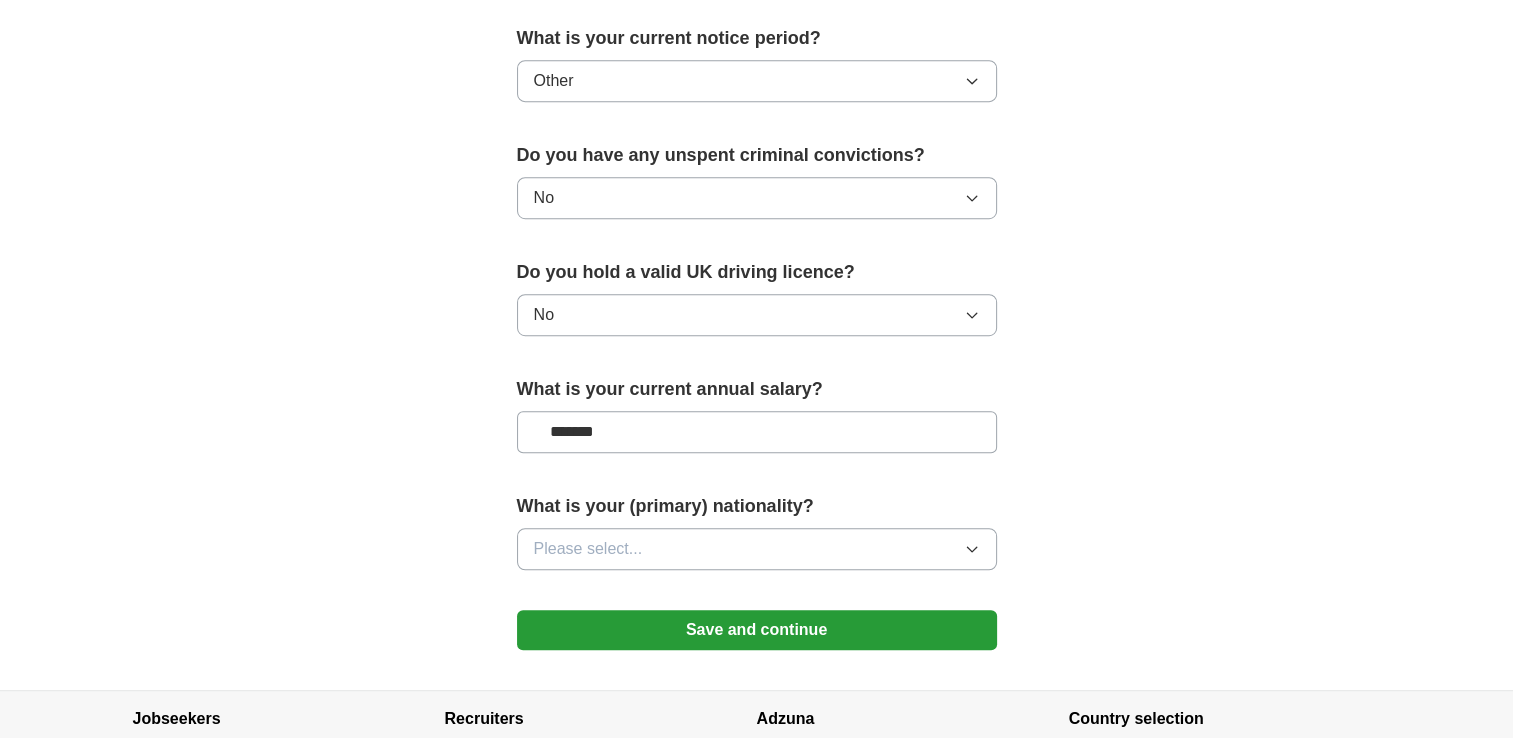 type on "*******" 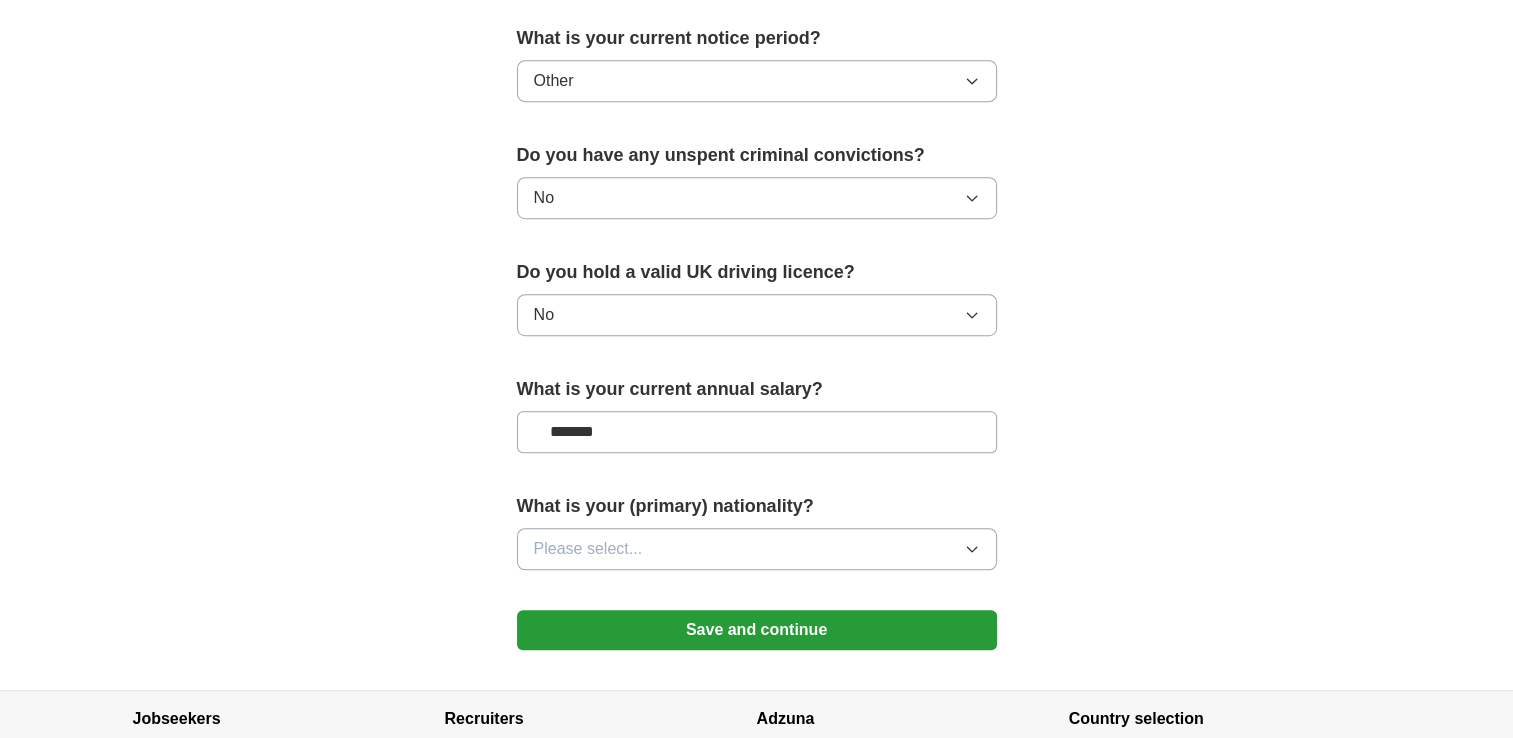 click on "Please select..." at bounding box center [757, 549] 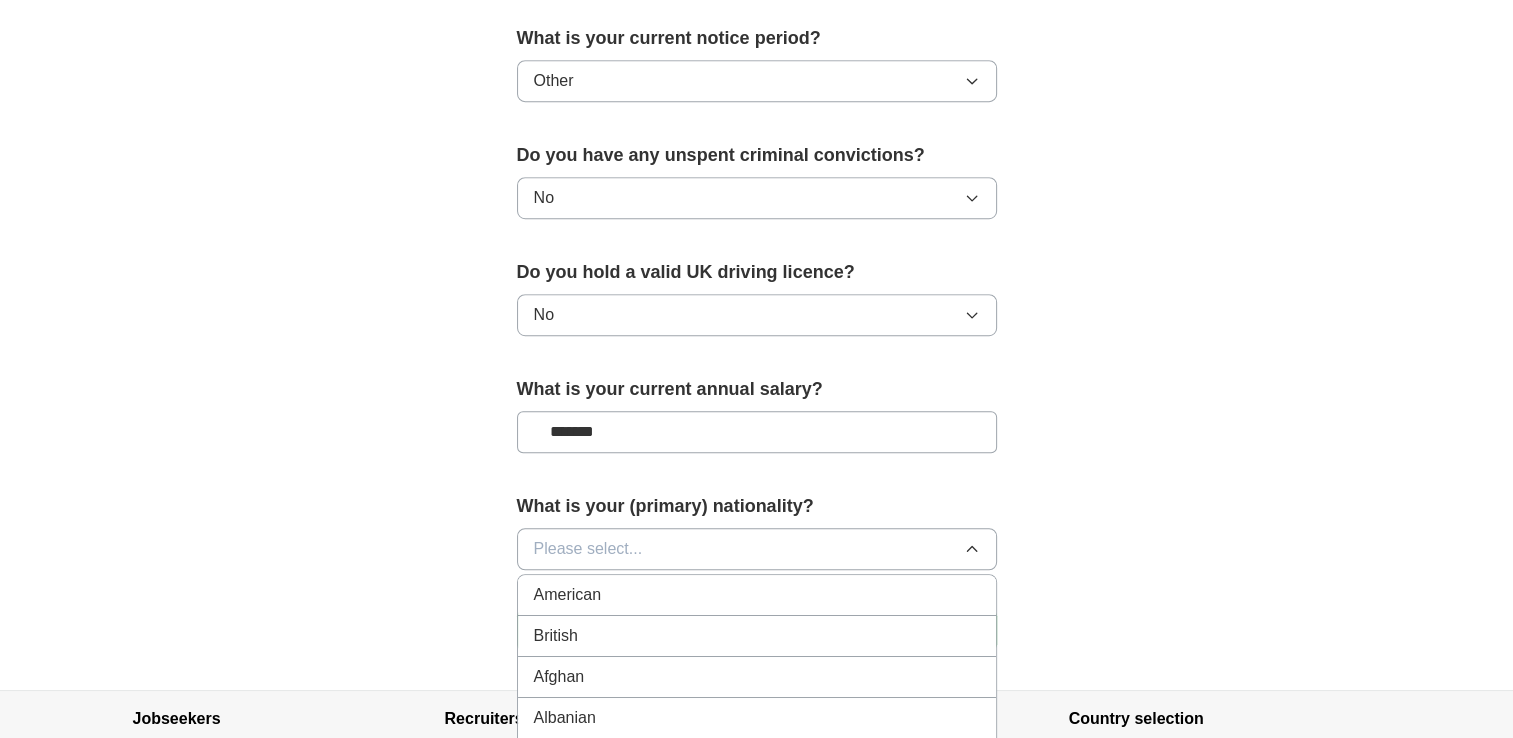 click on "British" at bounding box center [757, 636] 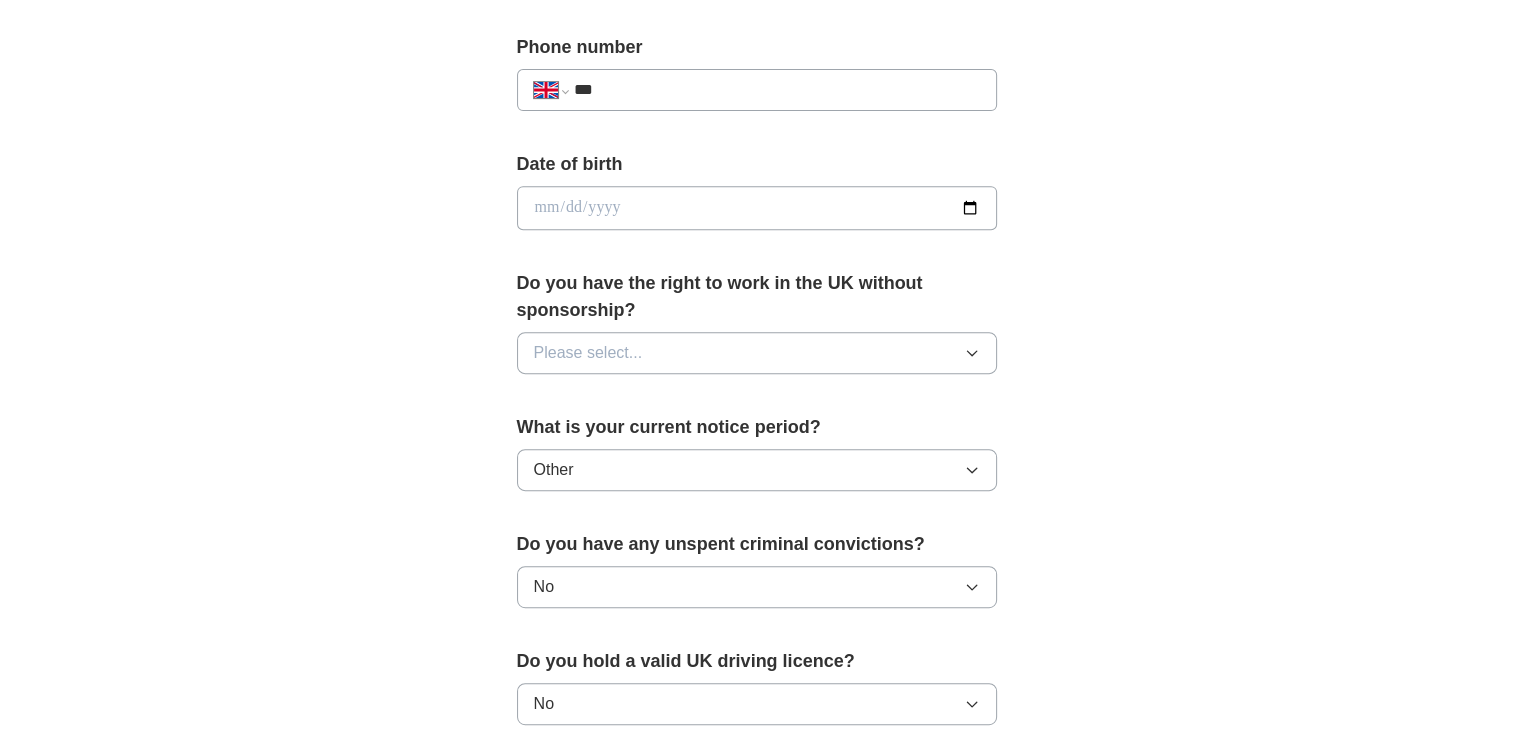 scroll, scrollTop: 679, scrollLeft: 0, axis: vertical 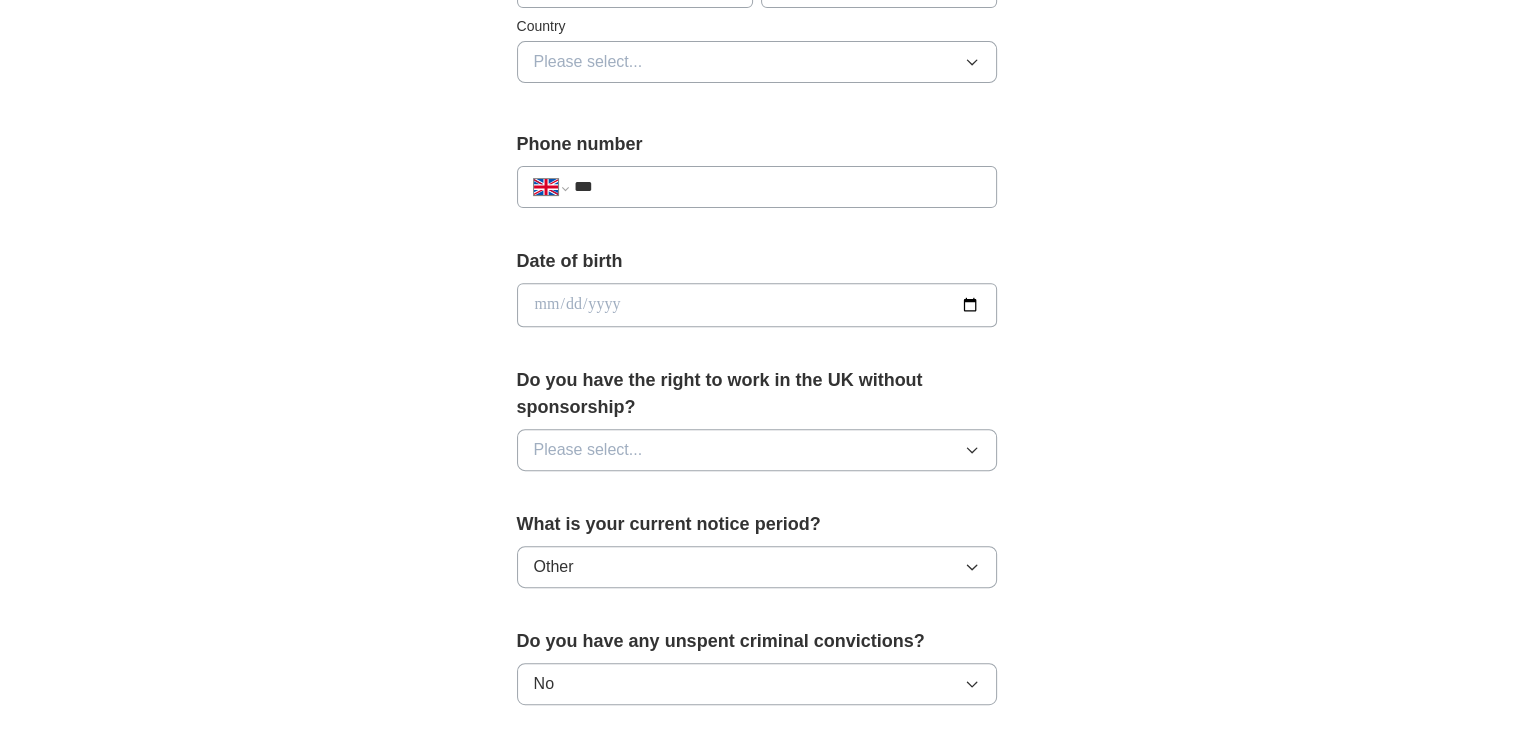 click on "Please select..." at bounding box center [757, 450] 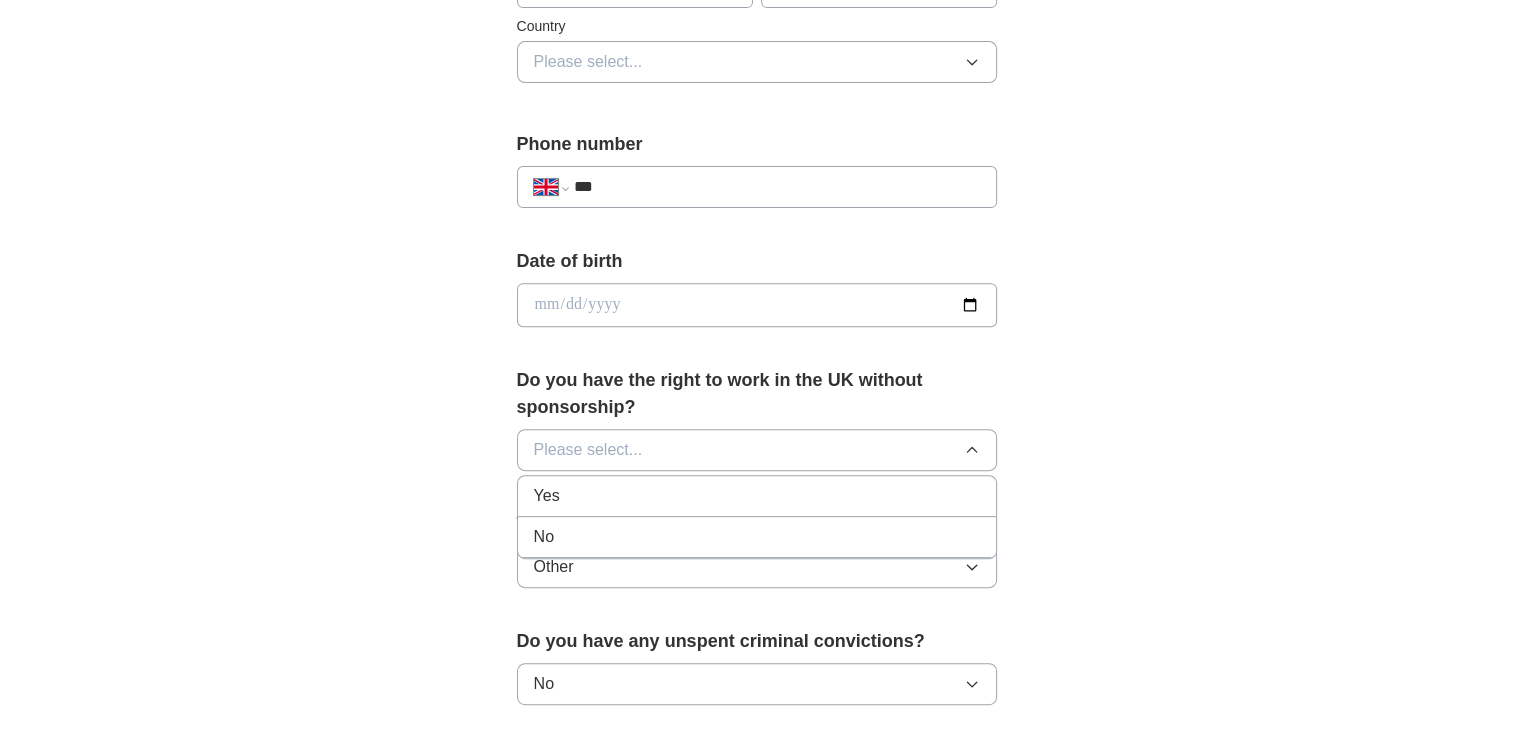 click on "Yes" at bounding box center (757, 496) 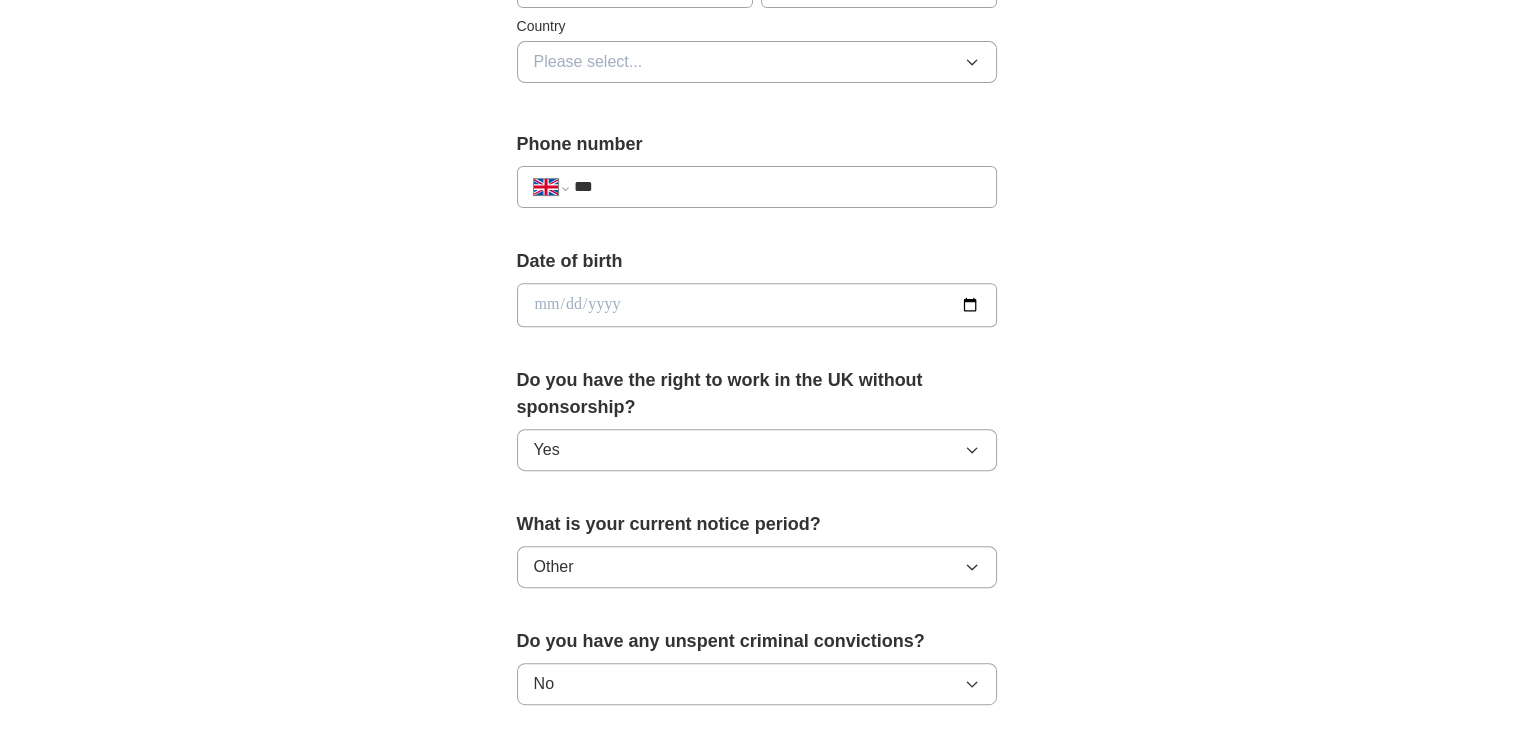 click at bounding box center (757, 305) 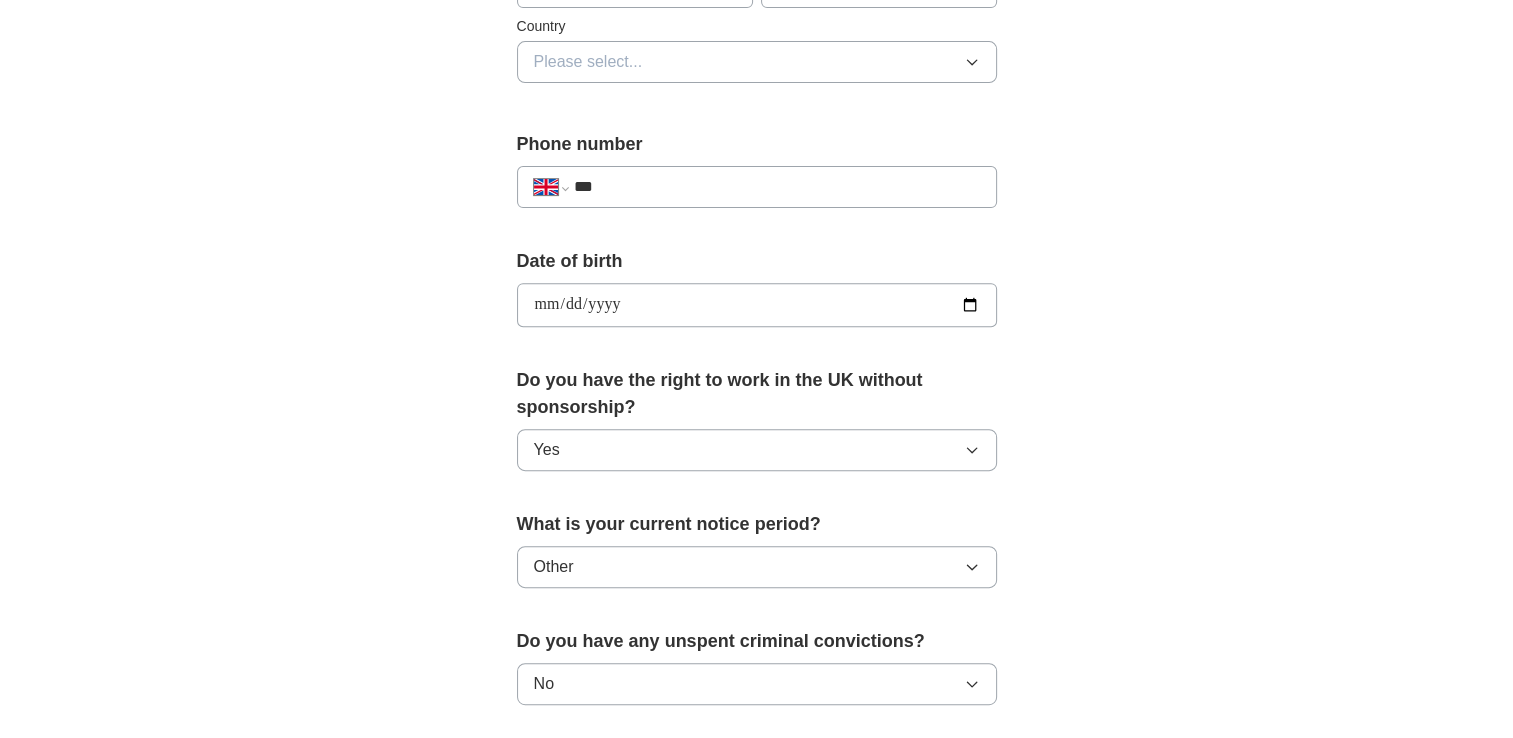 type on "**********" 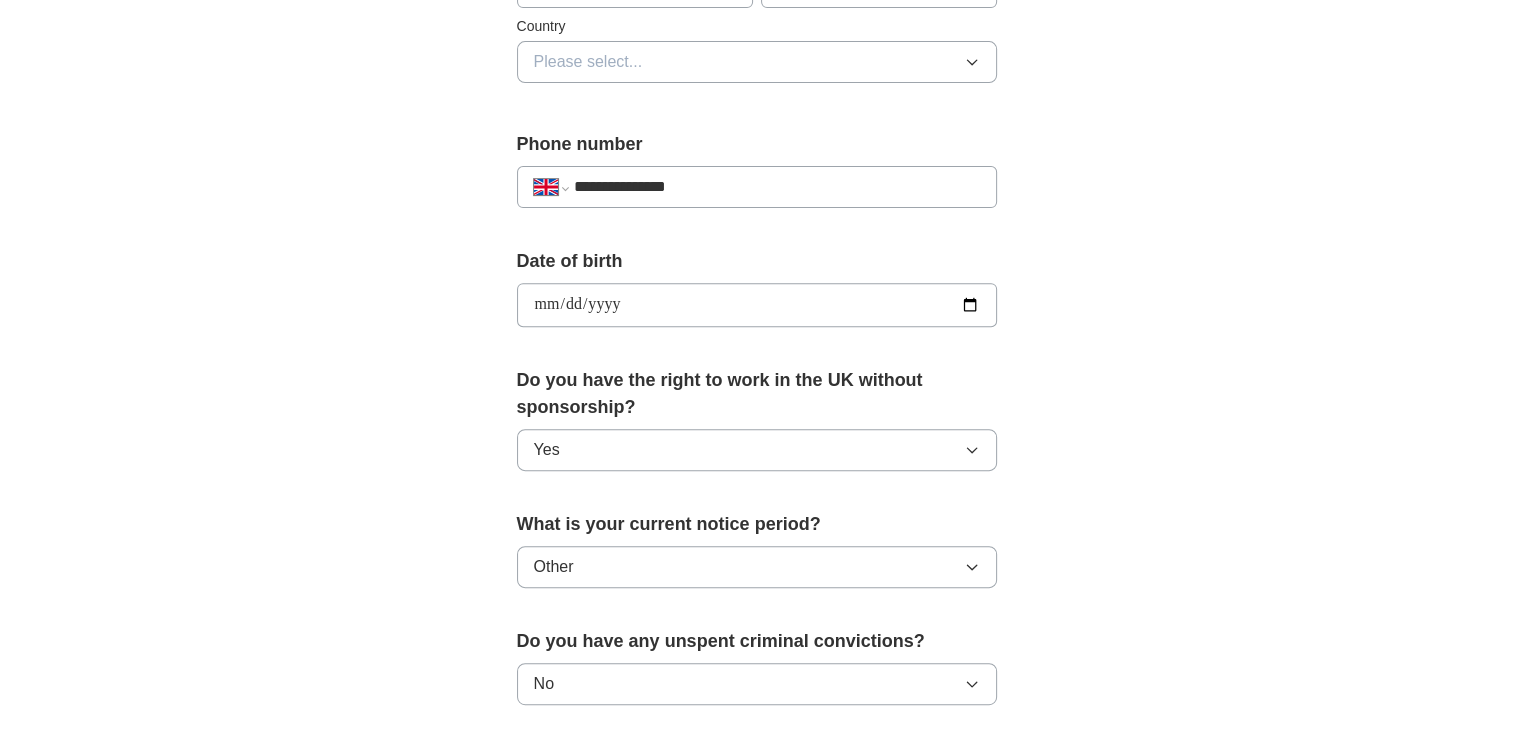 type on "**********" 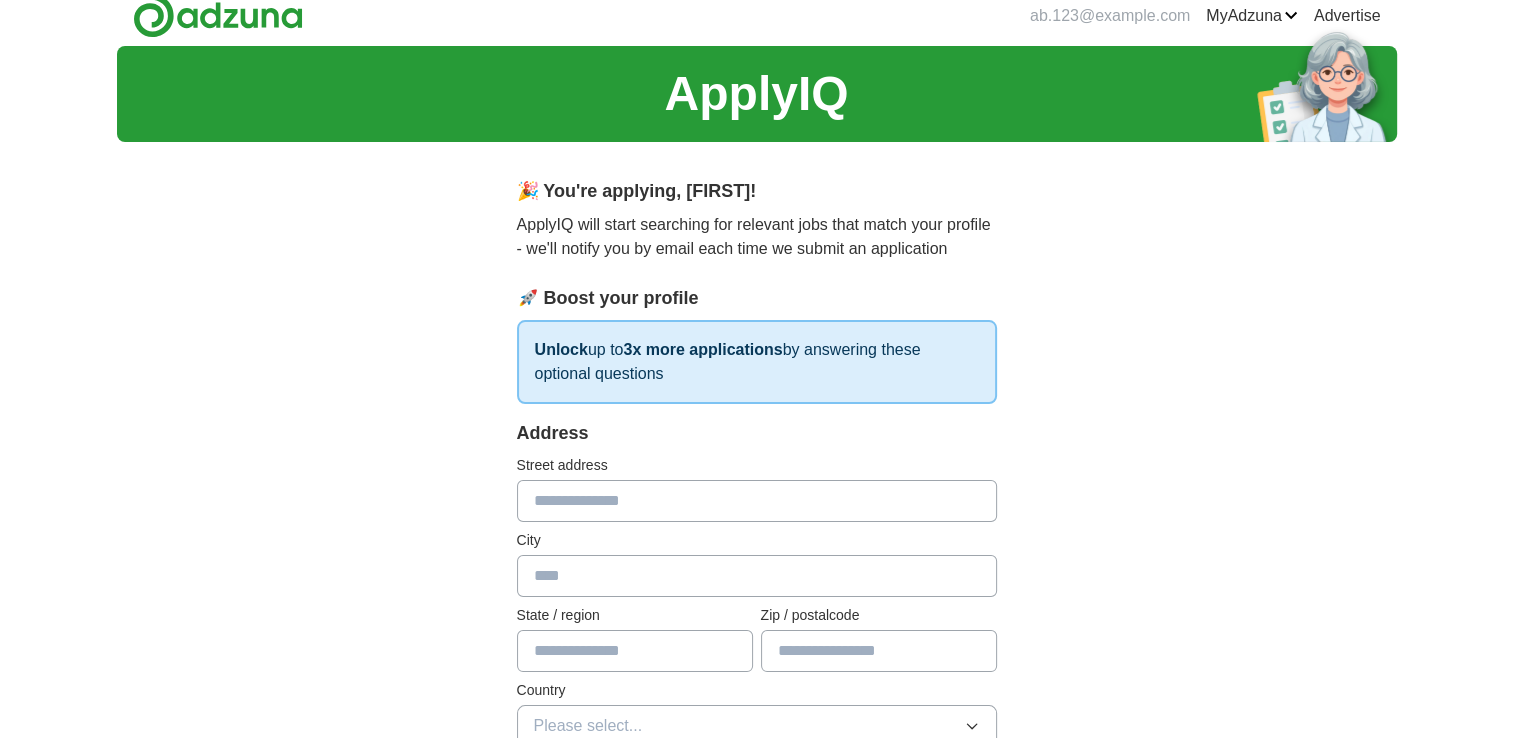 scroll, scrollTop: 70, scrollLeft: 0, axis: vertical 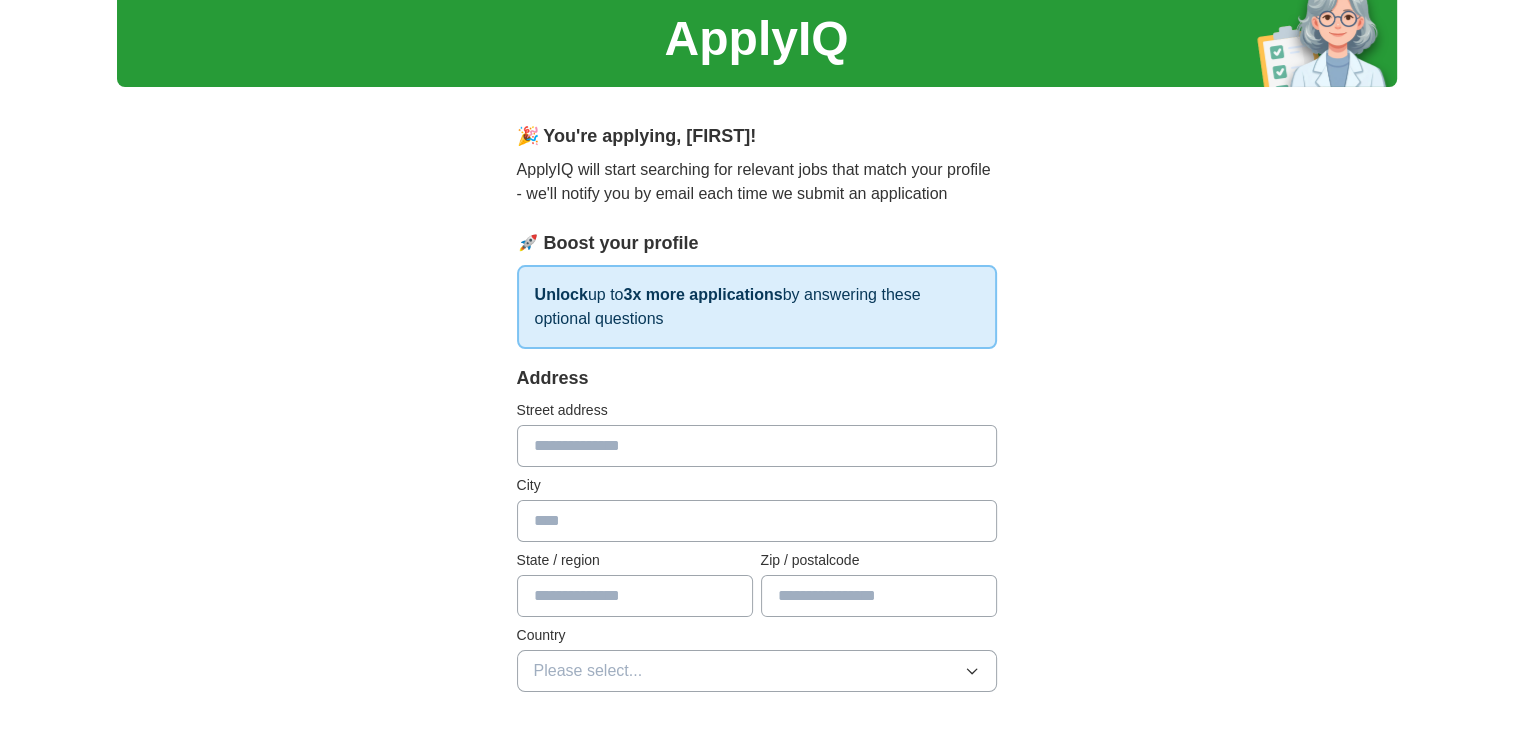 click at bounding box center [757, 446] 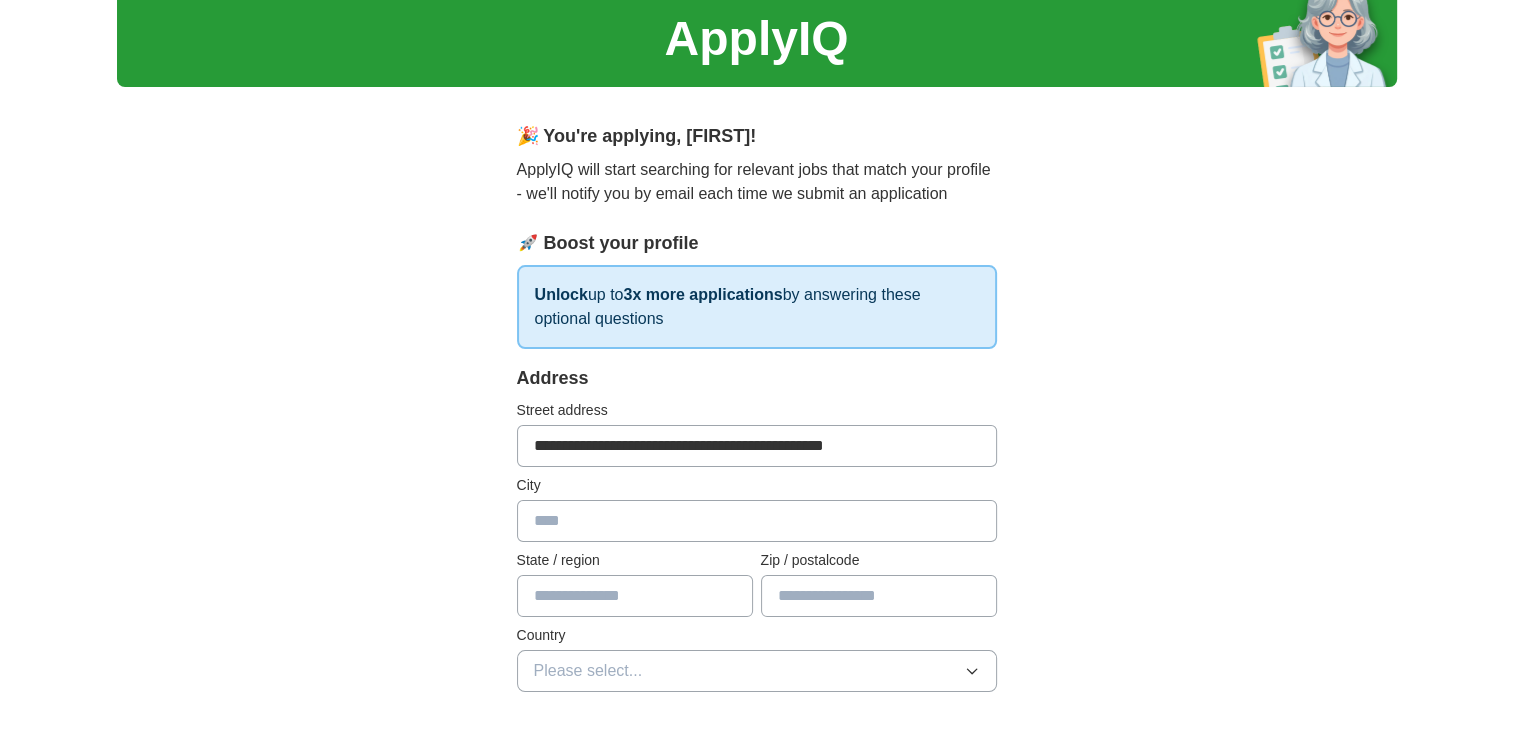 type on "**********" 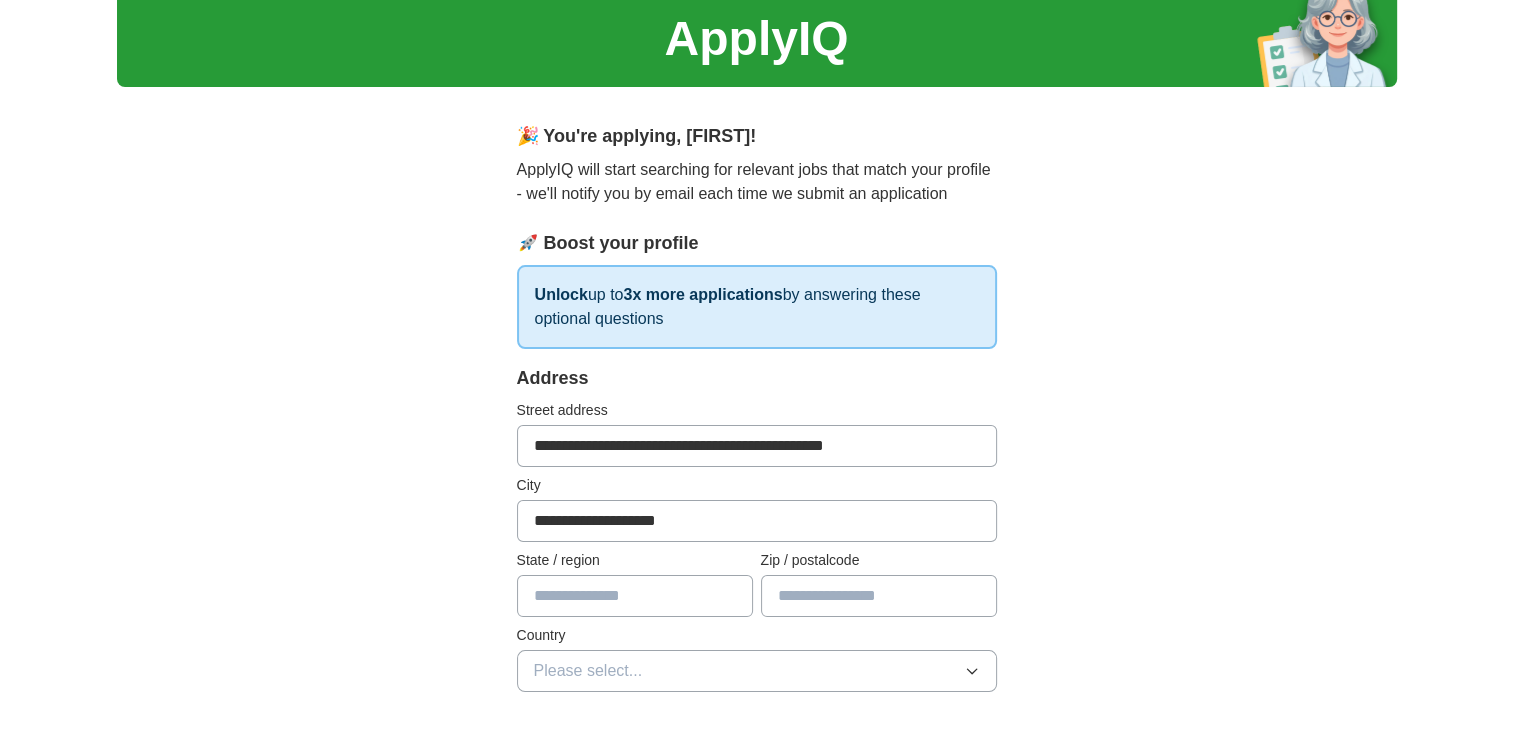 type on "**********" 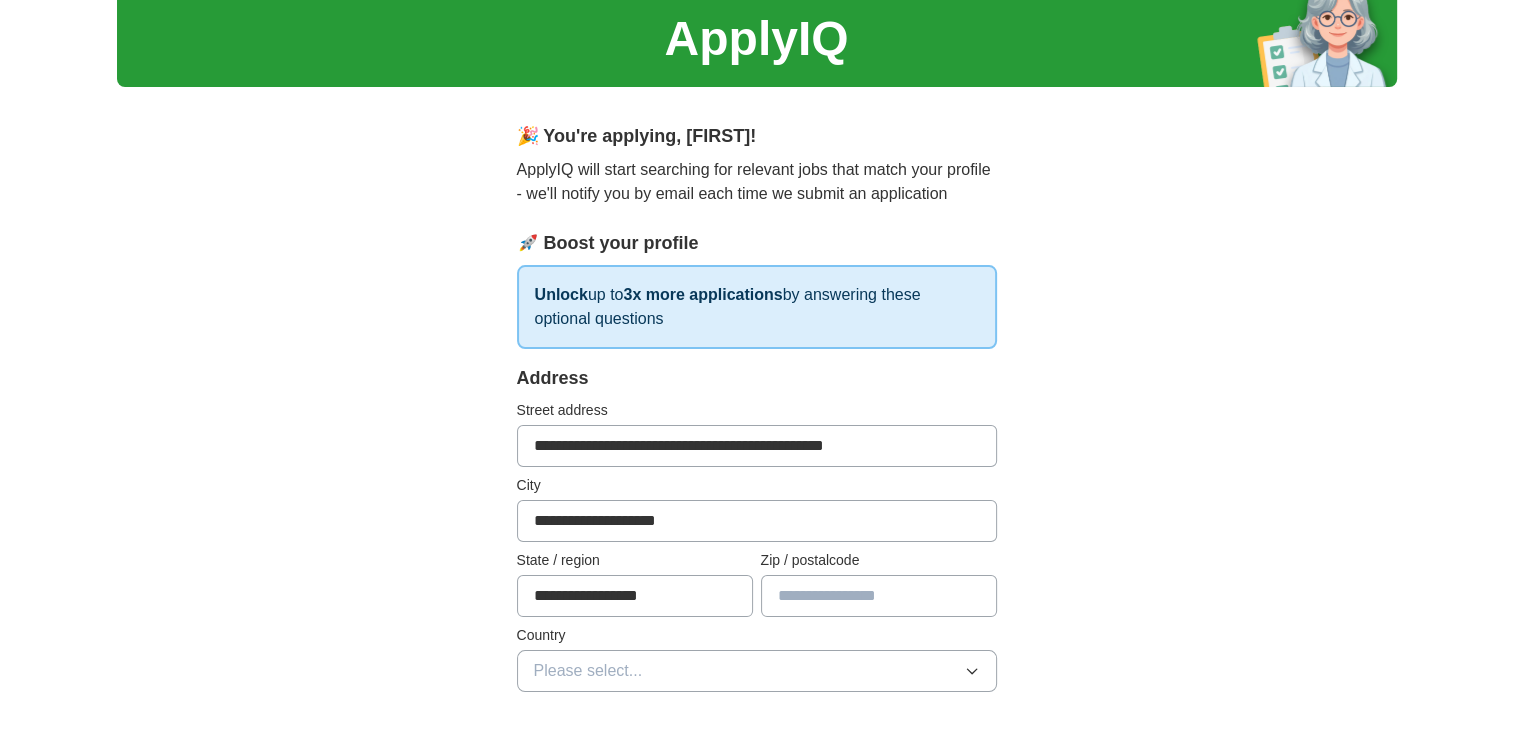 type on "*******" 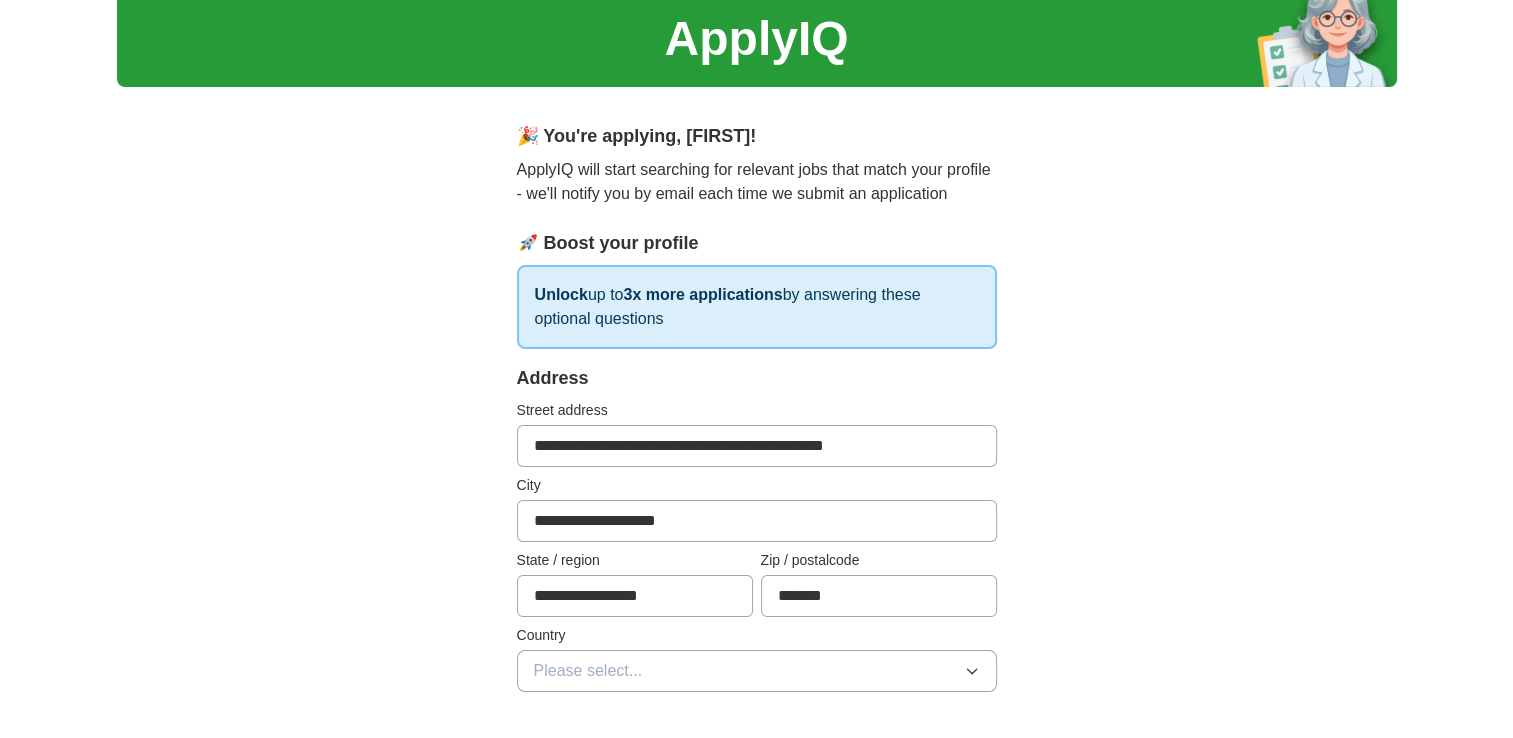 click on "**********" at bounding box center (757, 888) 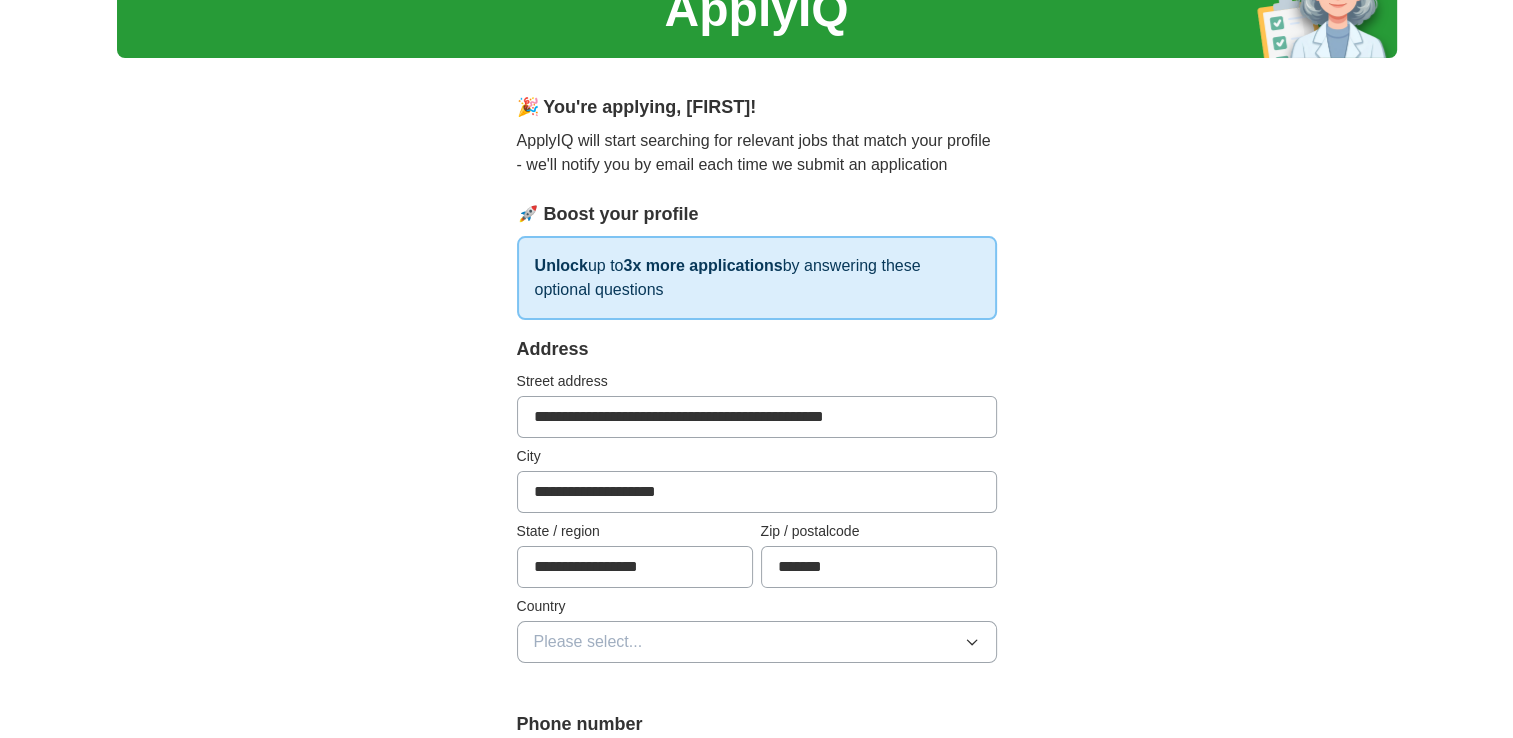scroll, scrollTop: 103, scrollLeft: 0, axis: vertical 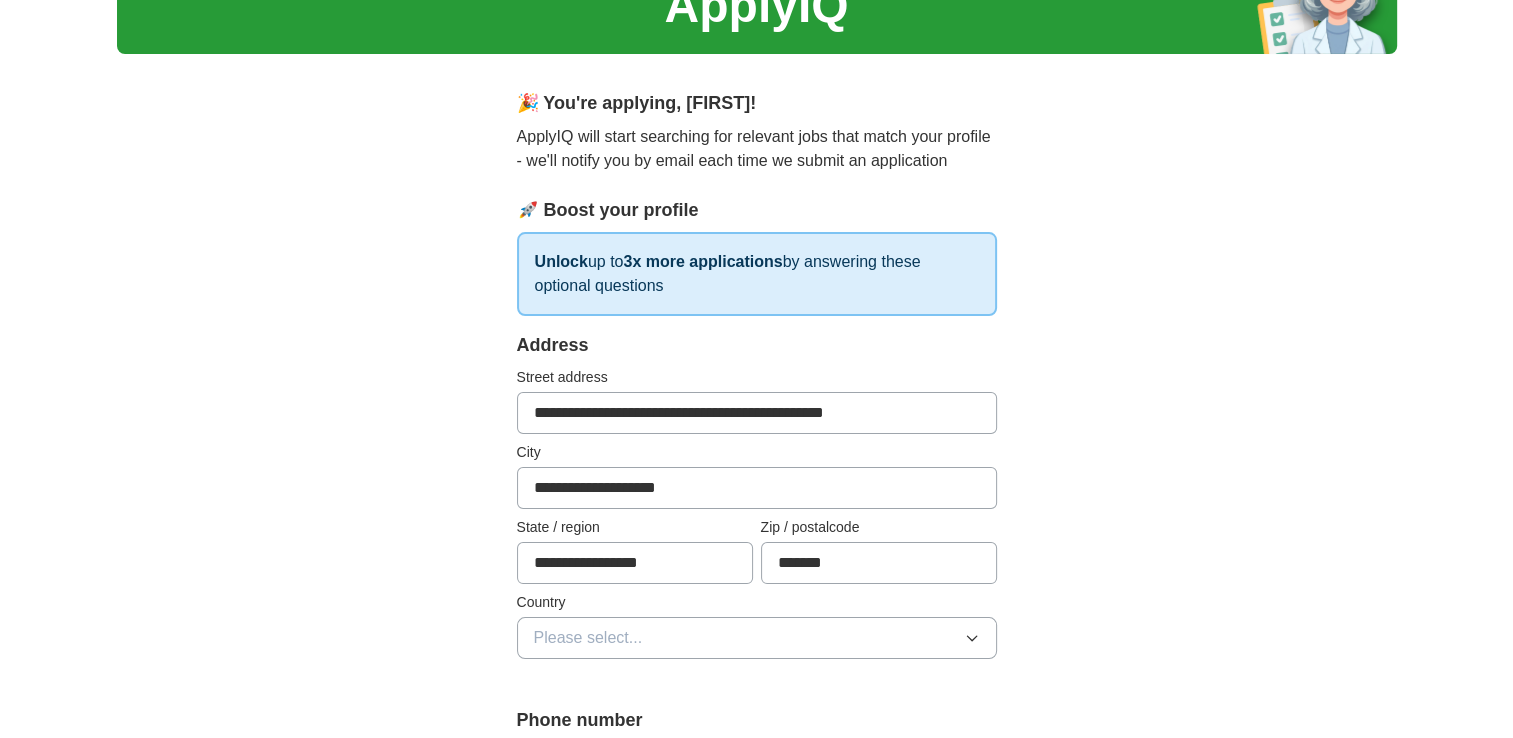 click on "**********" at bounding box center [757, 413] 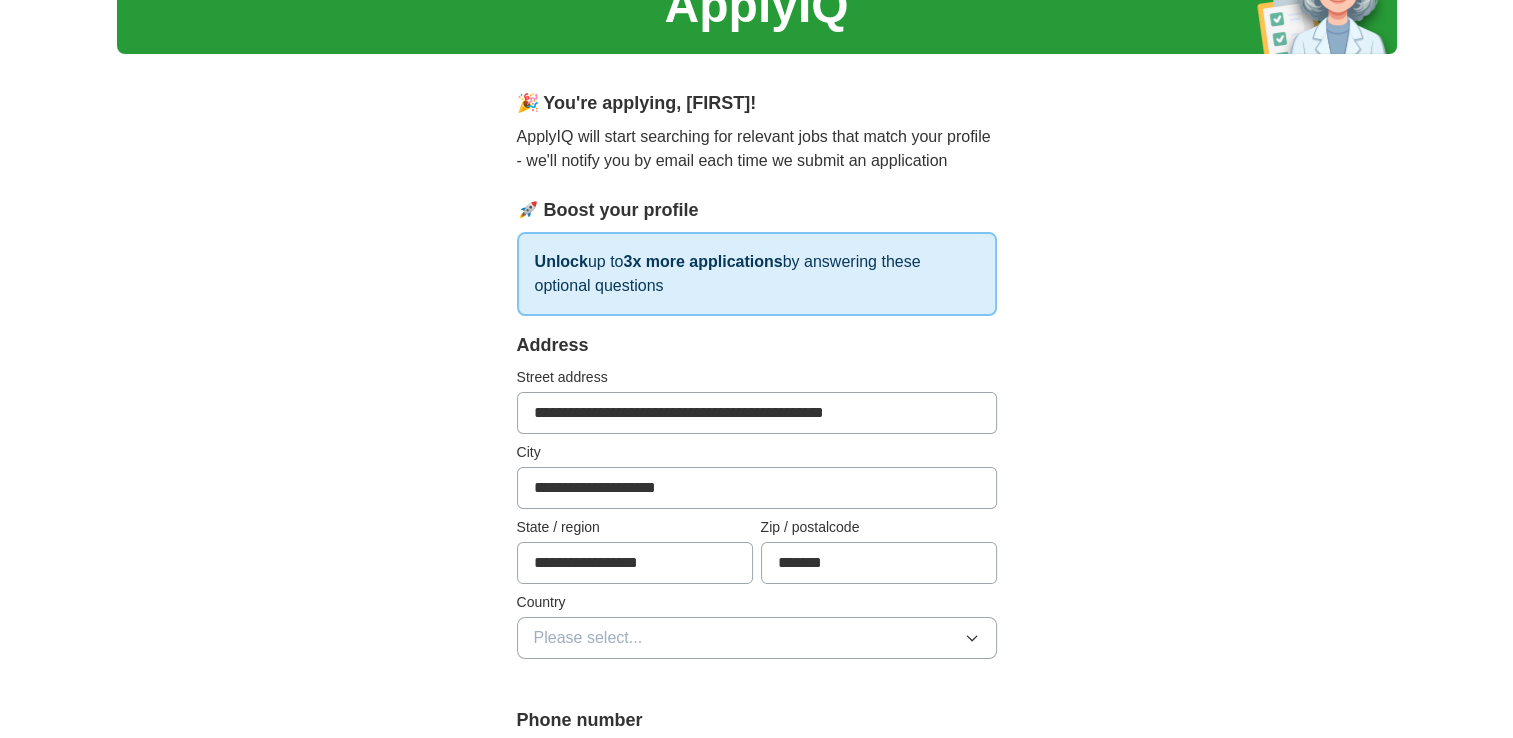 click on "**********" at bounding box center [757, 855] 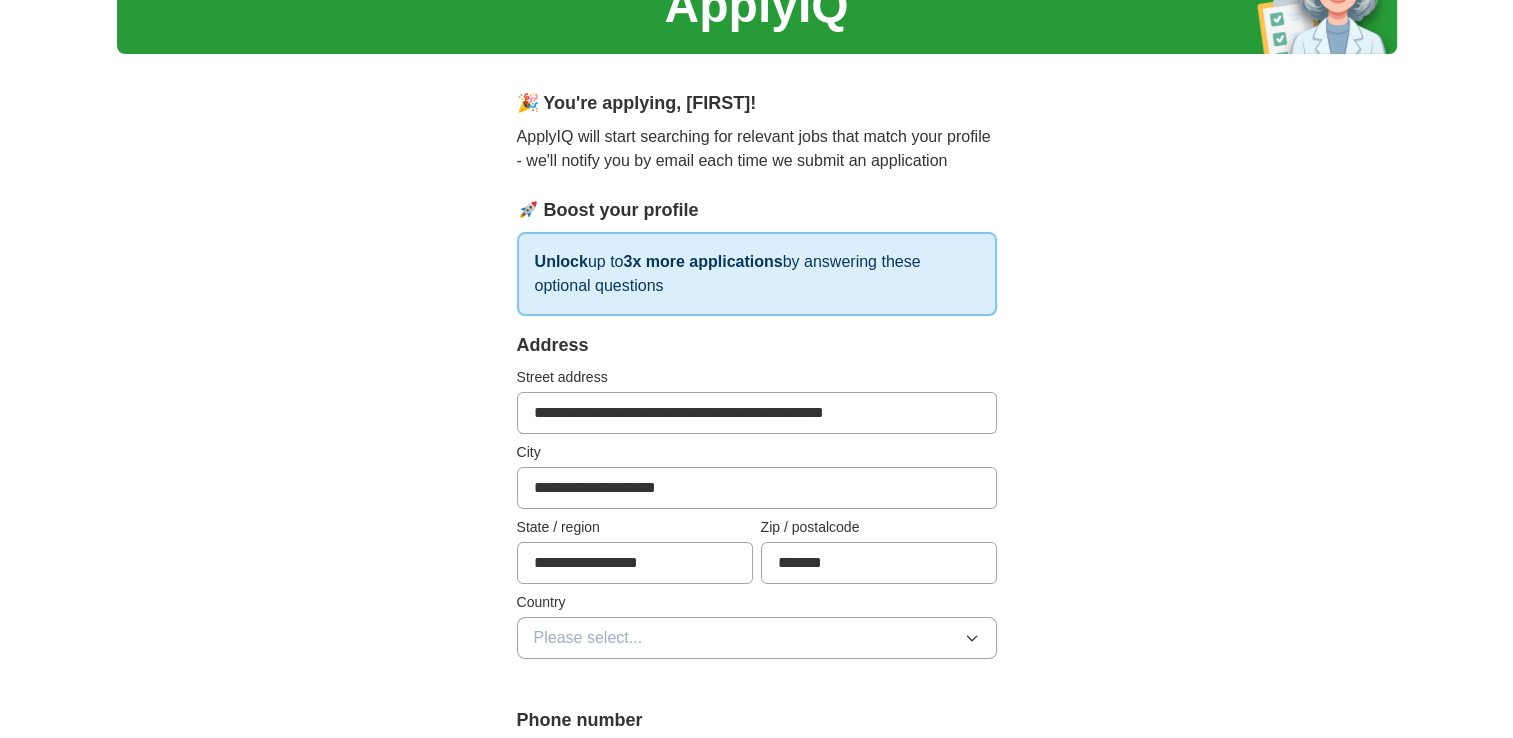 click on "**********" at bounding box center [757, 413] 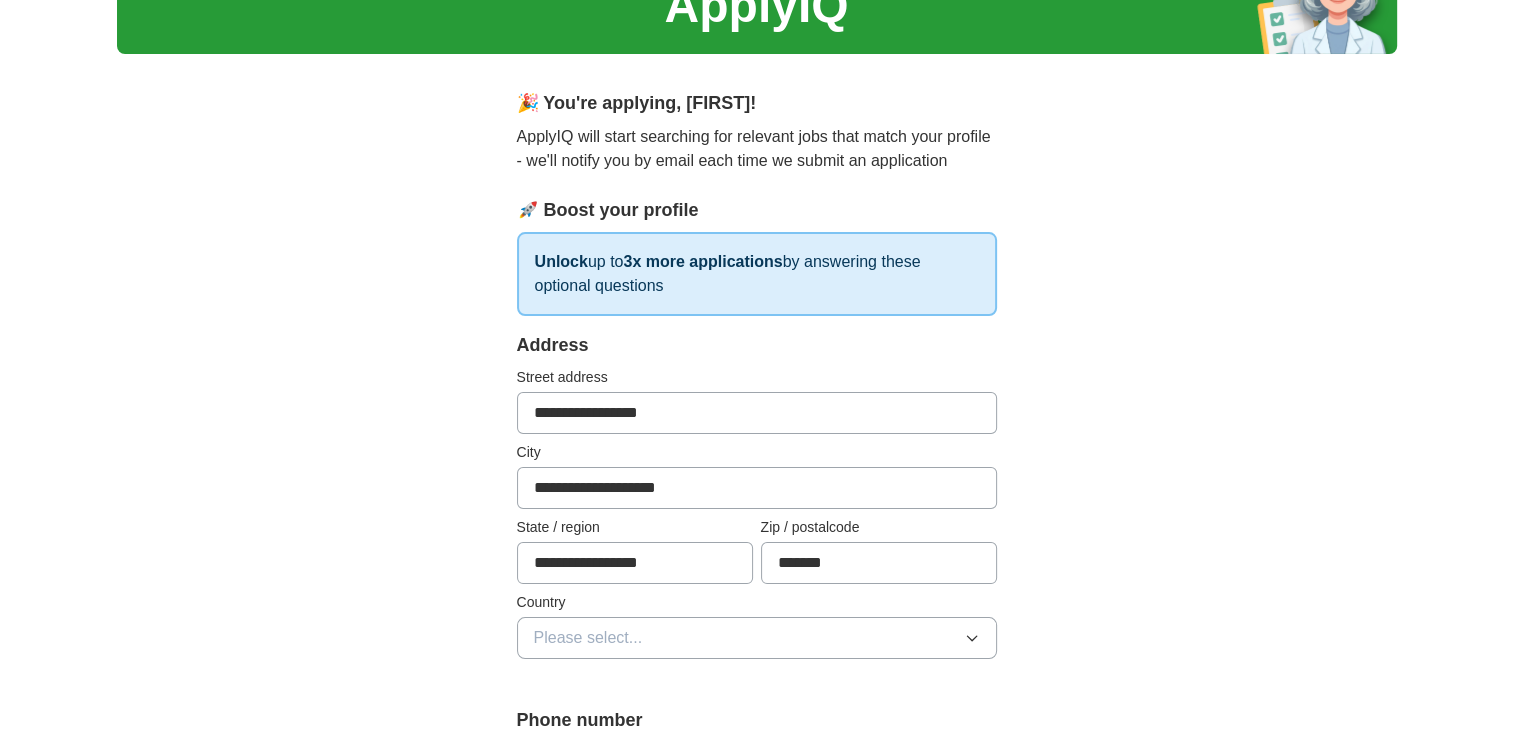 type on "**********" 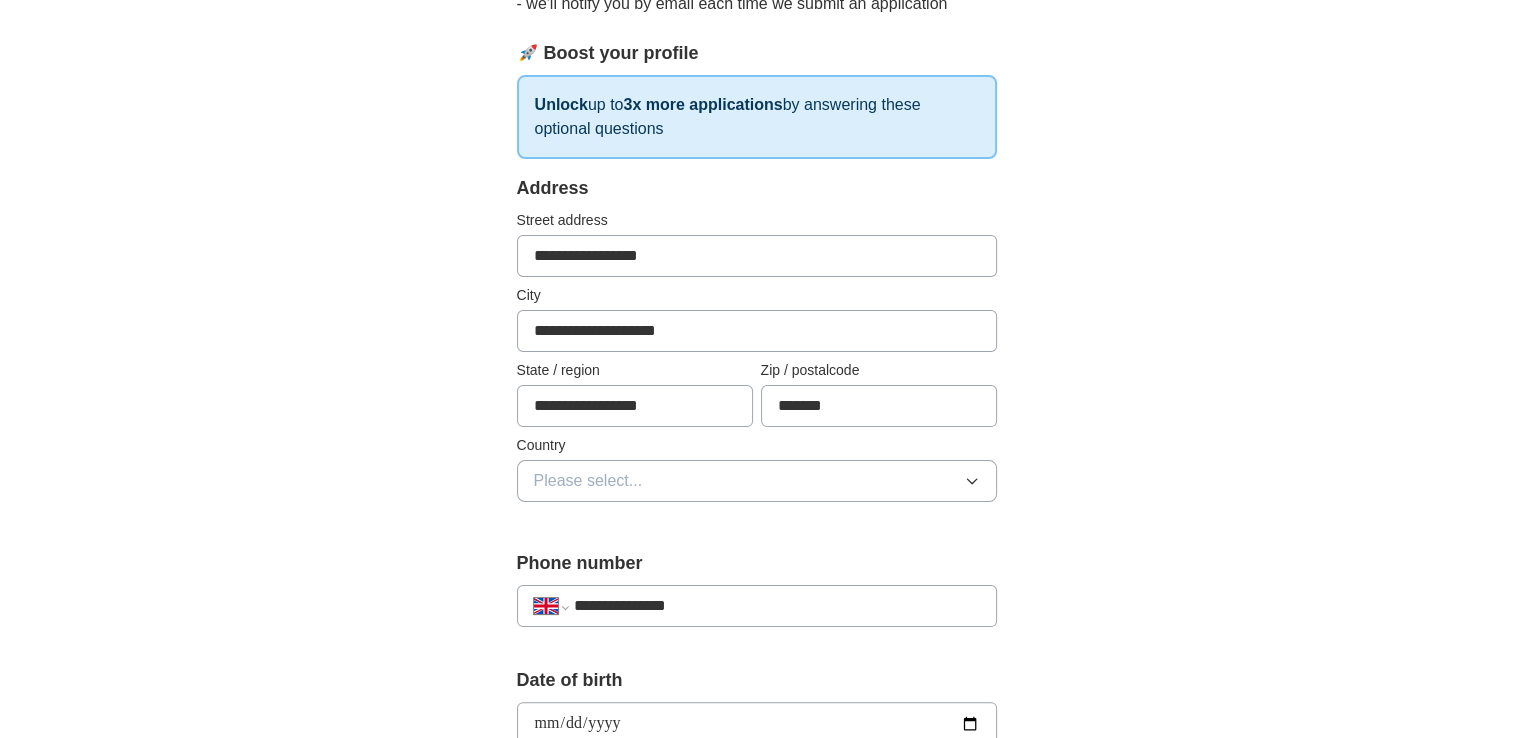 scroll, scrollTop: 264, scrollLeft: 0, axis: vertical 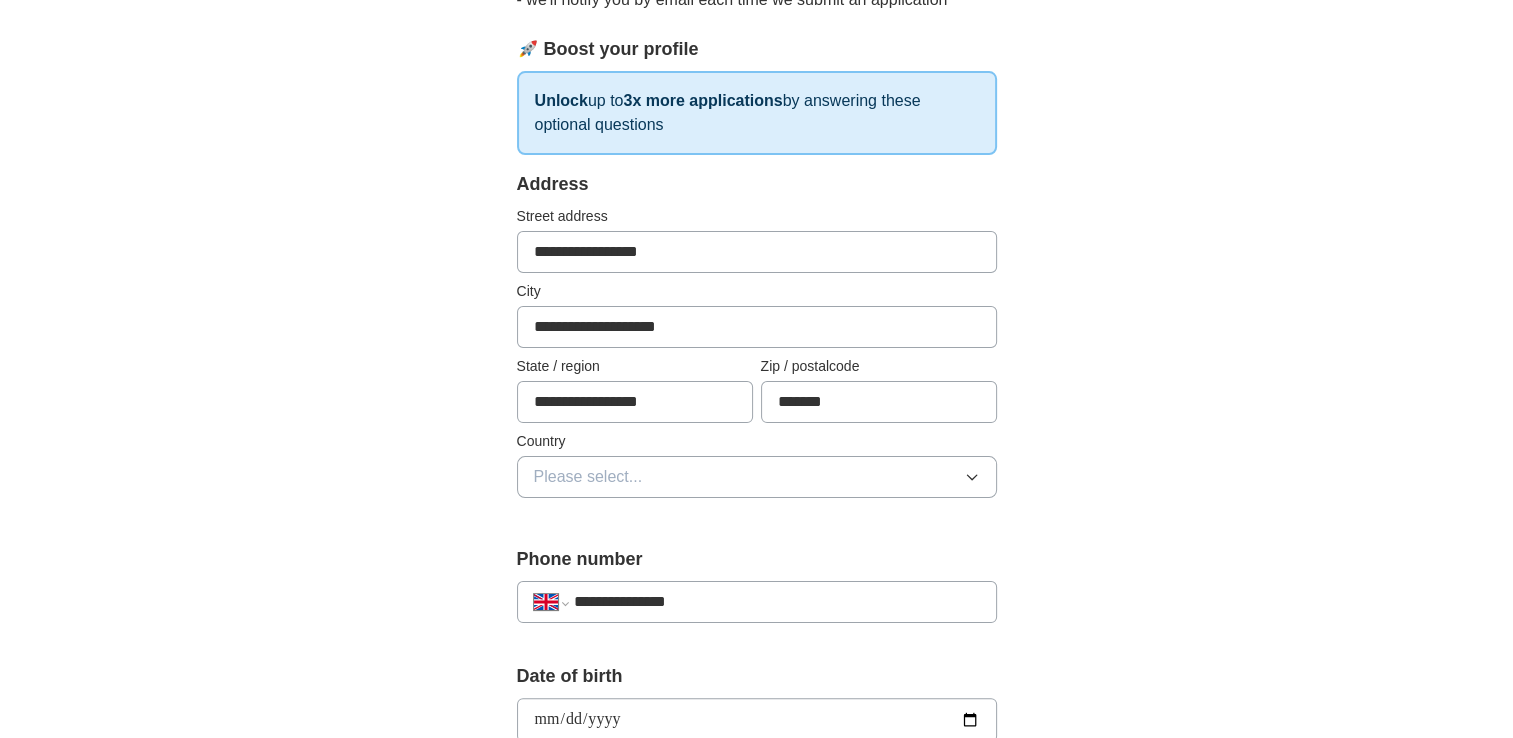 click on "Please select..." at bounding box center (757, 477) 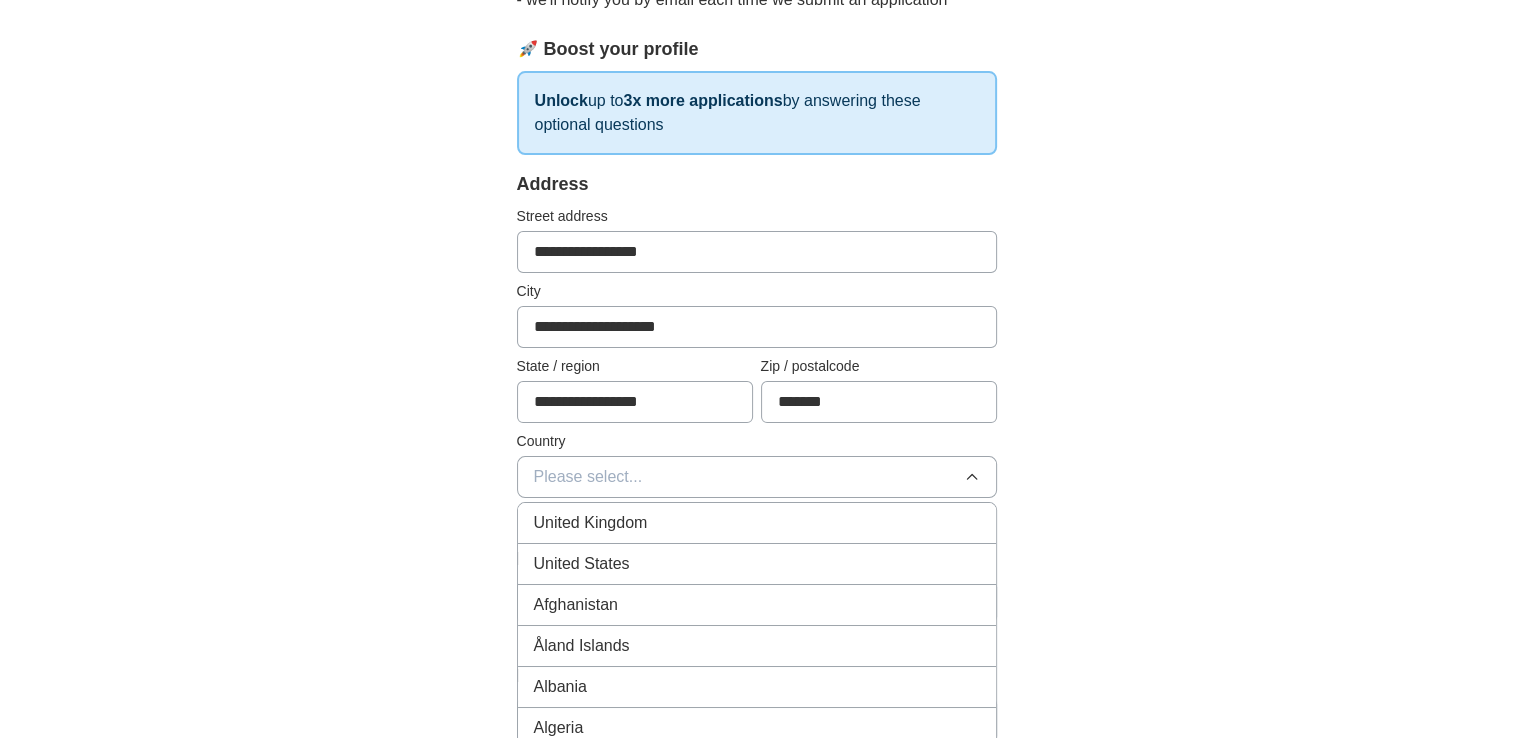 click on "United Kingdom" at bounding box center (757, 523) 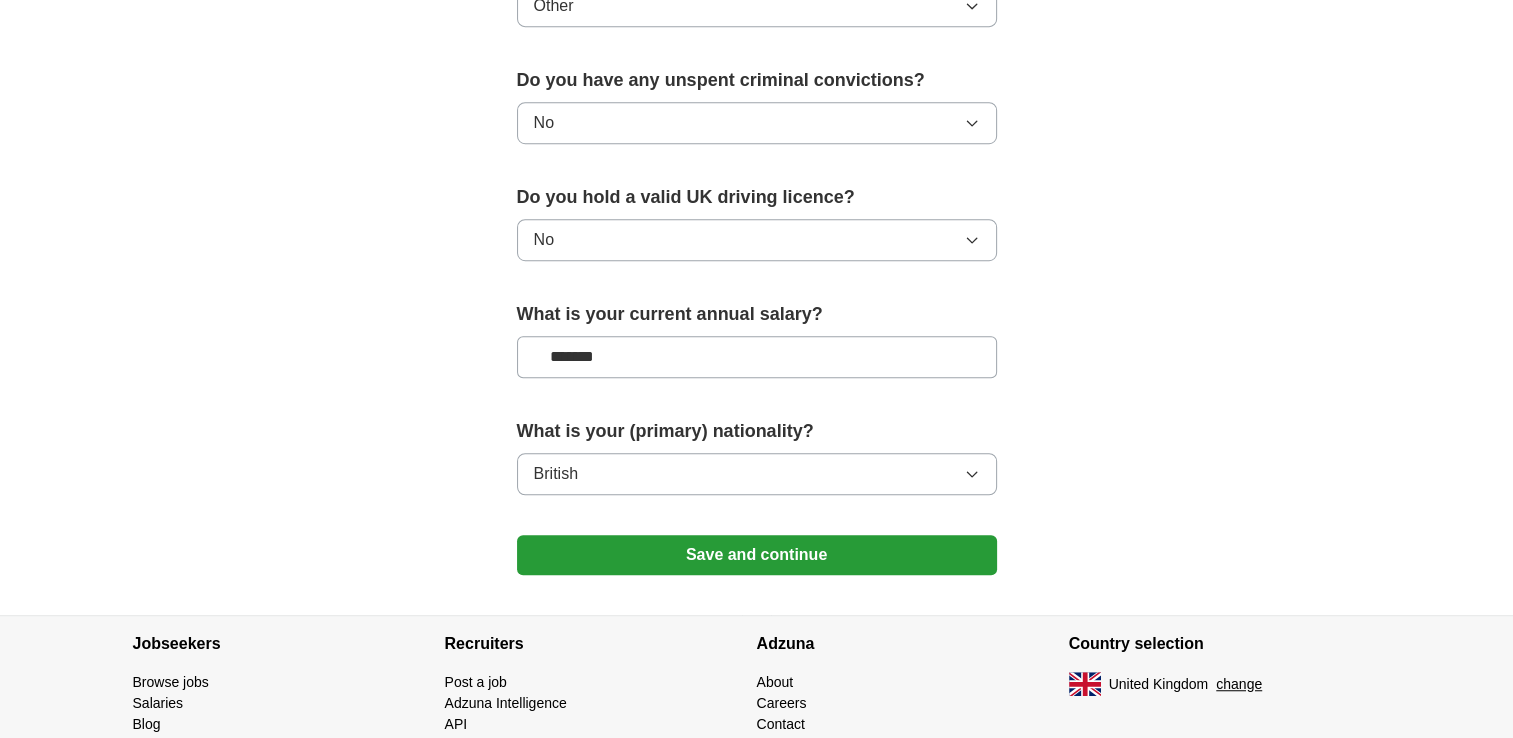 scroll, scrollTop: 1242, scrollLeft: 0, axis: vertical 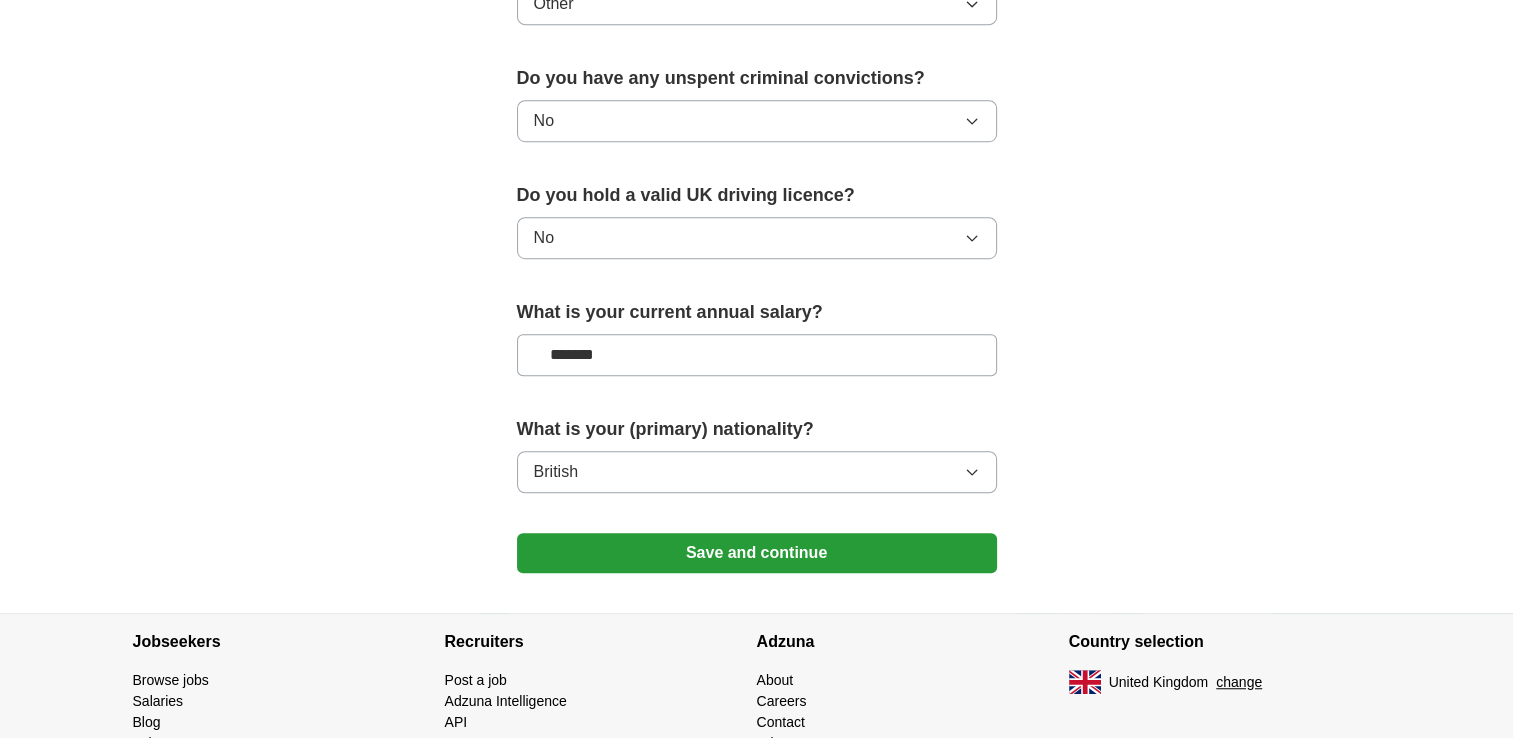 click on "Save and continue" at bounding box center (757, 553) 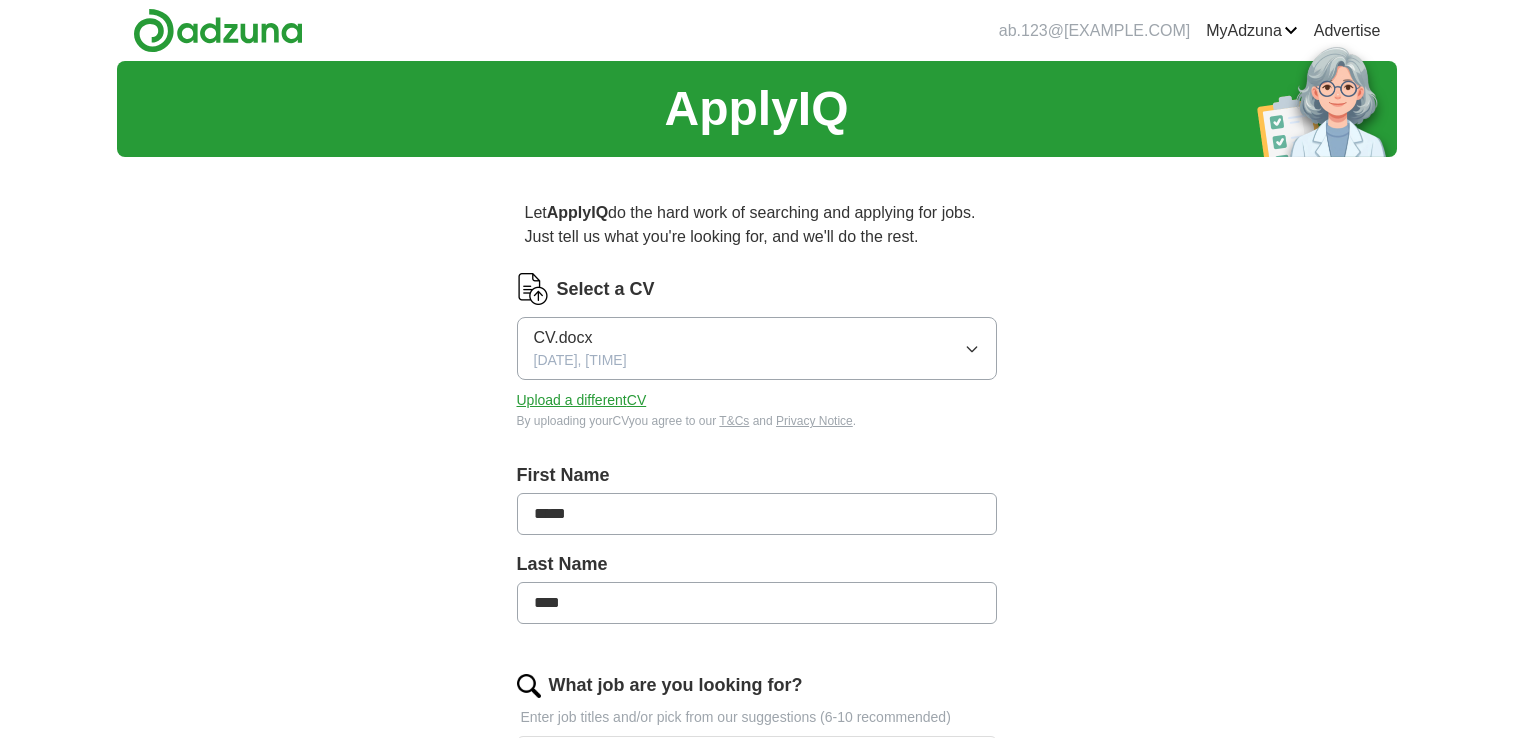scroll, scrollTop: 0, scrollLeft: 0, axis: both 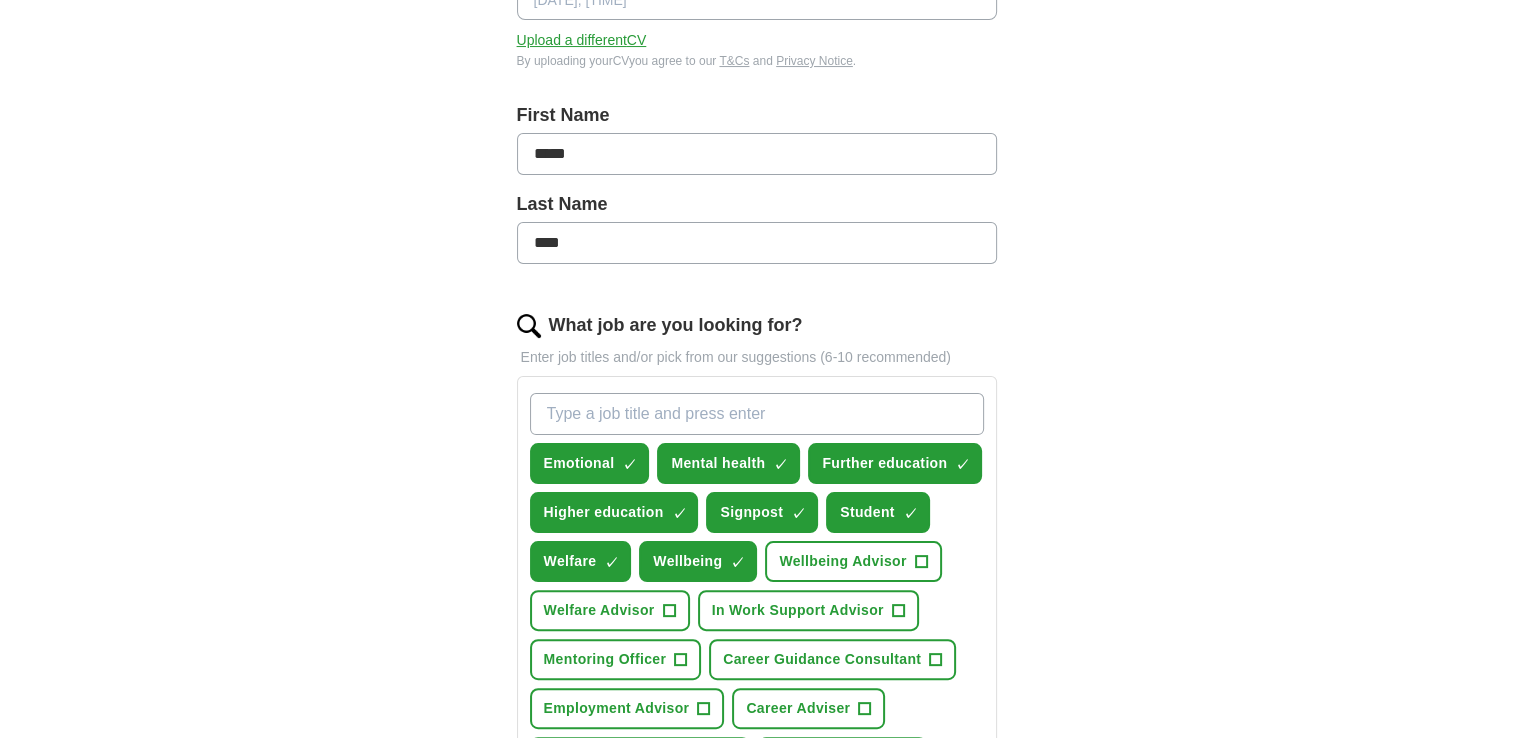 click on "What job are you looking for?" at bounding box center [757, 414] 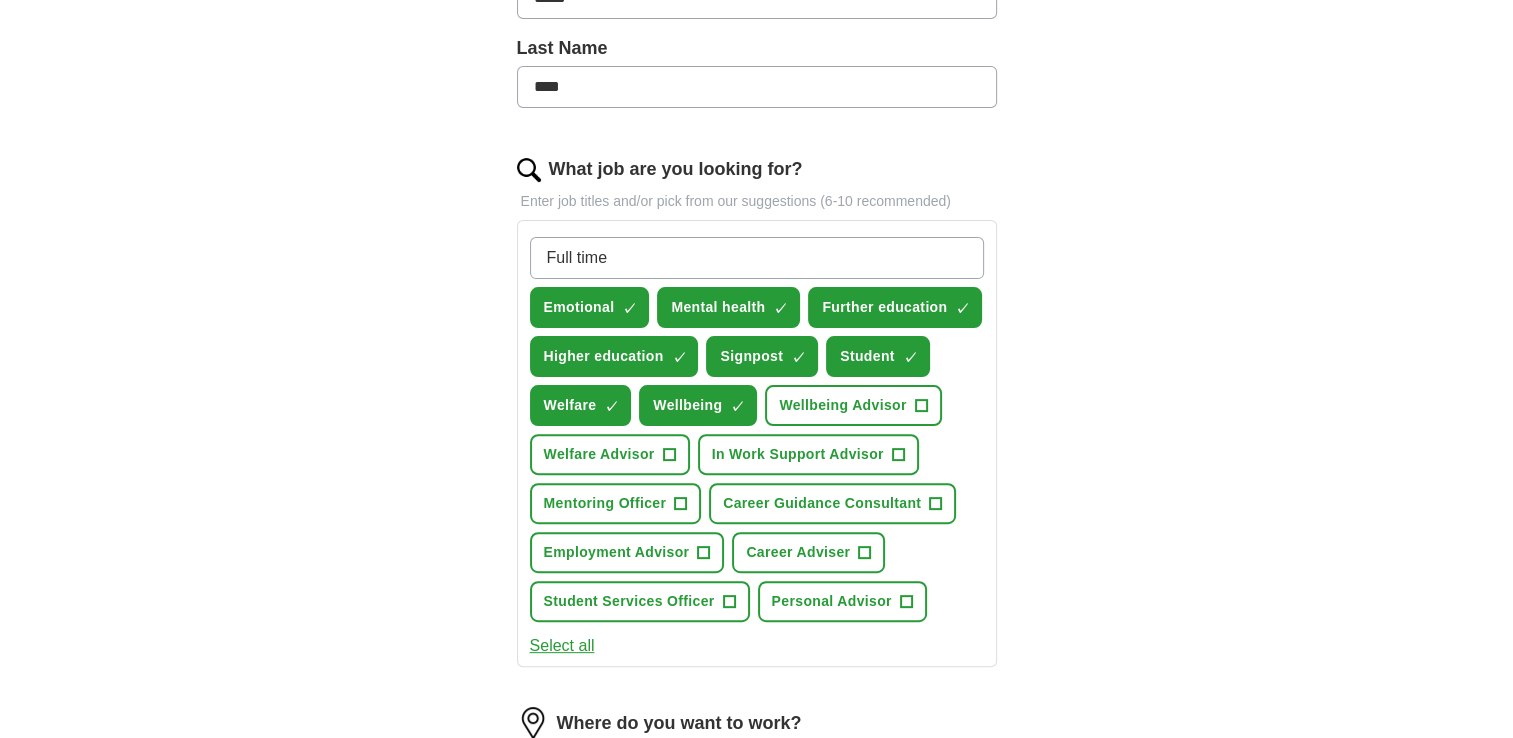 scroll, scrollTop: 520, scrollLeft: 0, axis: vertical 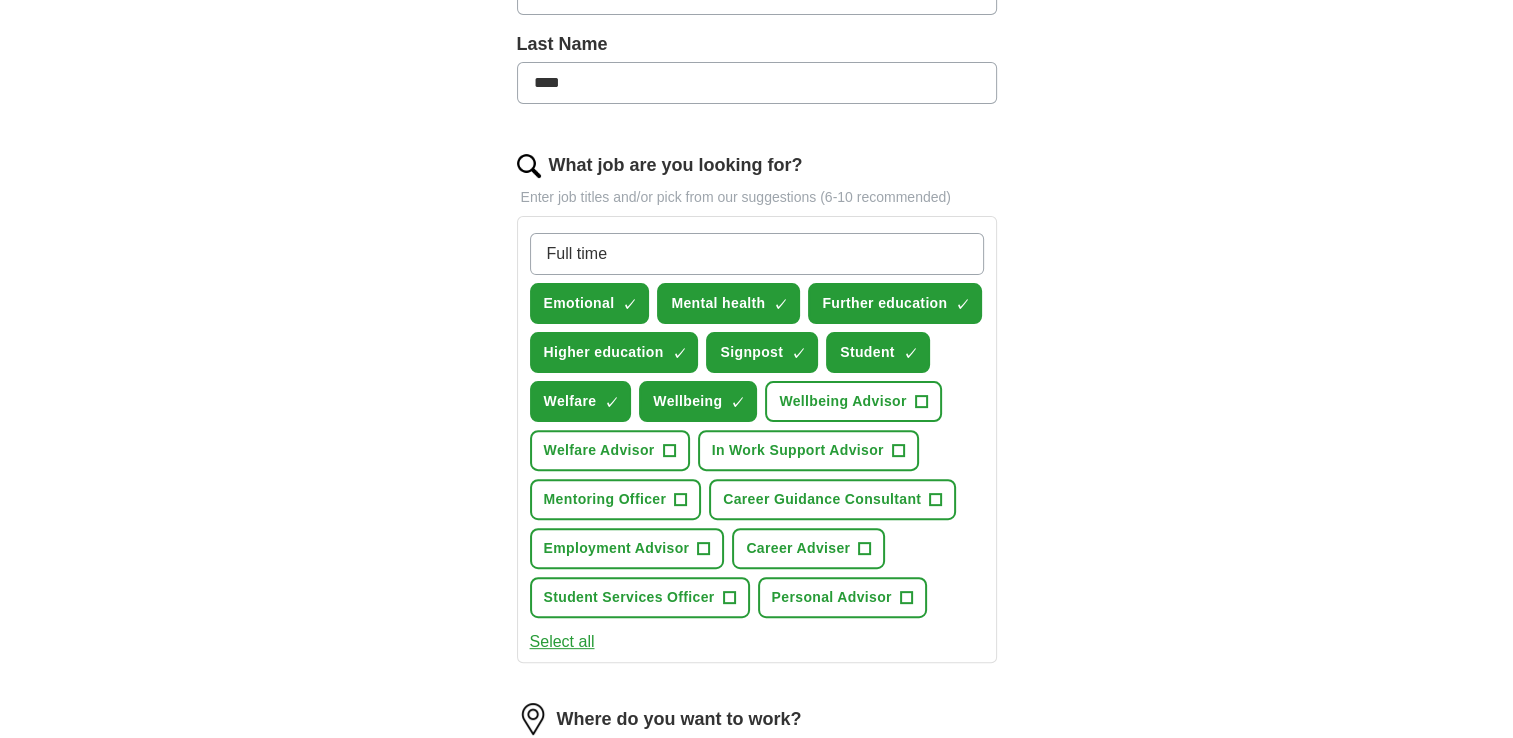 type on "Full time" 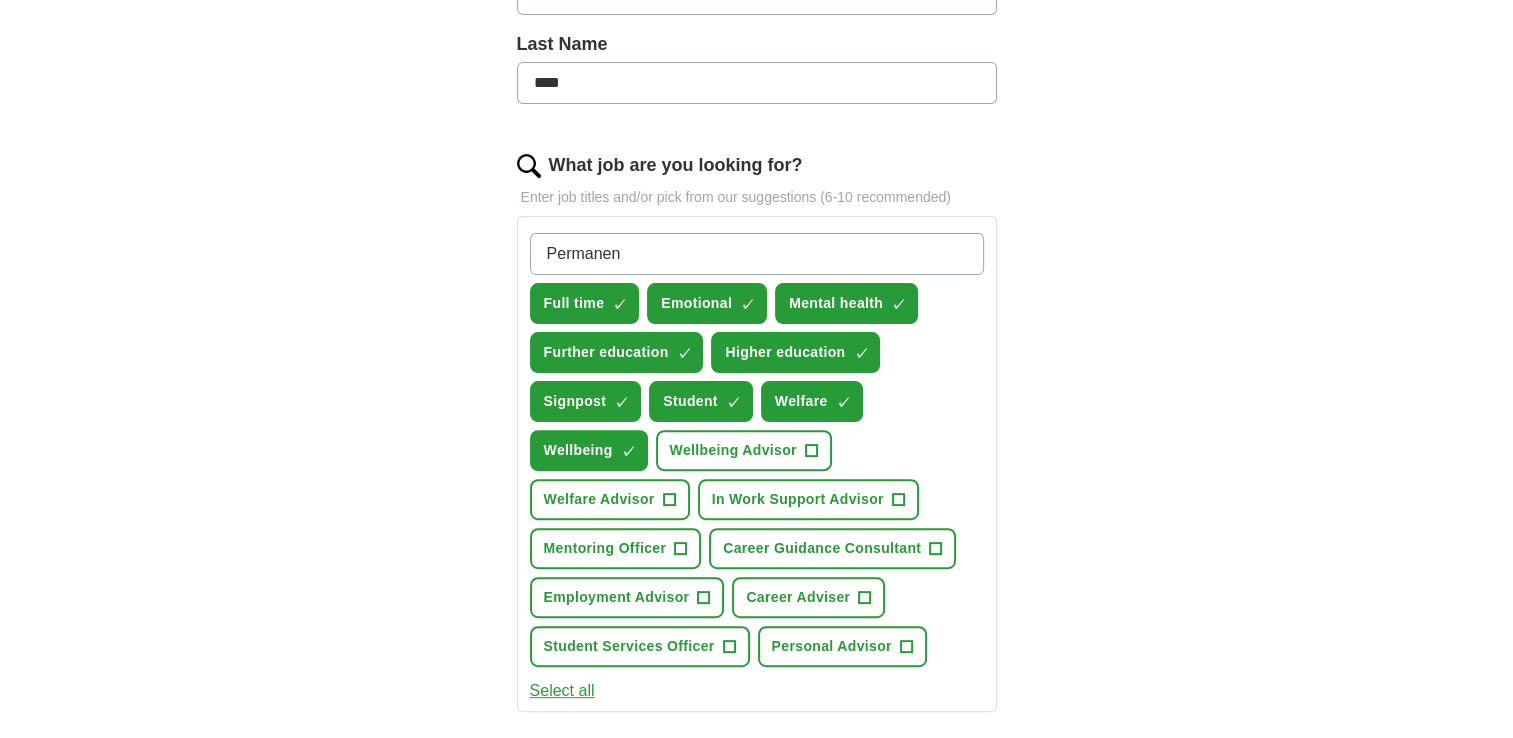 type on "Permanent" 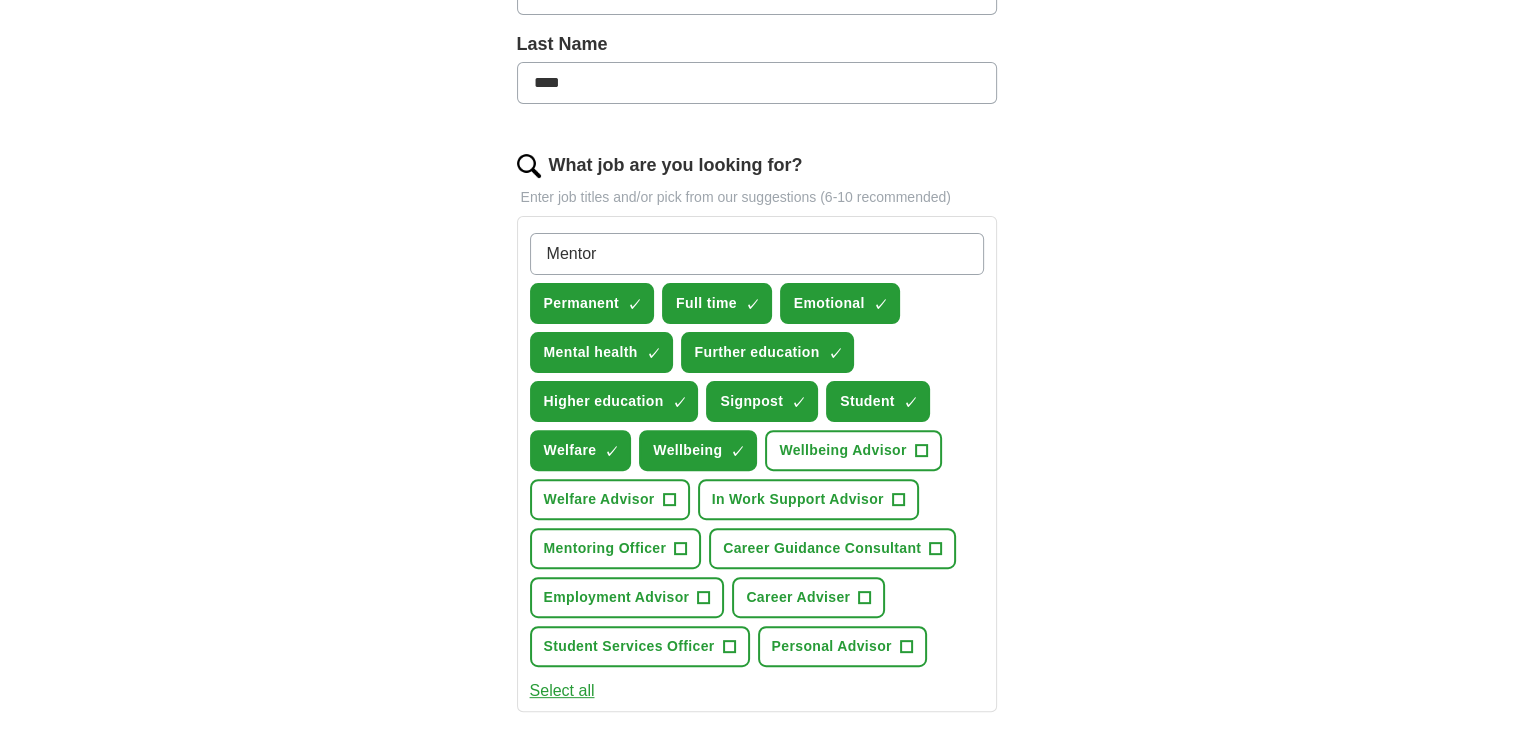 type on "Mentor" 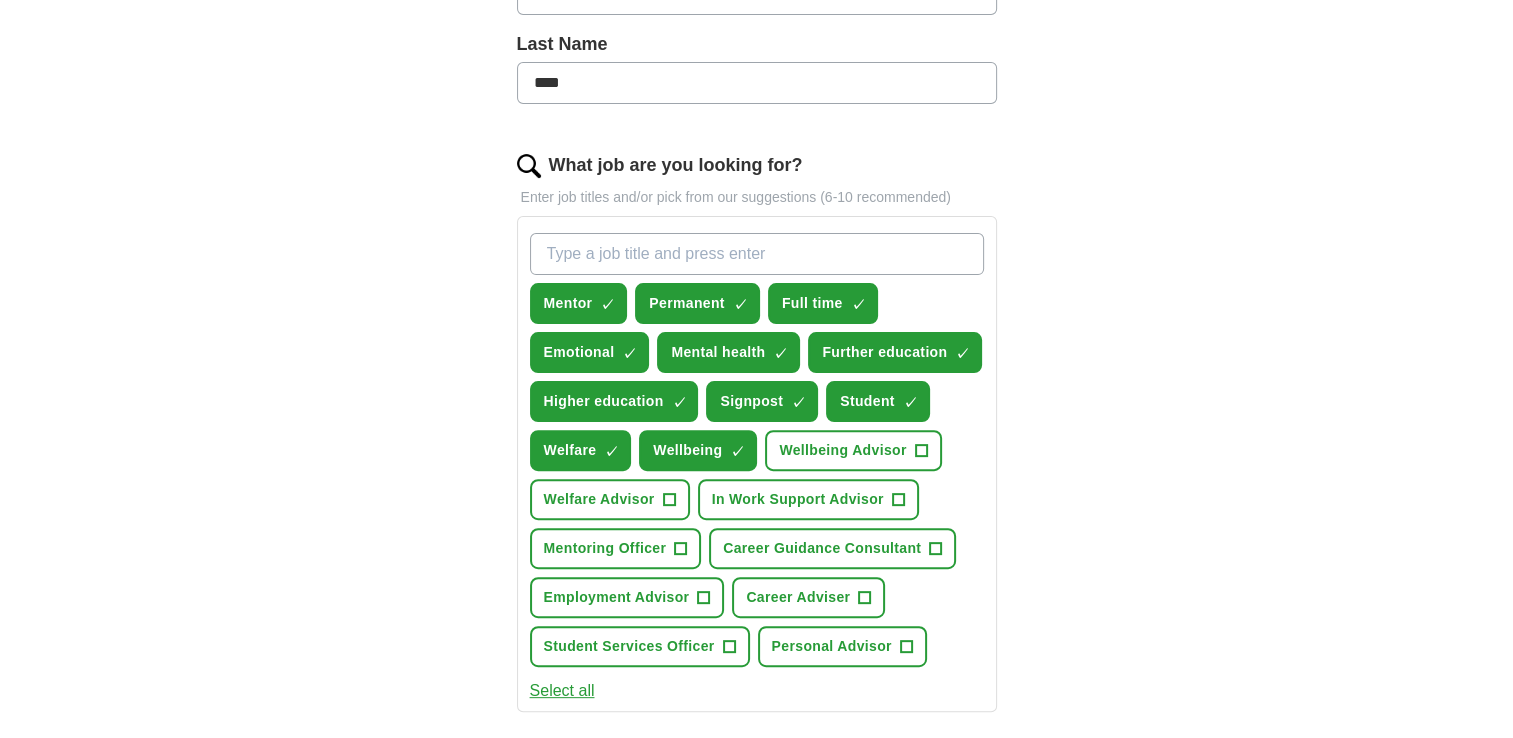 scroll, scrollTop: 0, scrollLeft: 0, axis: both 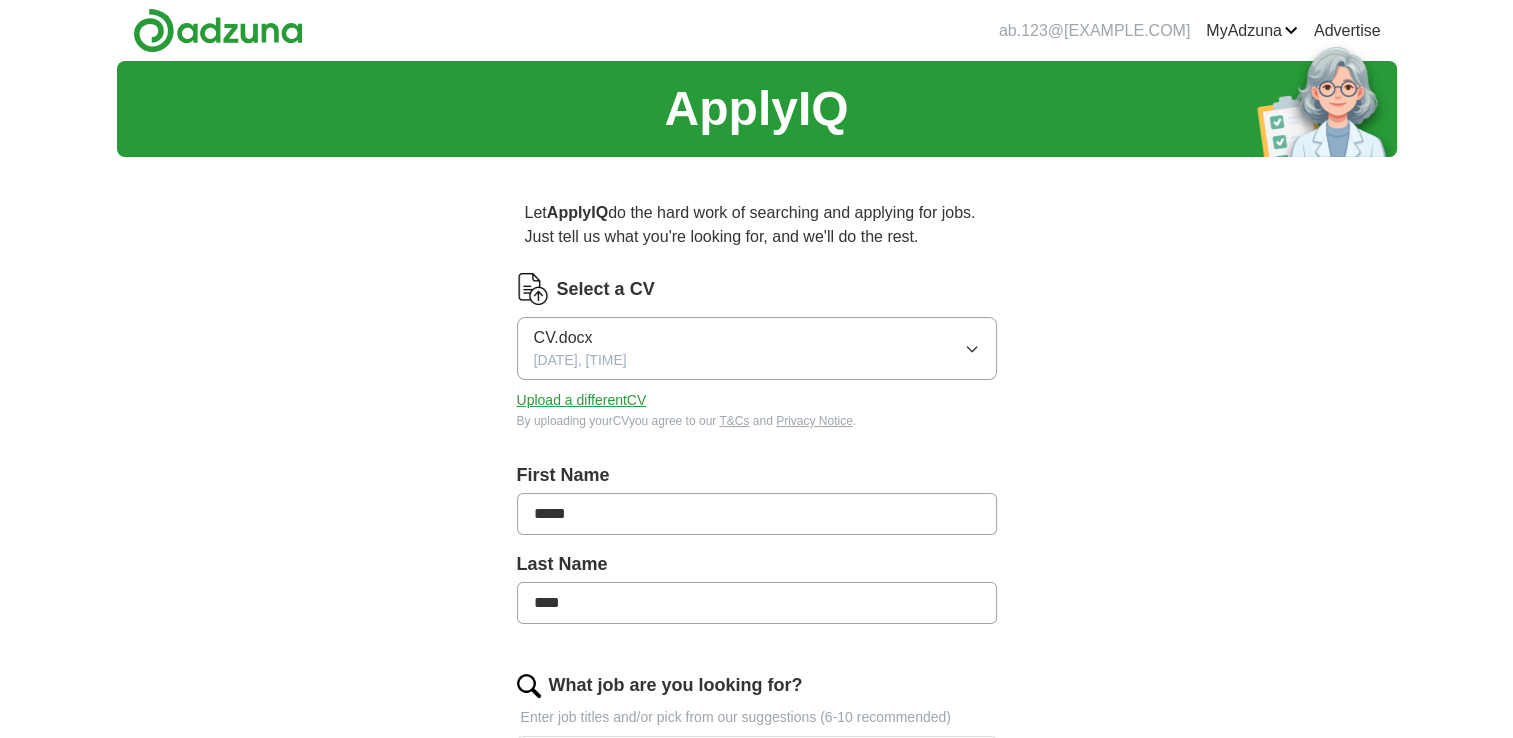 click on "ApplyIQ Let ApplyIQ do the hard work of searching and applying for jobs. Just tell us what you're looking for, and we'll do the rest. Select a CV CV.docx [DATE], [TIME] Upload a different CV By uploading your CV you agree to our T&Cs and Privacy Notice. First Name ***** Last Name **** What job are you looking for? Enter job titles and/or pick from our suggestions (6-10 recommended) Mentor ✓ × Permanent ✓ × Full time ✓ × Emotional ✓ × Mental health ✓ × Further education ✓ × Higher education ✓ × Signpost ✓ × Student ✓ × Welfare ✓ × Wellbeing ✓ × Wellbeing Advisor + Welfare Advisor + In Work Support Advisor + Mentoring Officer + Career Guidance Consultant + Employment Advisor + Career Adviser + Student Services Officer + Personal Advisor + Select all Select a maximum of 10 job titles Where do you want to work? [CITY] × 25 mile radius What's your minimum salary? At least £ 30k per year £ 20 k £ 100 k+ Update ApplyIQ settings Go to dashboard" at bounding box center (757, 953) 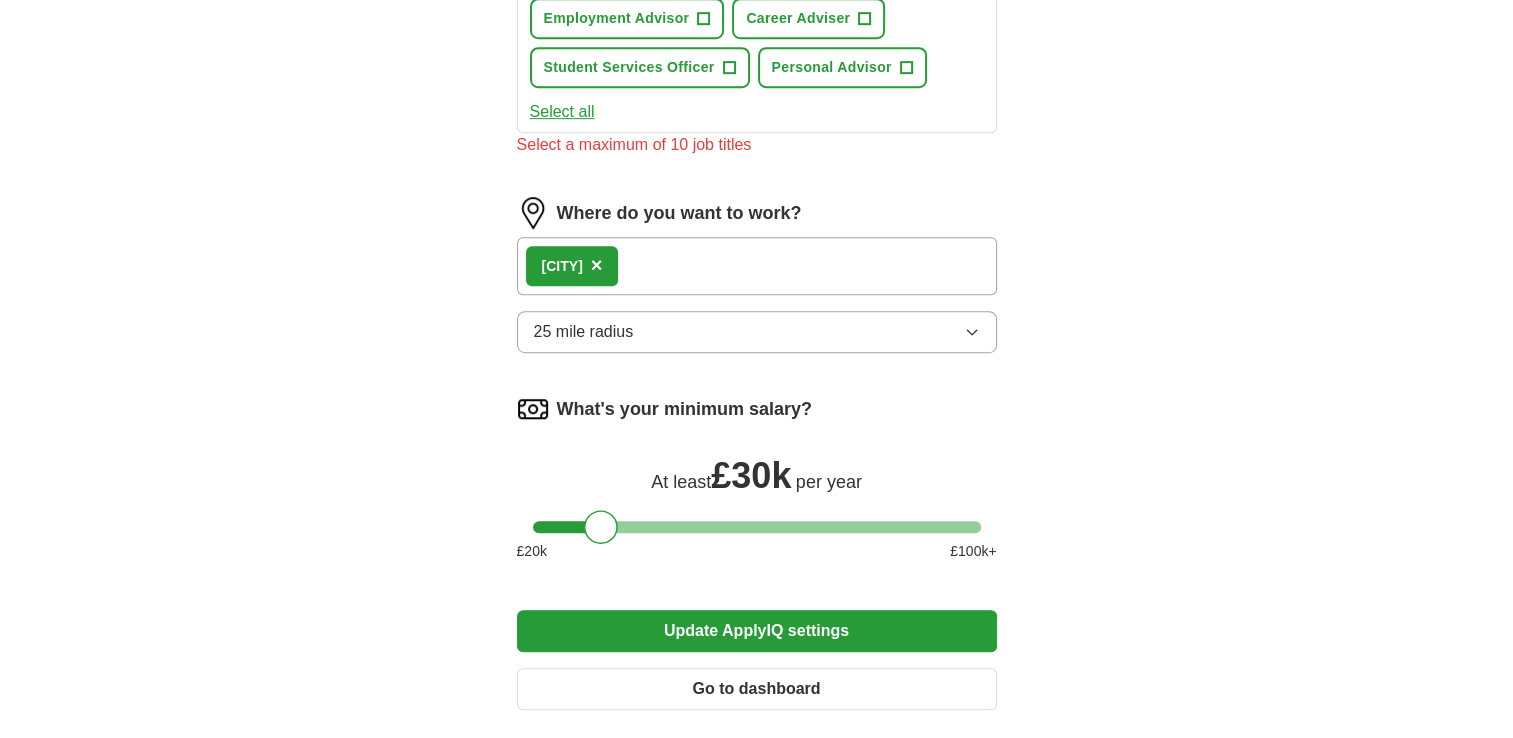 scroll, scrollTop: 1100, scrollLeft: 0, axis: vertical 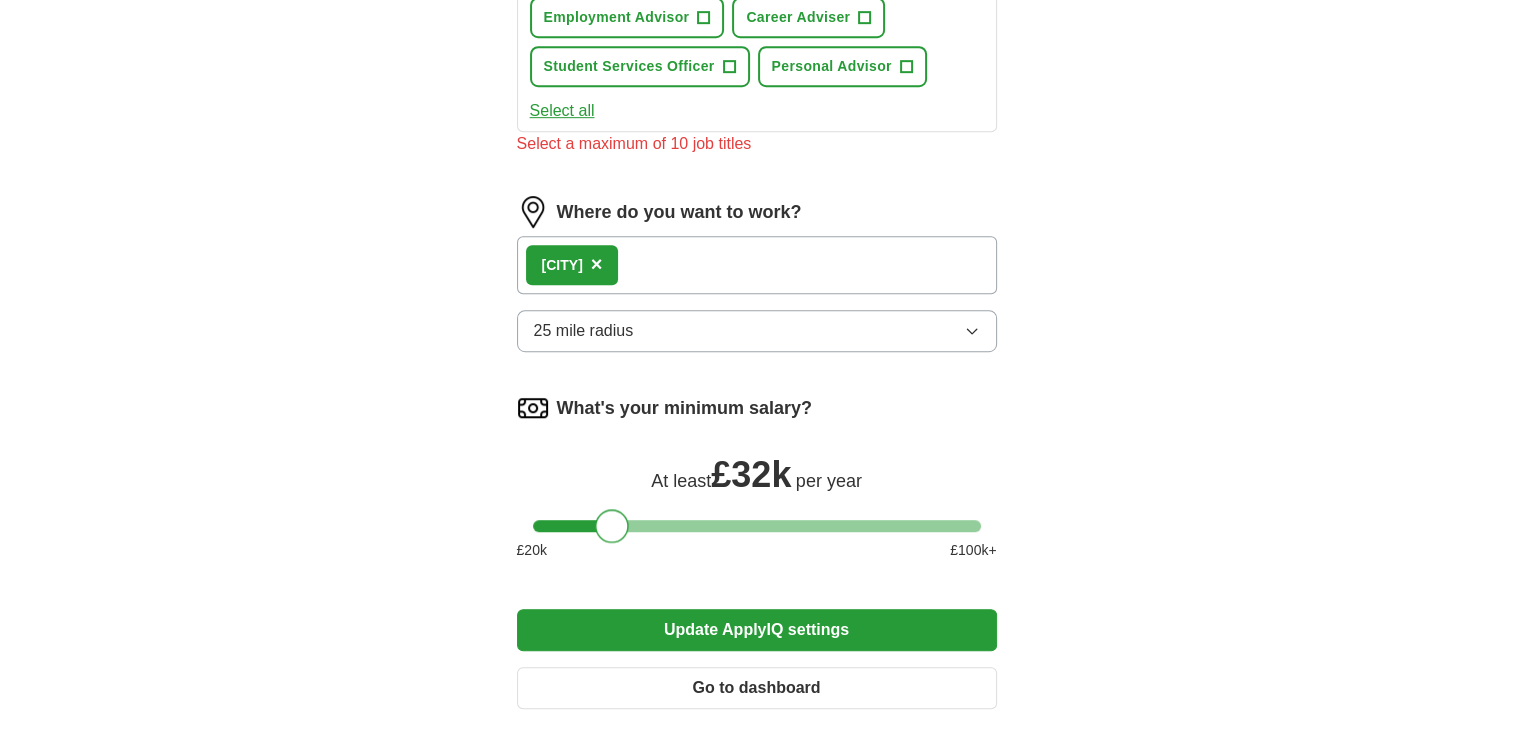 click at bounding box center [612, 526] 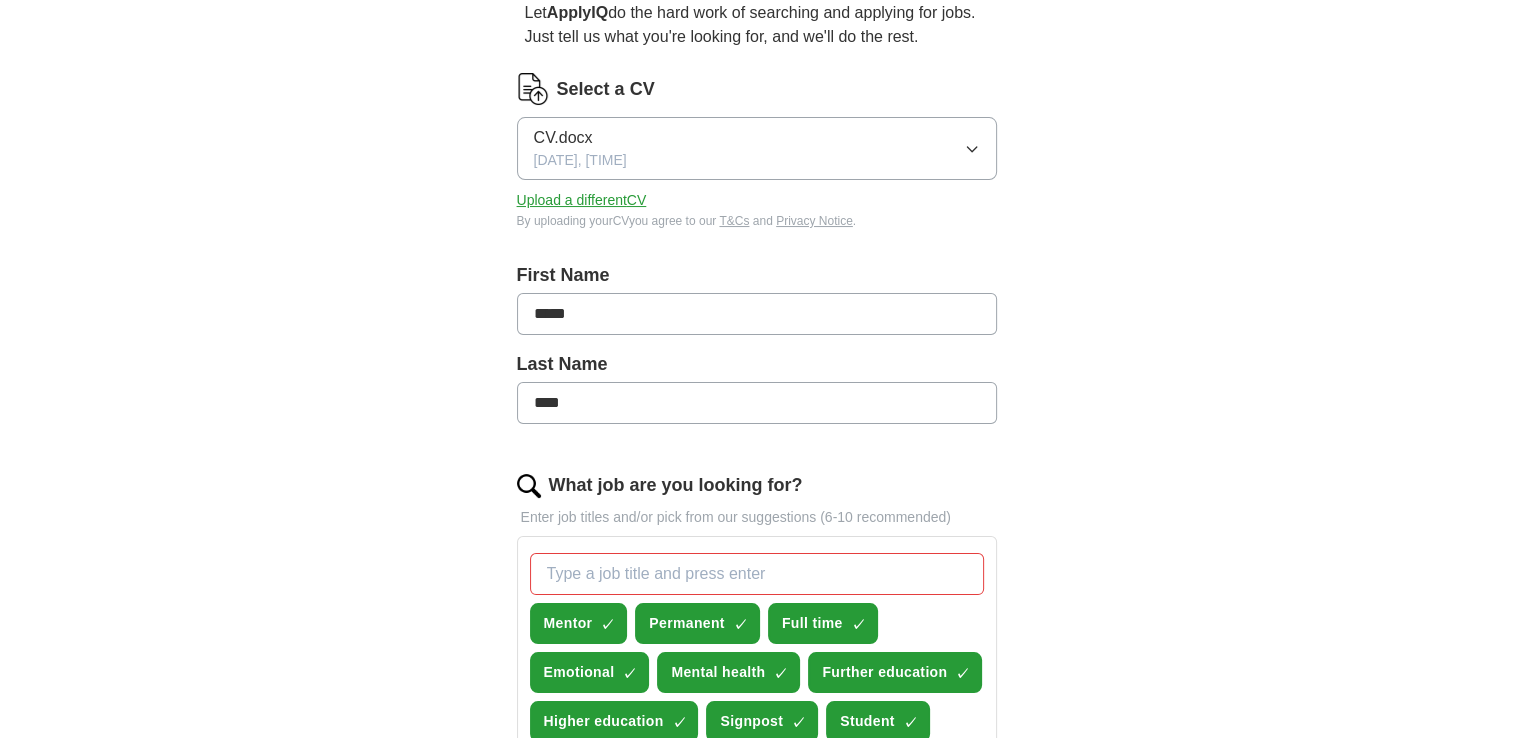 scroll, scrollTop: 202, scrollLeft: 0, axis: vertical 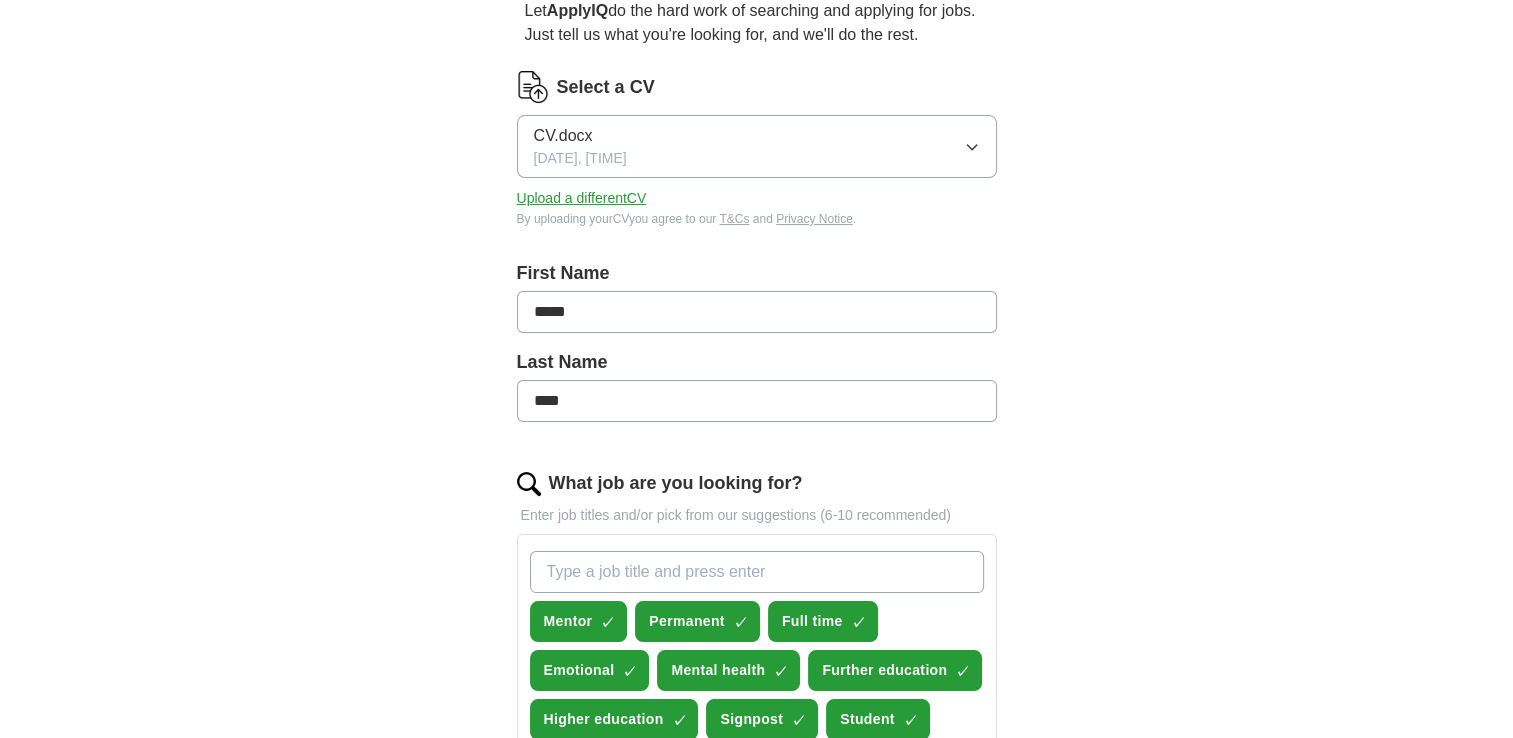 click on "What job are you looking for?" at bounding box center [757, 572] 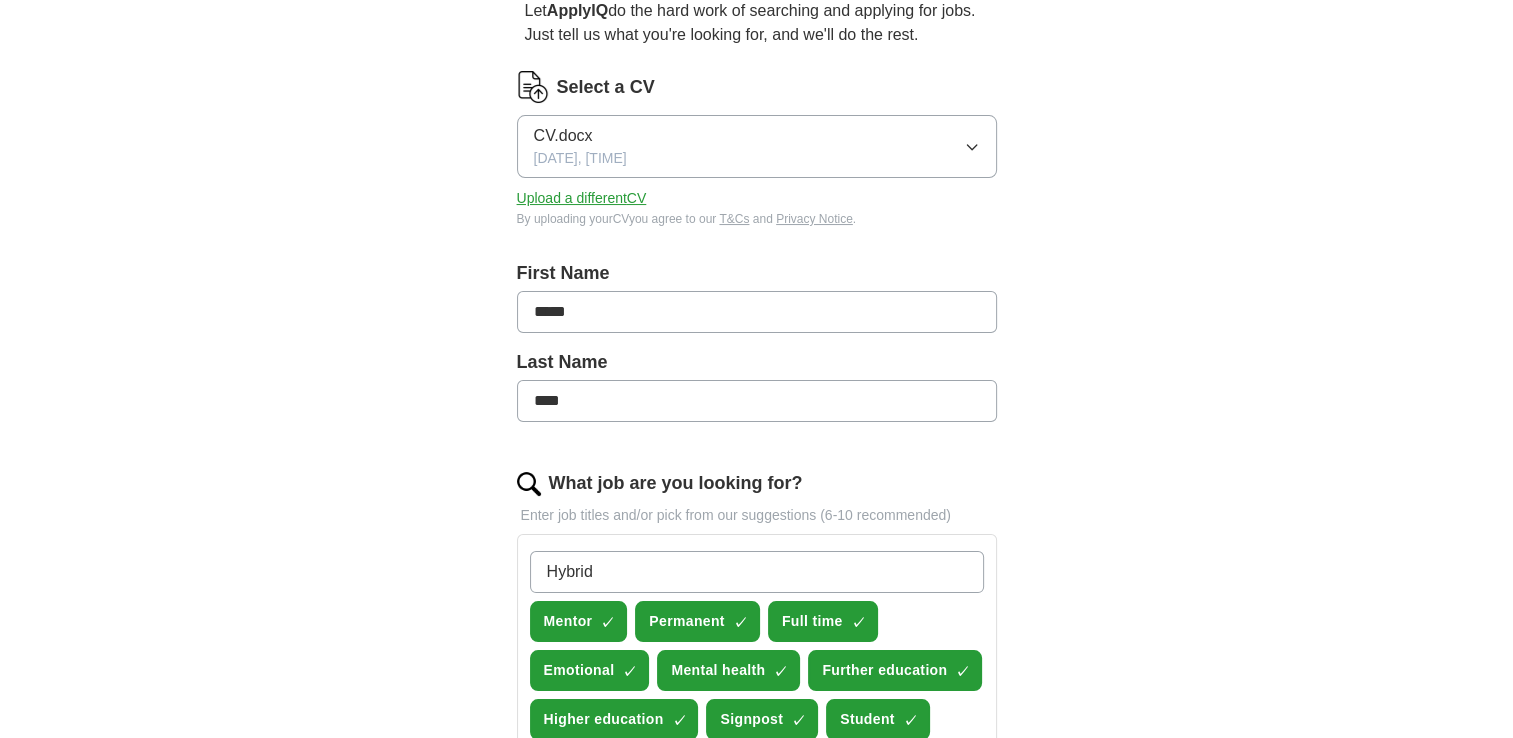 type on "Hybrid" 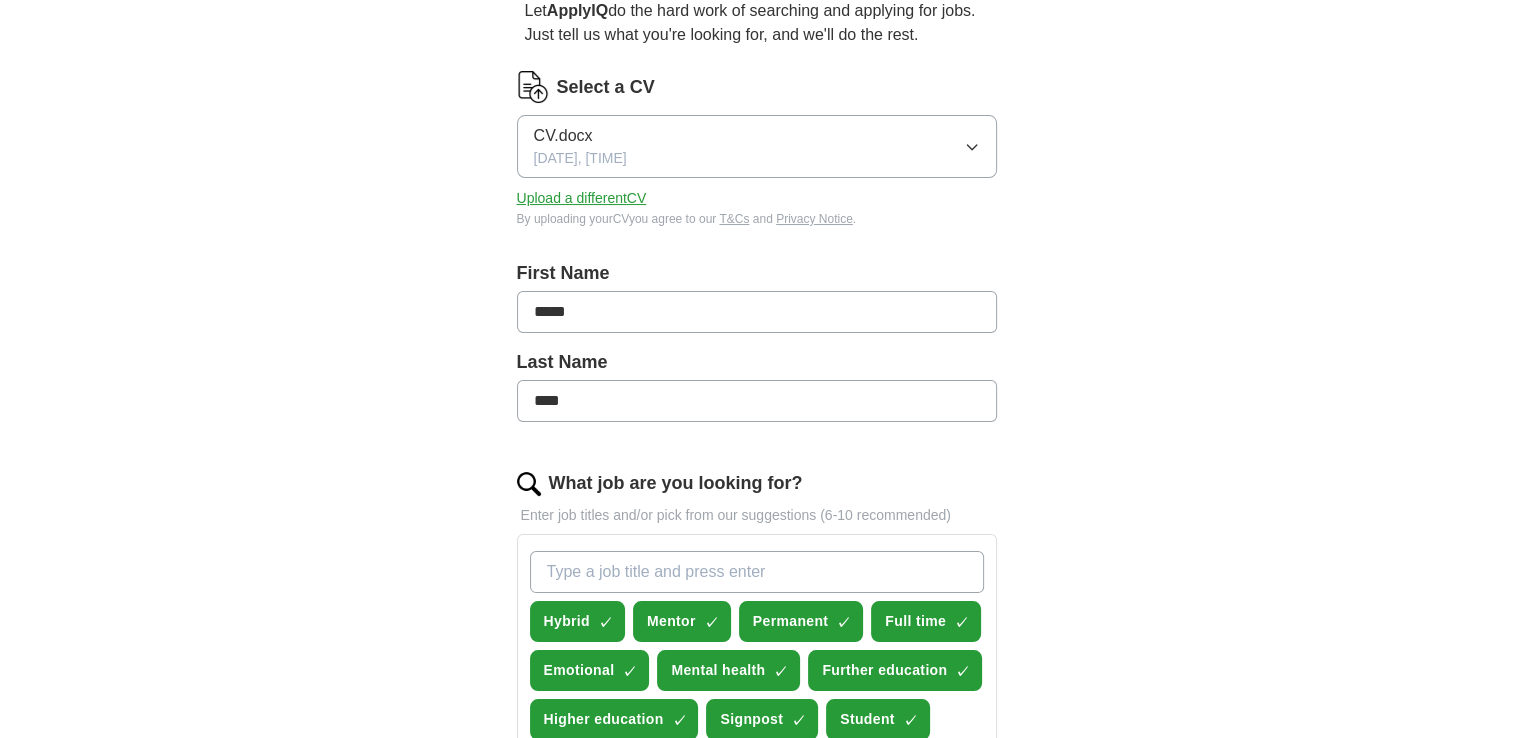 type on "r" 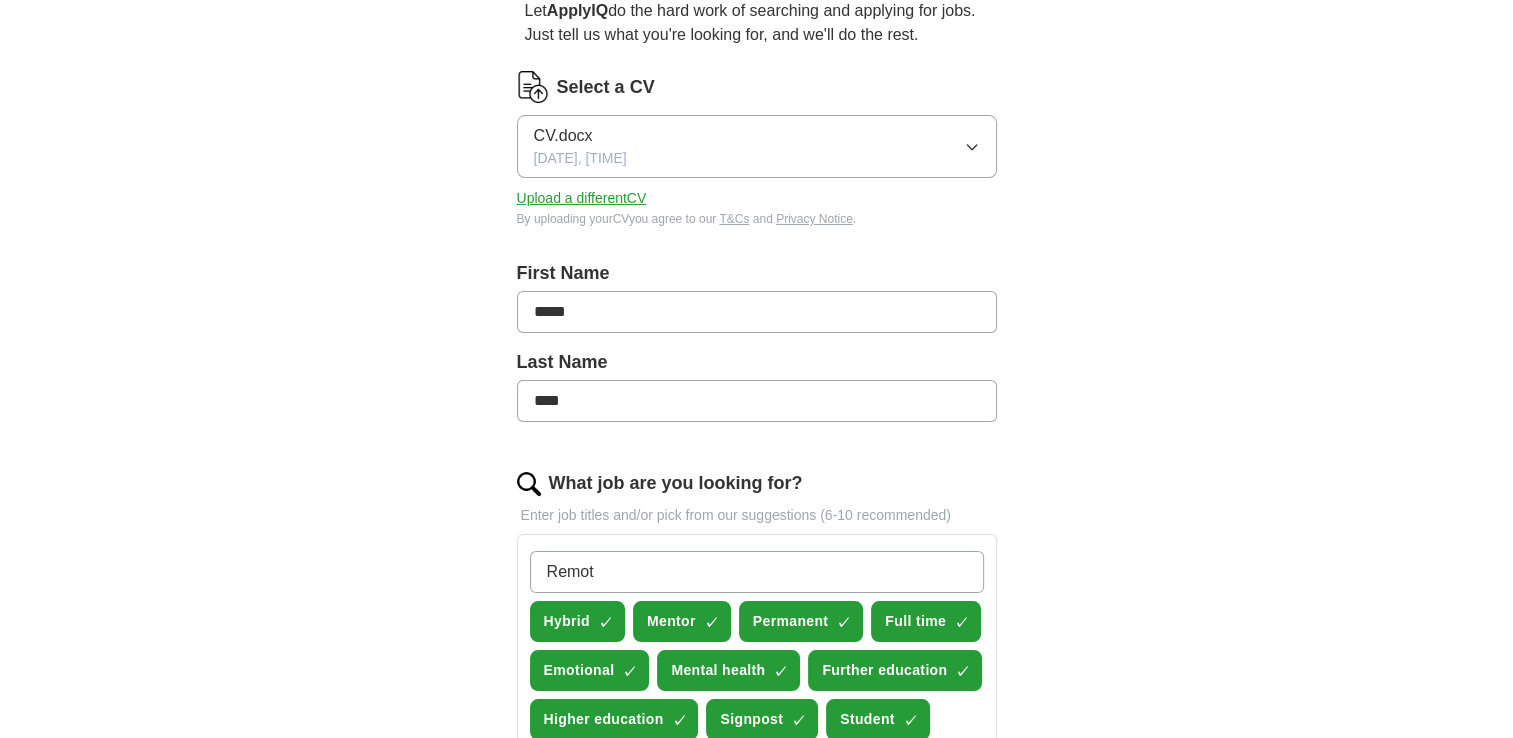 type on "Remote" 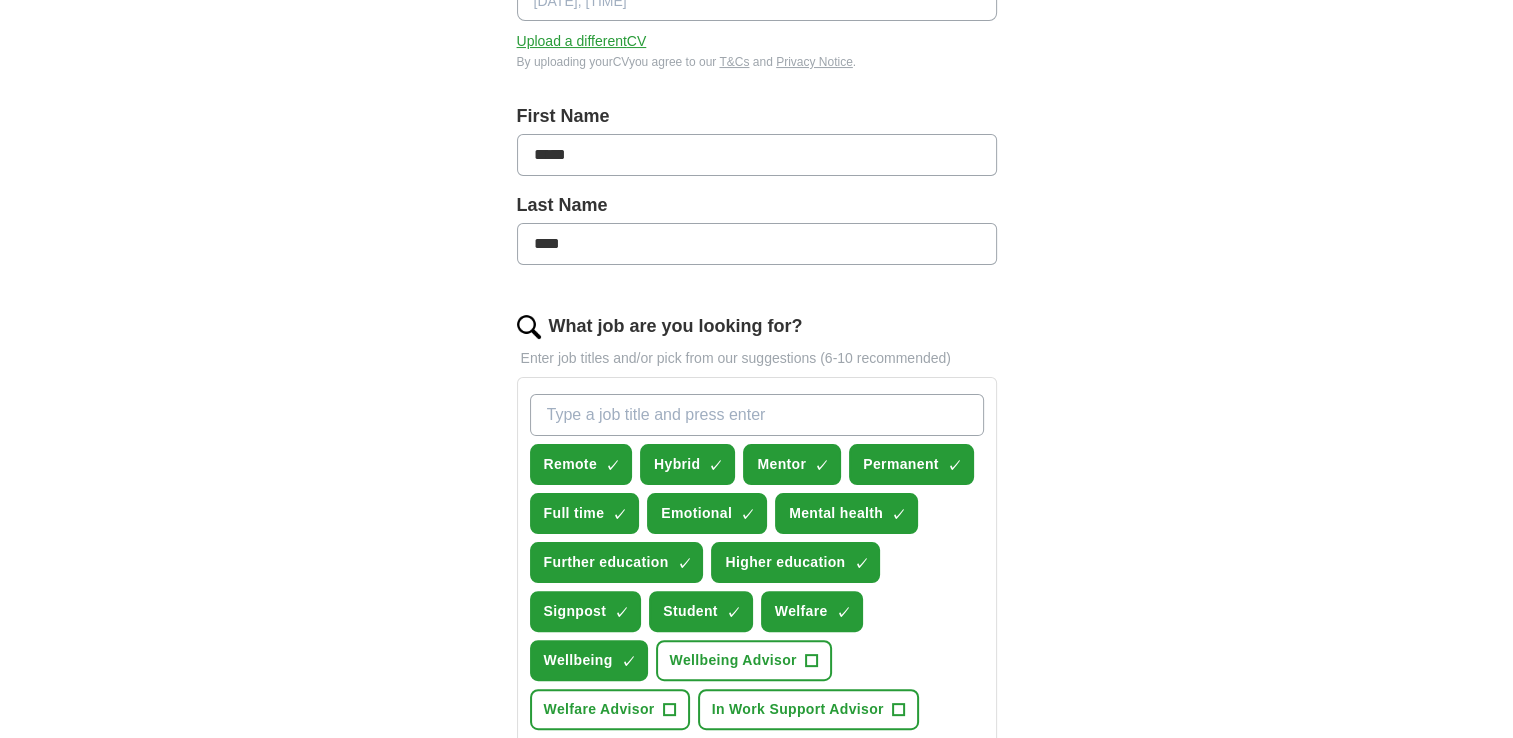 scroll, scrollTop: 360, scrollLeft: 0, axis: vertical 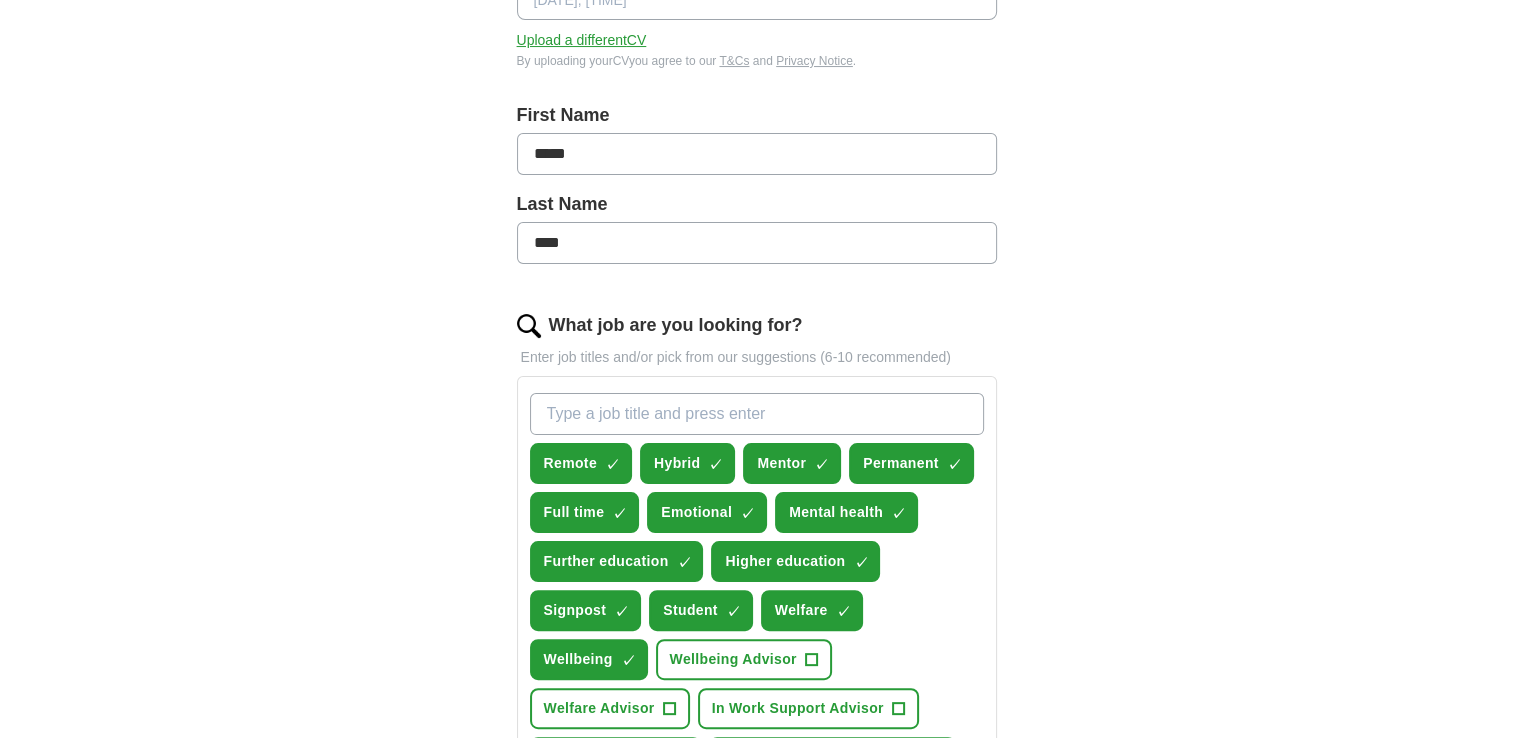 click on "What job are you looking for?" at bounding box center (757, 414) 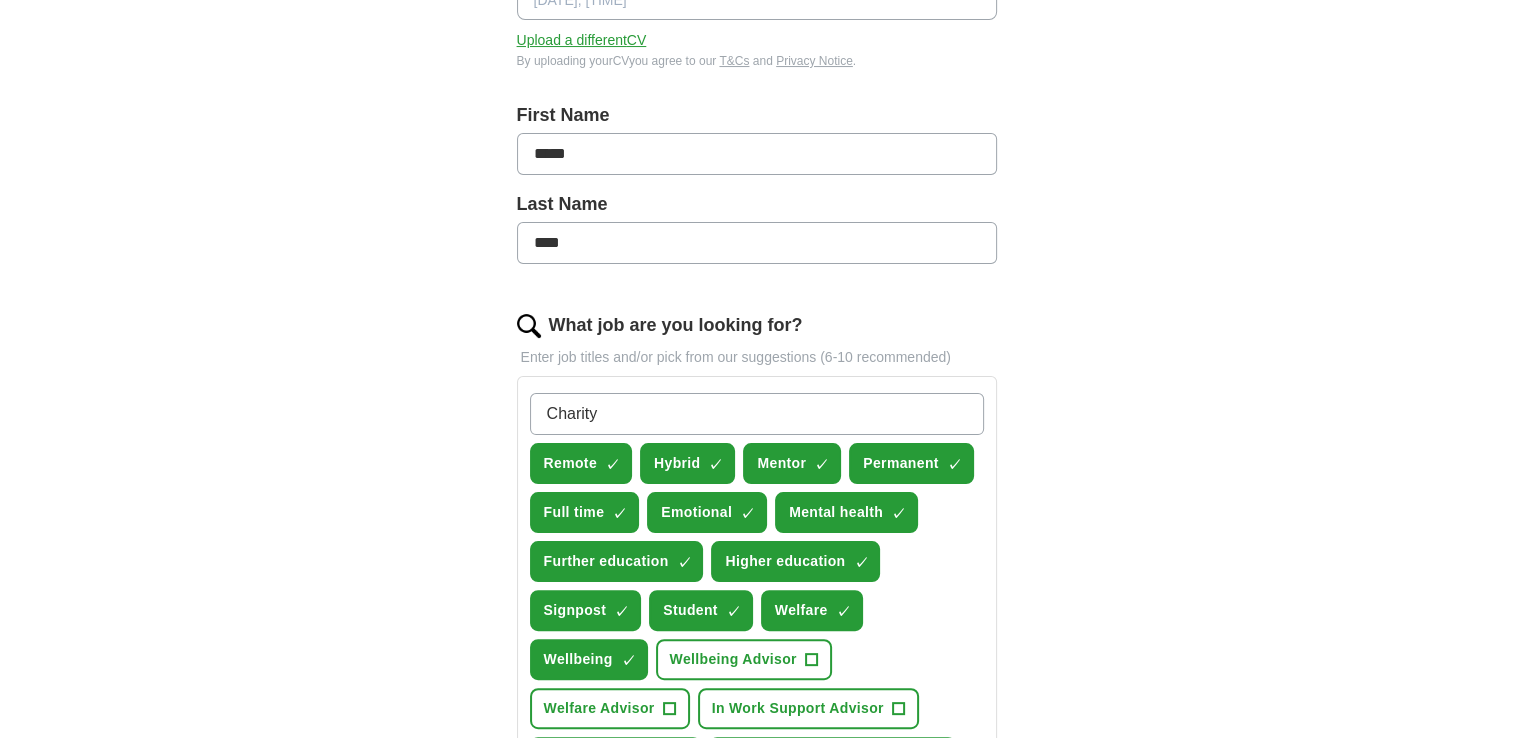 type on "Charity" 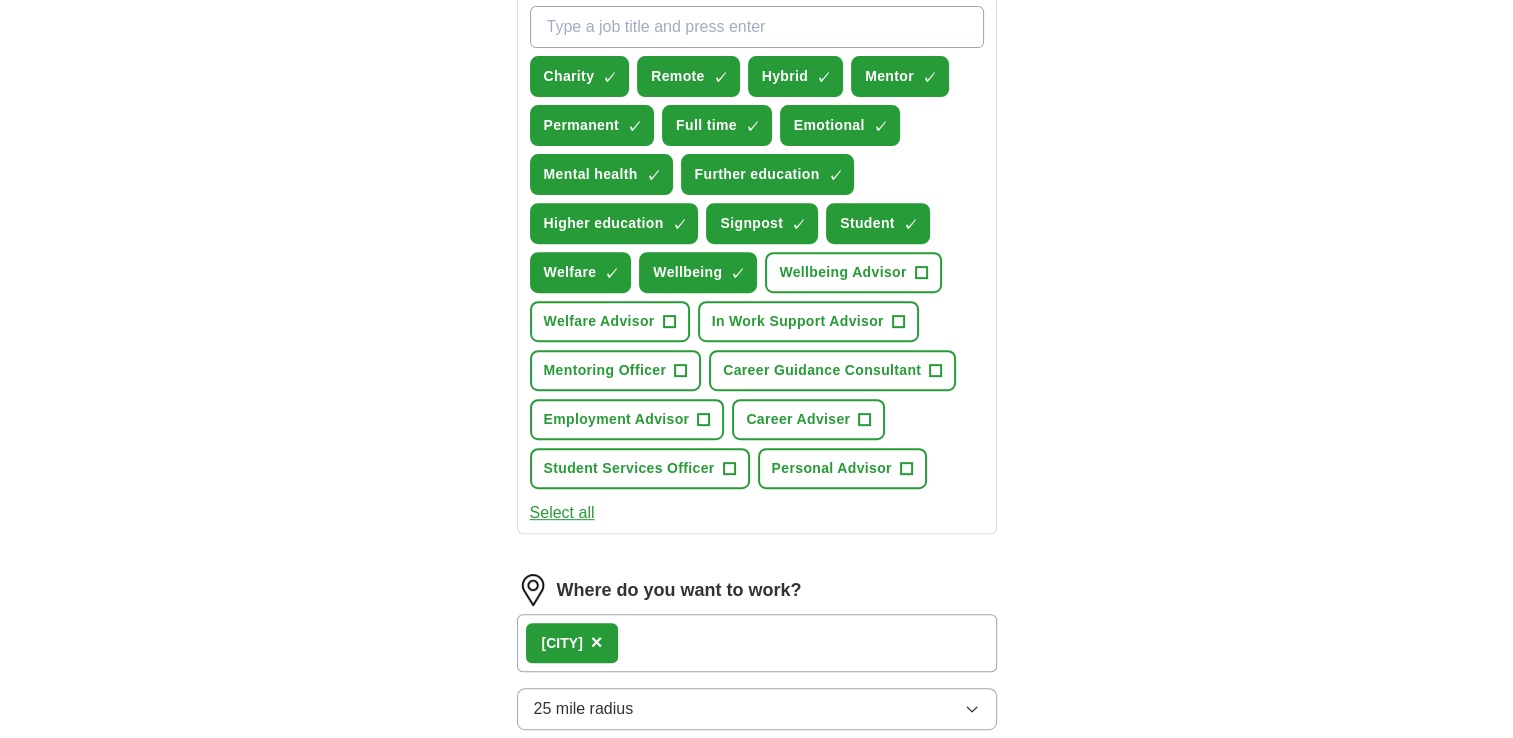 scroll, scrollTop: 748, scrollLeft: 0, axis: vertical 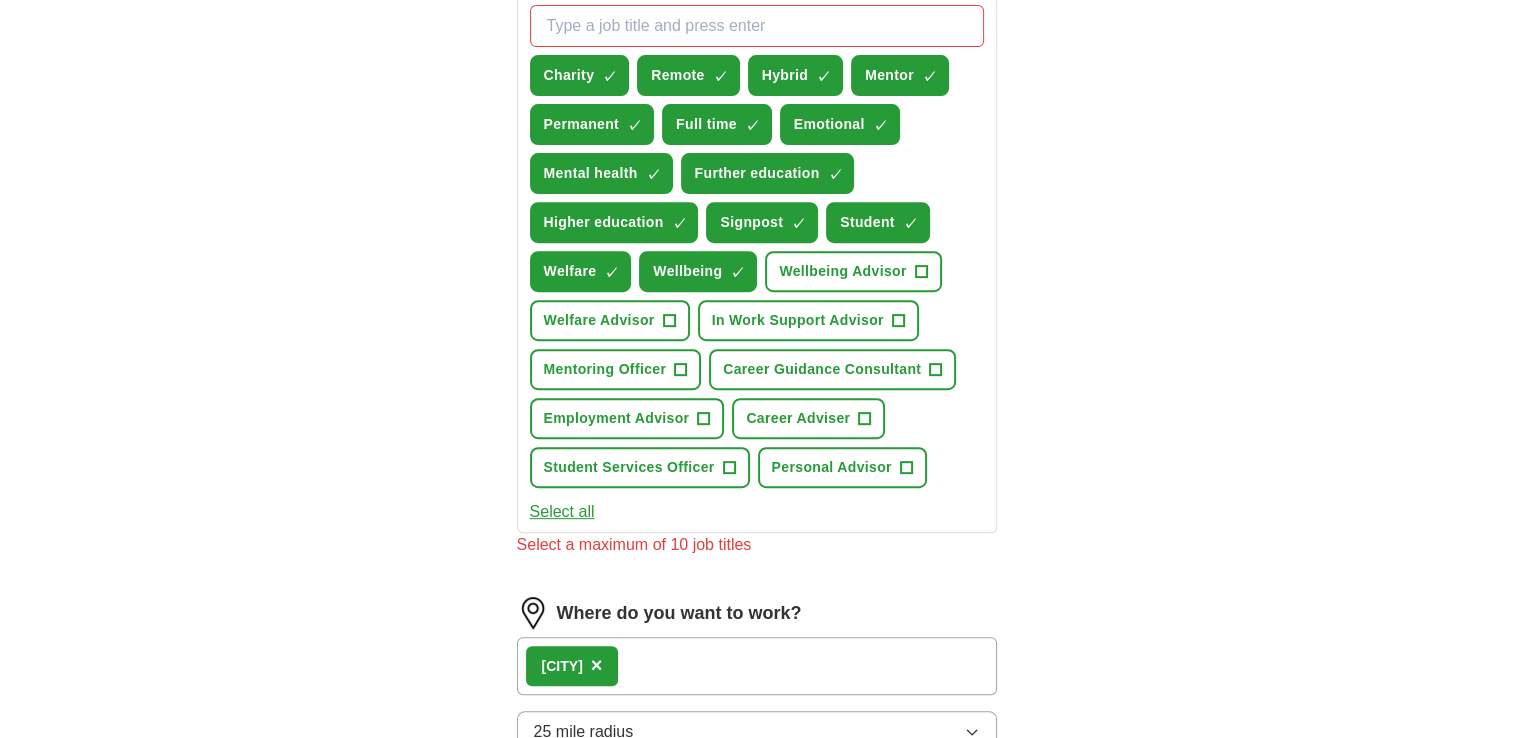 click on "ApplyIQ Let ApplyIQ do the hard work of searching and applying for jobs. Just tell us what you're looking for, and we'll do the rest. Select a CV CV.docx [DATE], [TIME] Upload a different CV By uploading your CV you agree to our T&Cs and Privacy Notice. First Name ***** Last Name **** What job are you looking for? Enter job titles and/or pick from our suggestions (6-10 recommended) Charity ✓ × Remote ✓ × Hybrid ✓ × Mentor ✓ × Permanent ✓ × Full time ✓ × Emotional ✓ × Mental health ✓ × Further education ✓ × Higher education ✓ × Signpost ✓ × Student ✓ × Welfare ✓ × Wellbeing ✓ × Wellbeing Advisor + Welfare Advisor + In Work Support Advisor + Mentoring Officer + Career Guidance Consultant + Employment Advisor + Career Adviser + Student Services Officer + Personal Advisor + Select all Select a maximum of 10 job titles Where do you want to work? [CITY] × 25 mile radius What's your minimum salary? At least £ 32k per year £ 20 k £ 100 k+" at bounding box center [757, 229] 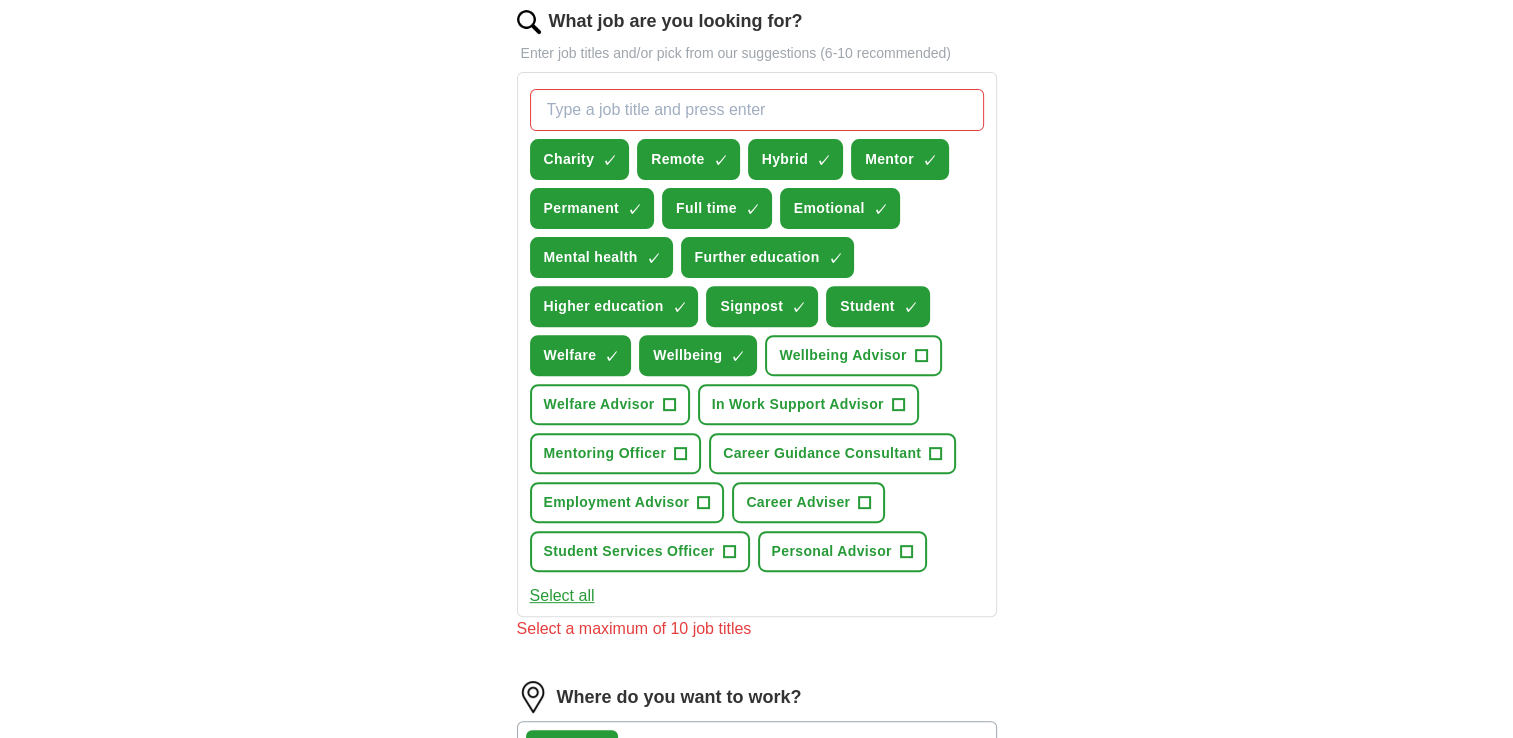 click on "ApplyIQ Let ApplyIQ do the hard work of searching and applying for jobs. Just tell us what you're looking for, and we'll do the rest. Select a CV CV.docx [DATE], [TIME] Upload a different CV By uploading your CV you agree to our T&Cs and Privacy Notice. First Name ***** Last Name **** What job are you looking for? Enter job titles and/or pick from our suggestions (6-10 recommended) Charity ✓ × Remote ✓ × Hybrid ✓ × Mentor ✓ × Permanent ✓ × Full time ✓ × Emotional ✓ × Mental health ✓ × Further education ✓ × Higher education ✓ × Signpost ✓ × Student ✓ × Welfare ✓ × Wellbeing ✓ × Wellbeing Advisor + Welfare Advisor + In Work Support Advisor + Mentoring Officer + Career Guidance Consultant + Employment Advisor + Career Adviser + Student Services Officer + Personal Advisor + Select all Select a maximum of 10 job titles Where do you want to work? [CITY] × 25 mile radius What's your minimum salary? At least £ 32k per year £ 20 k £ 100 k+" at bounding box center [757, 313] 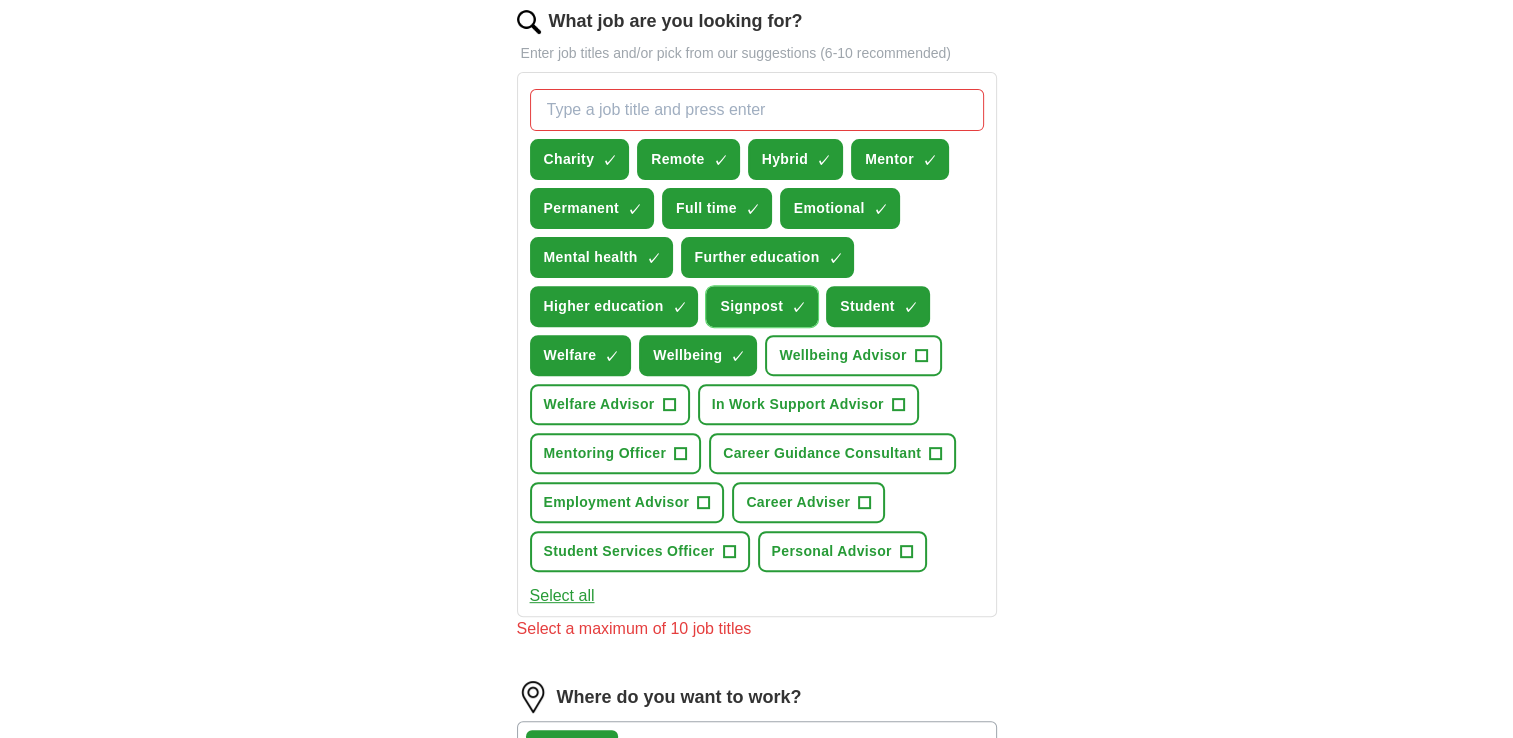 click on "×" at bounding box center (0, 0) 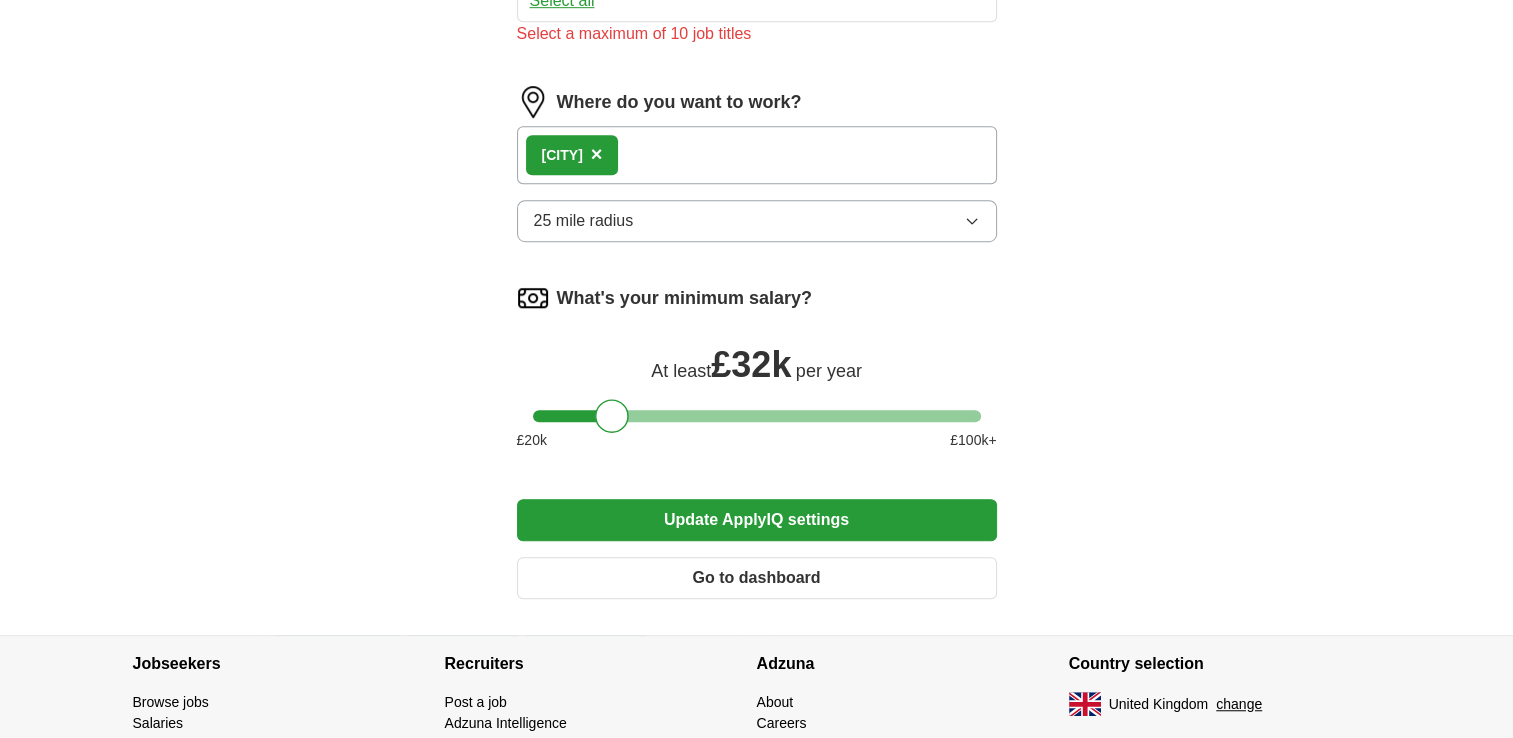 scroll, scrollTop: 1368, scrollLeft: 0, axis: vertical 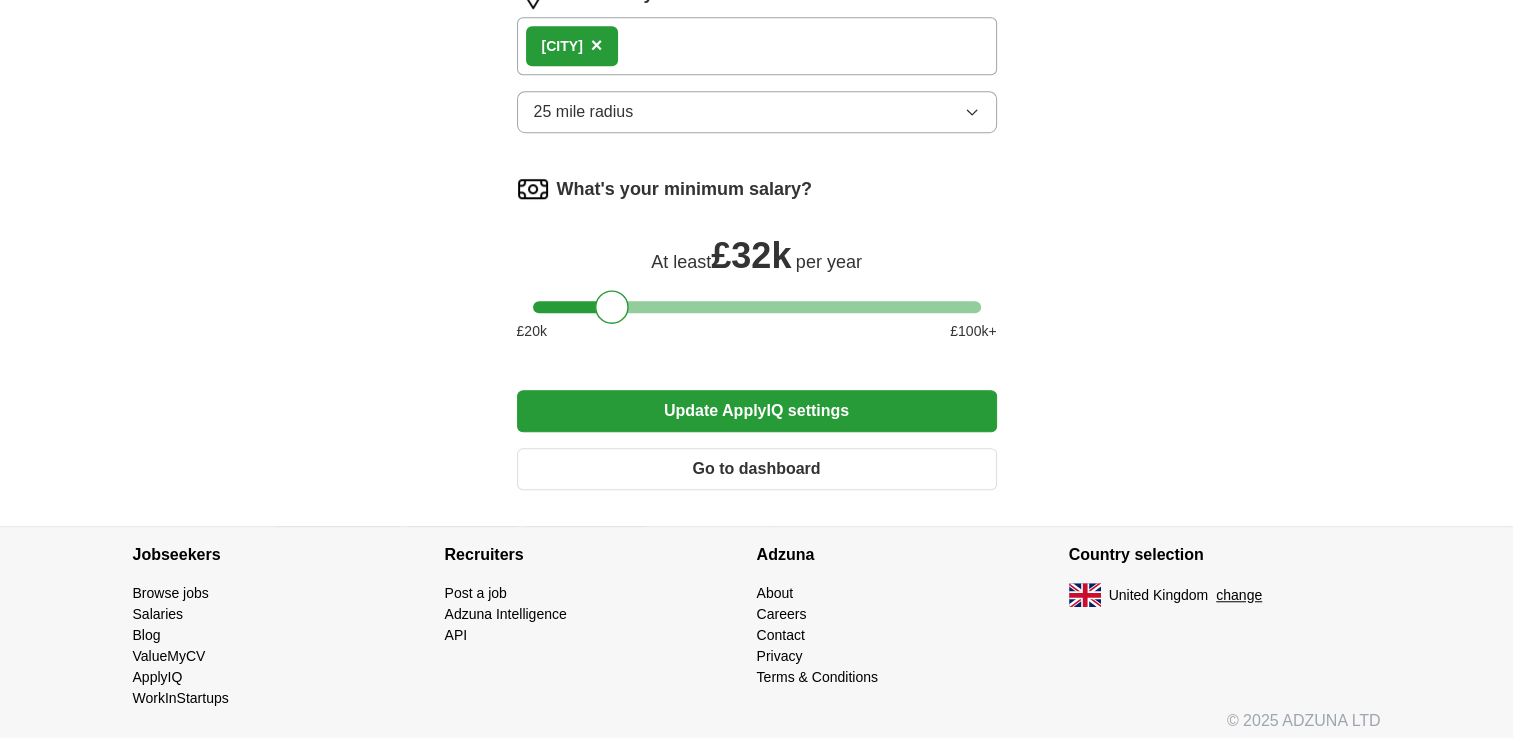 click on "Update ApplyIQ settings" at bounding box center (757, 411) 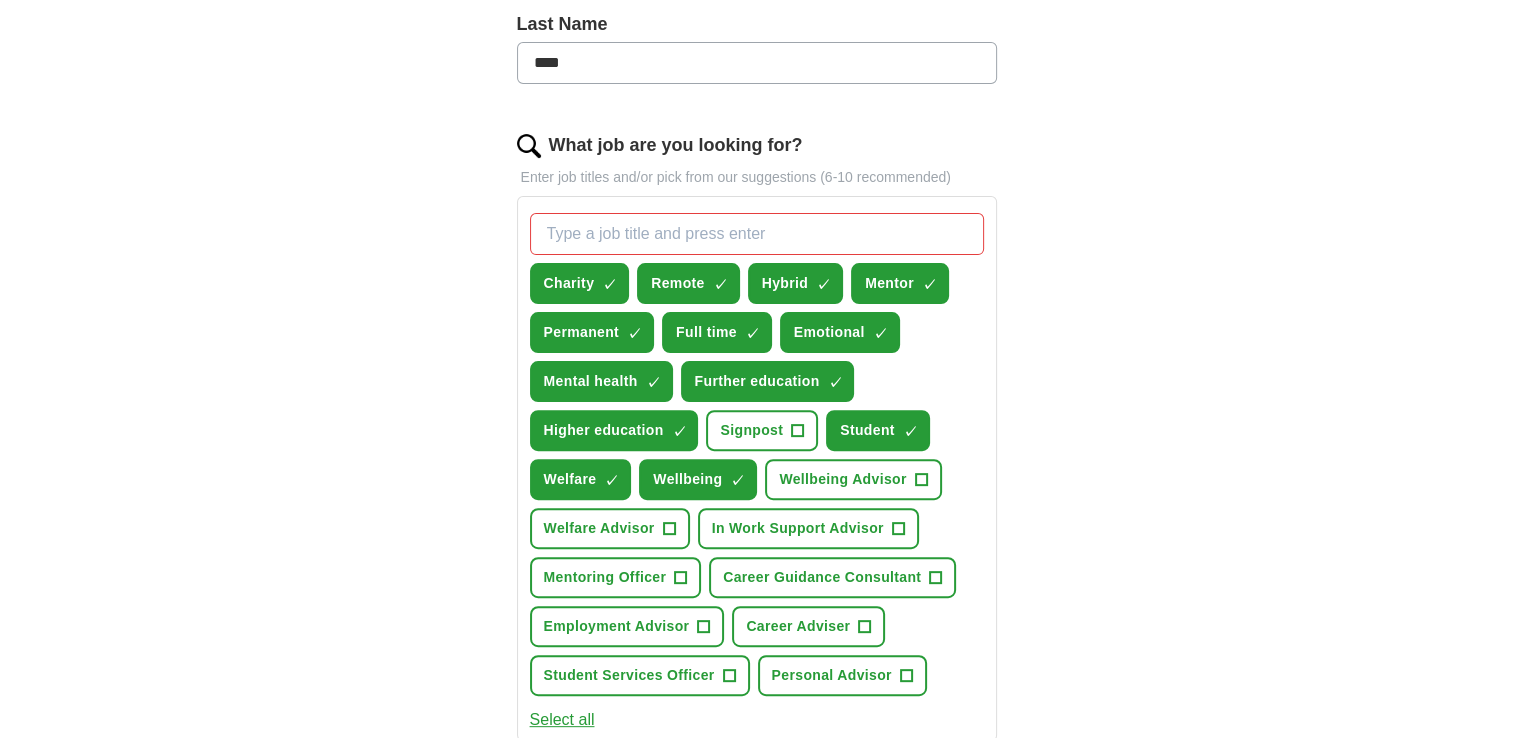 scroll, scrollTop: 536, scrollLeft: 0, axis: vertical 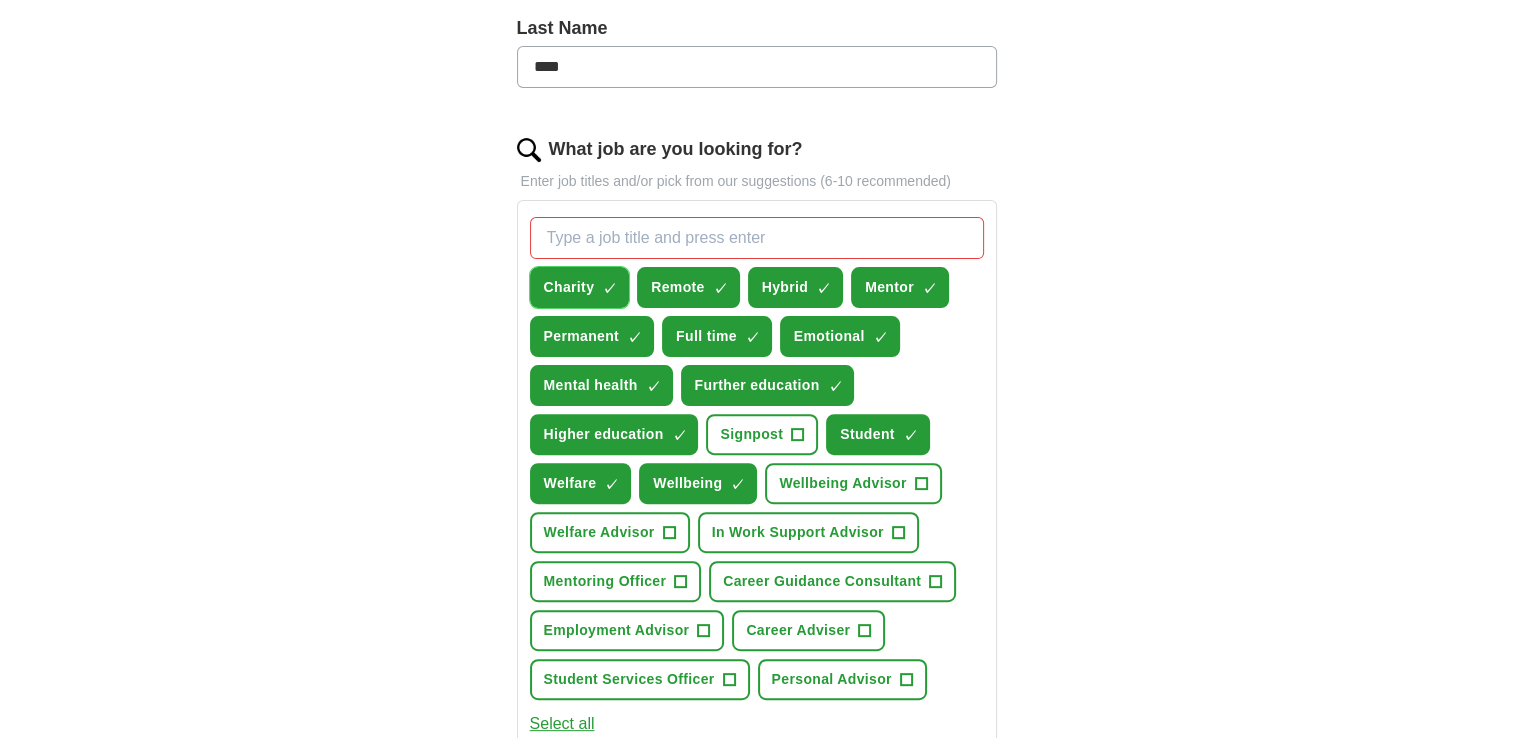 click on "×" at bounding box center (0, 0) 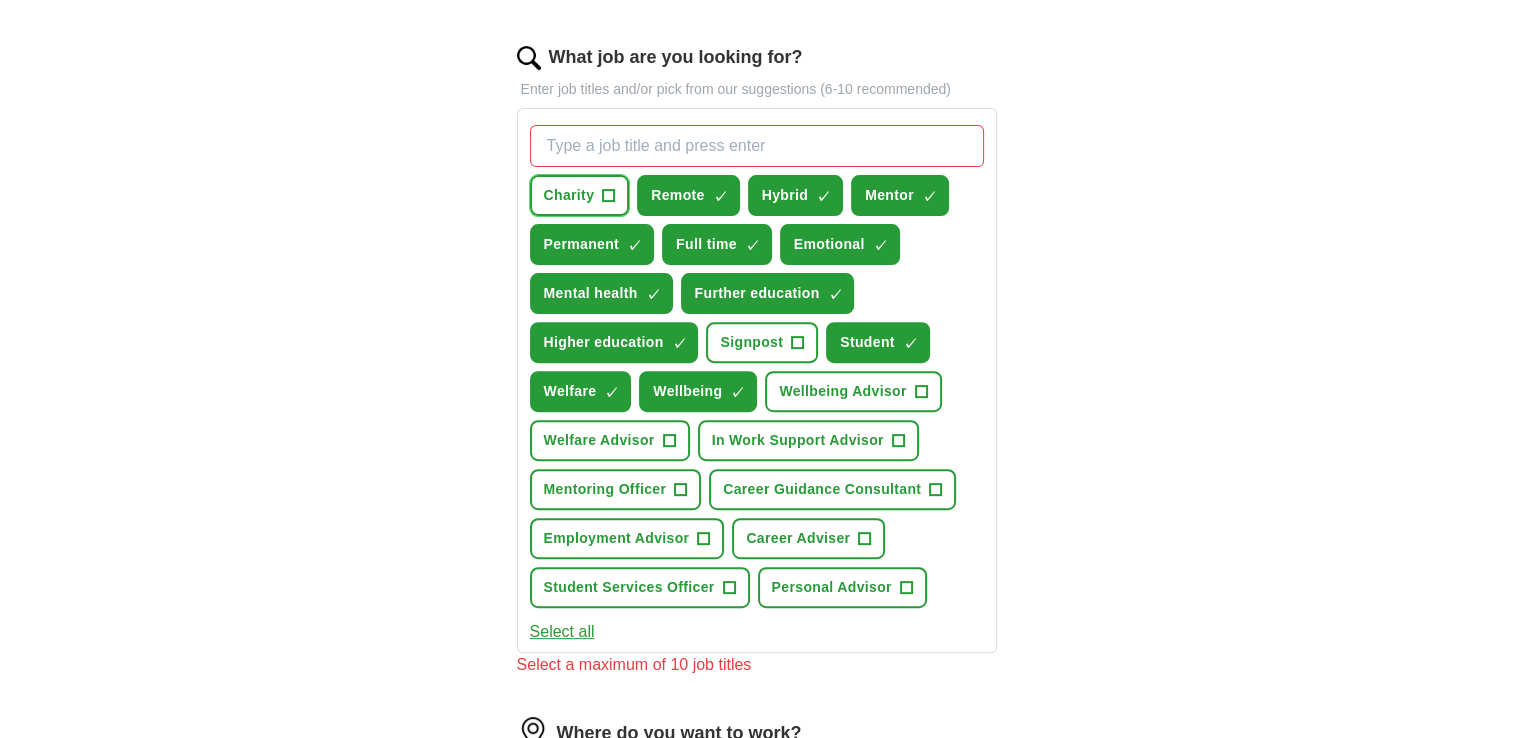 scroll, scrollTop: 631, scrollLeft: 0, axis: vertical 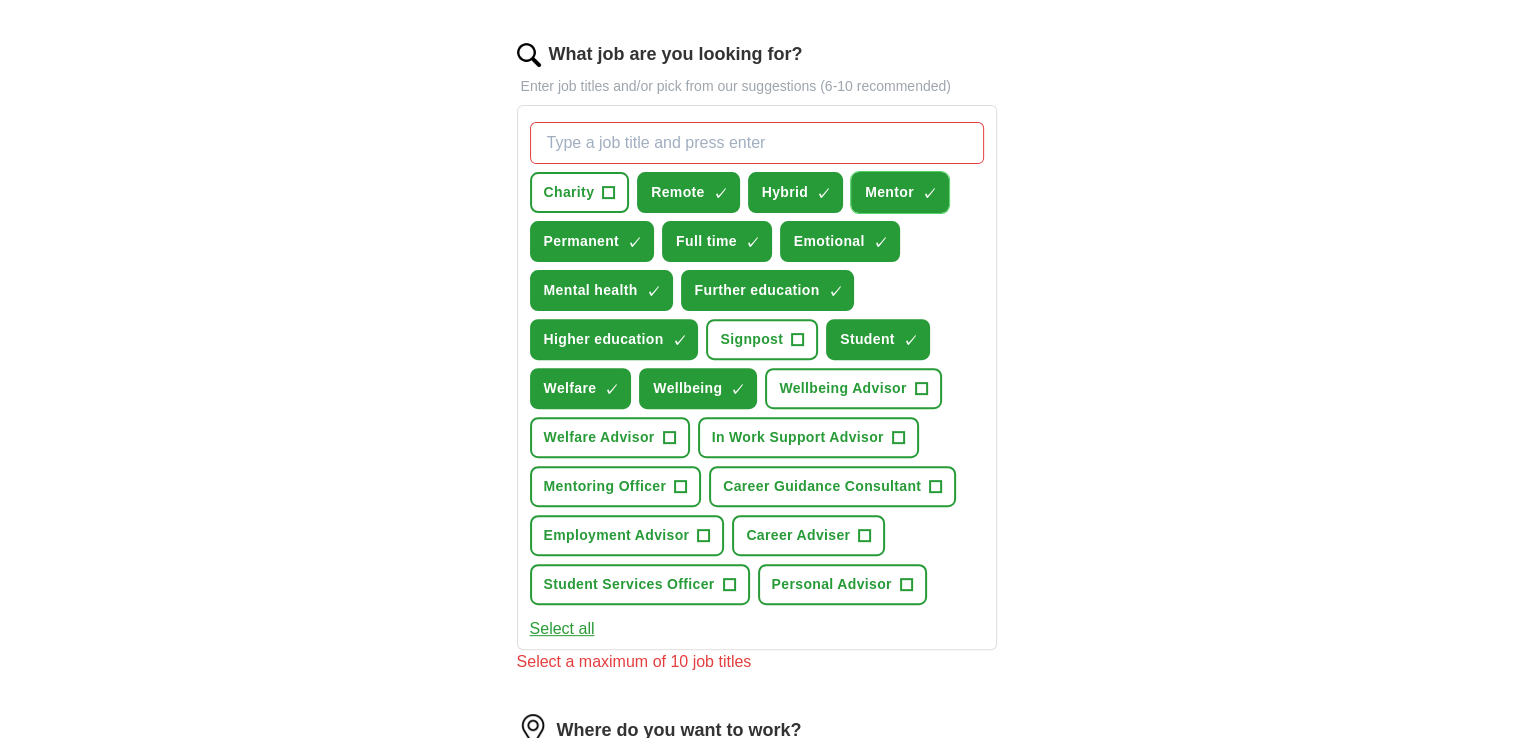 click on "×" at bounding box center [0, 0] 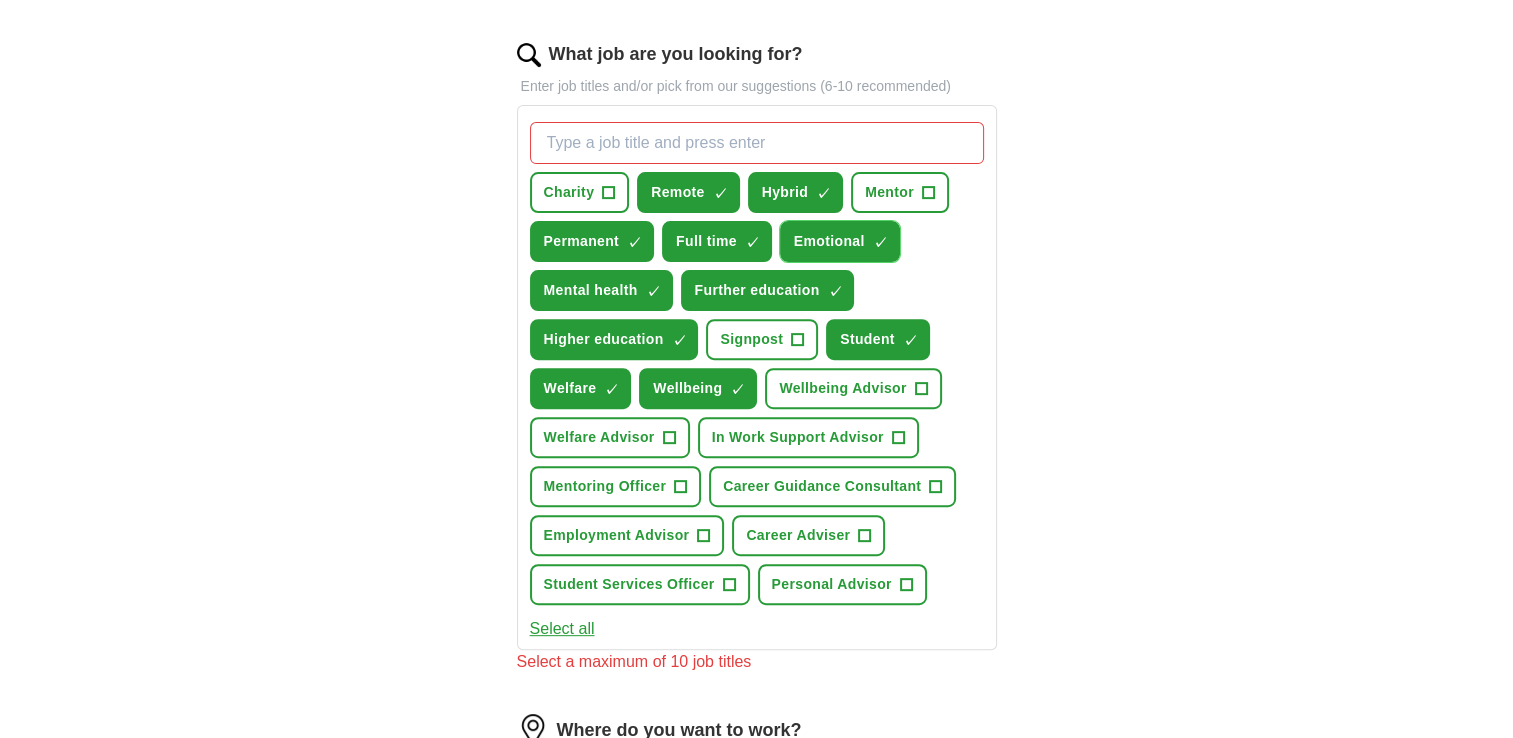 click on "×" at bounding box center (0, 0) 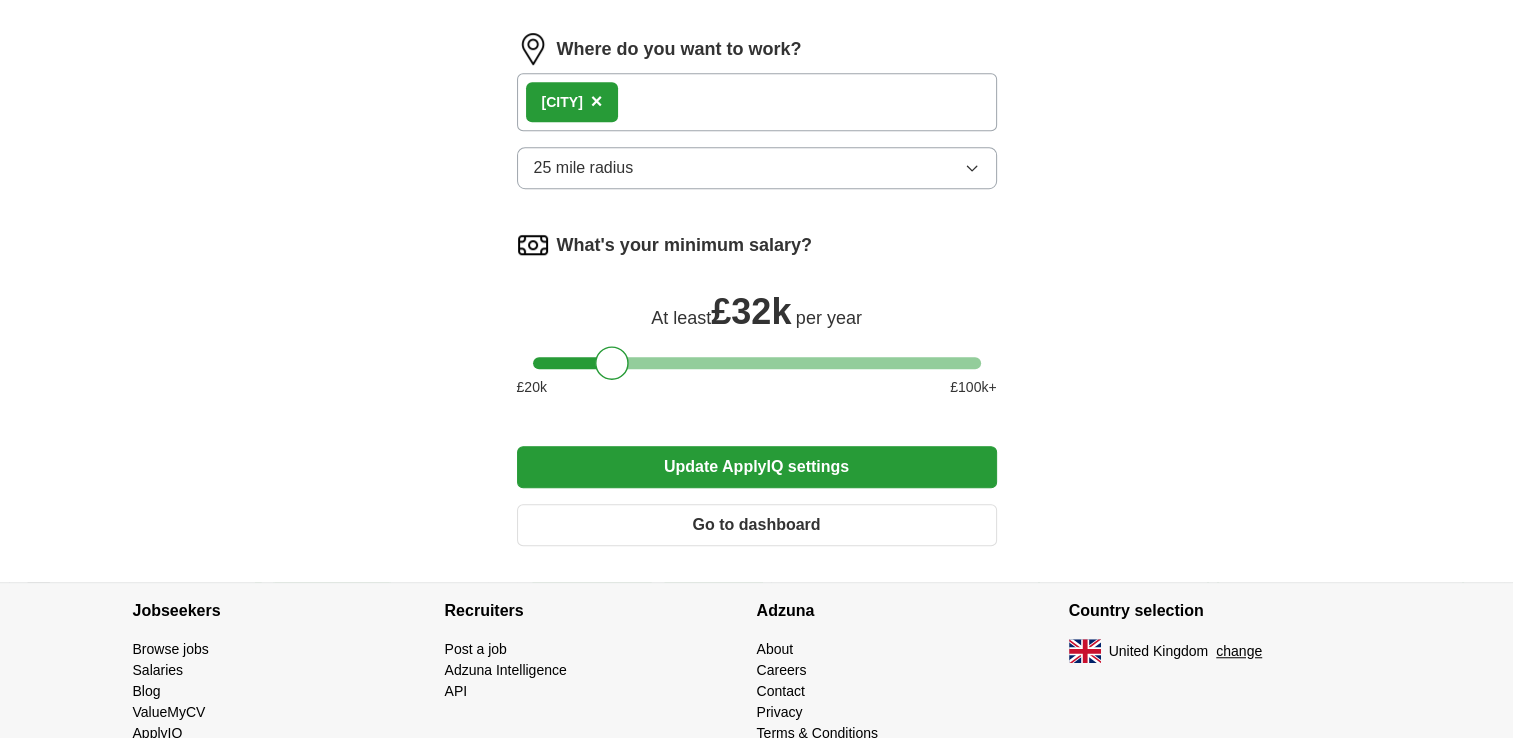 scroll, scrollTop: 1344, scrollLeft: 0, axis: vertical 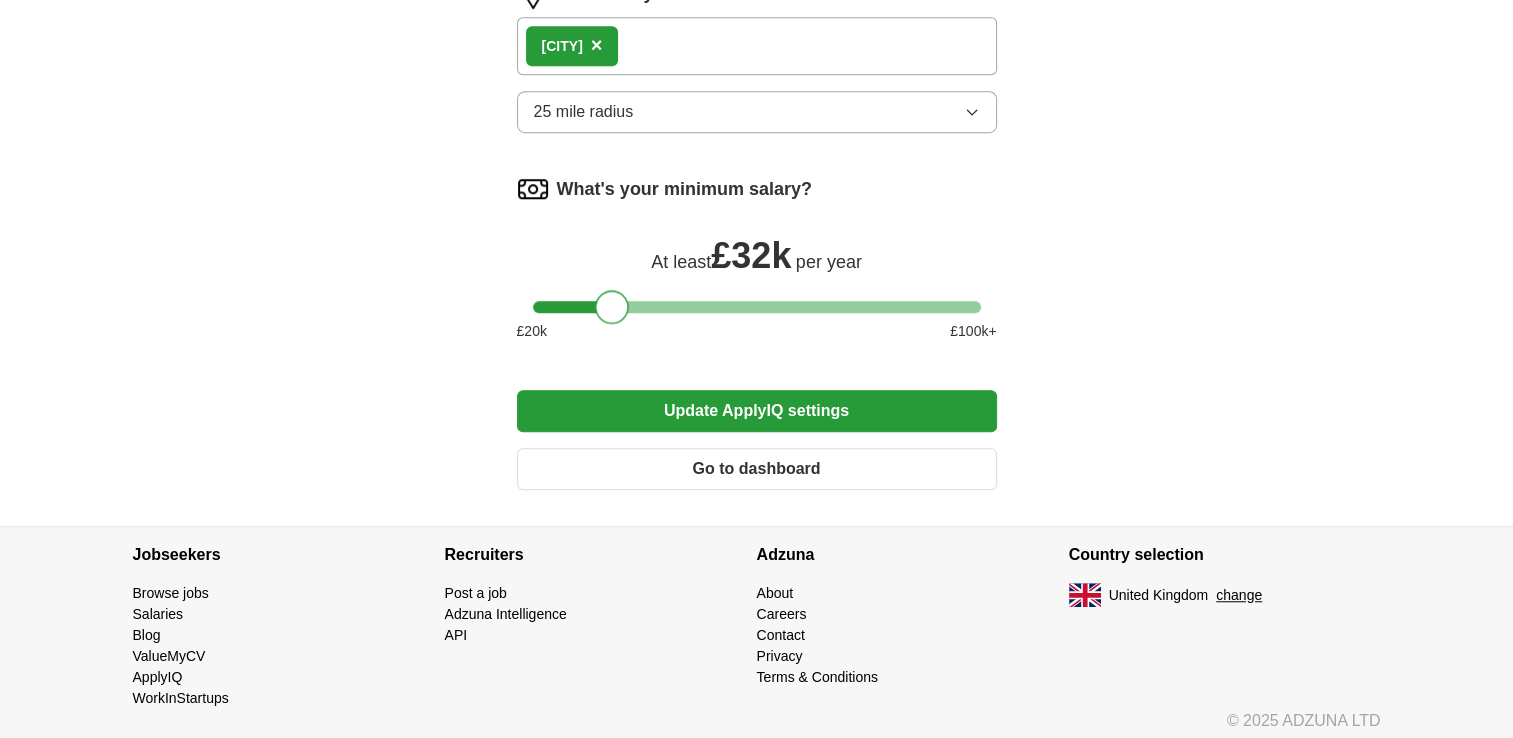 drag, startPoint x: 618, startPoint y: 292, endPoint x: 642, endPoint y: 287, distance: 24.5153 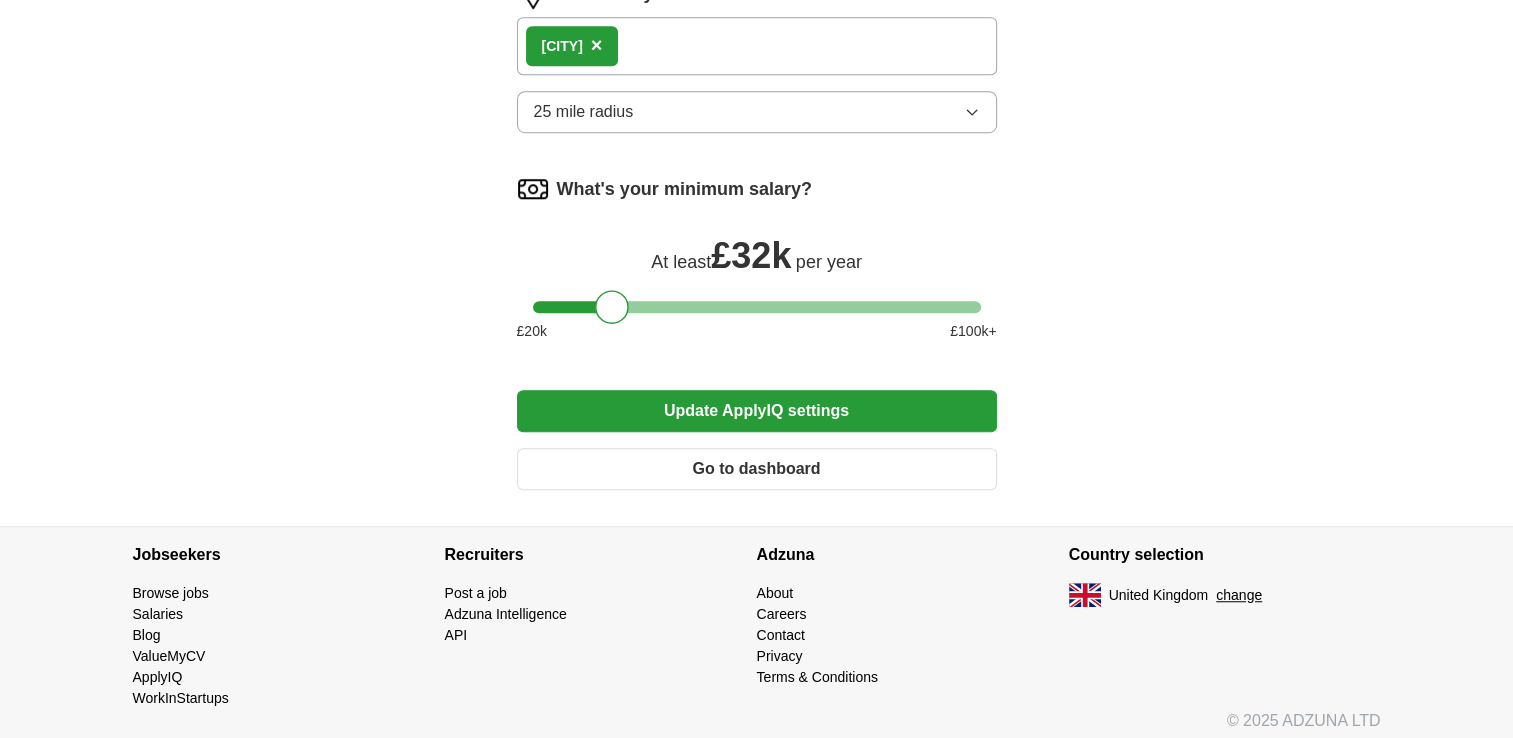 drag, startPoint x: 642, startPoint y: 287, endPoint x: 396, endPoint y: 350, distance: 253.93896 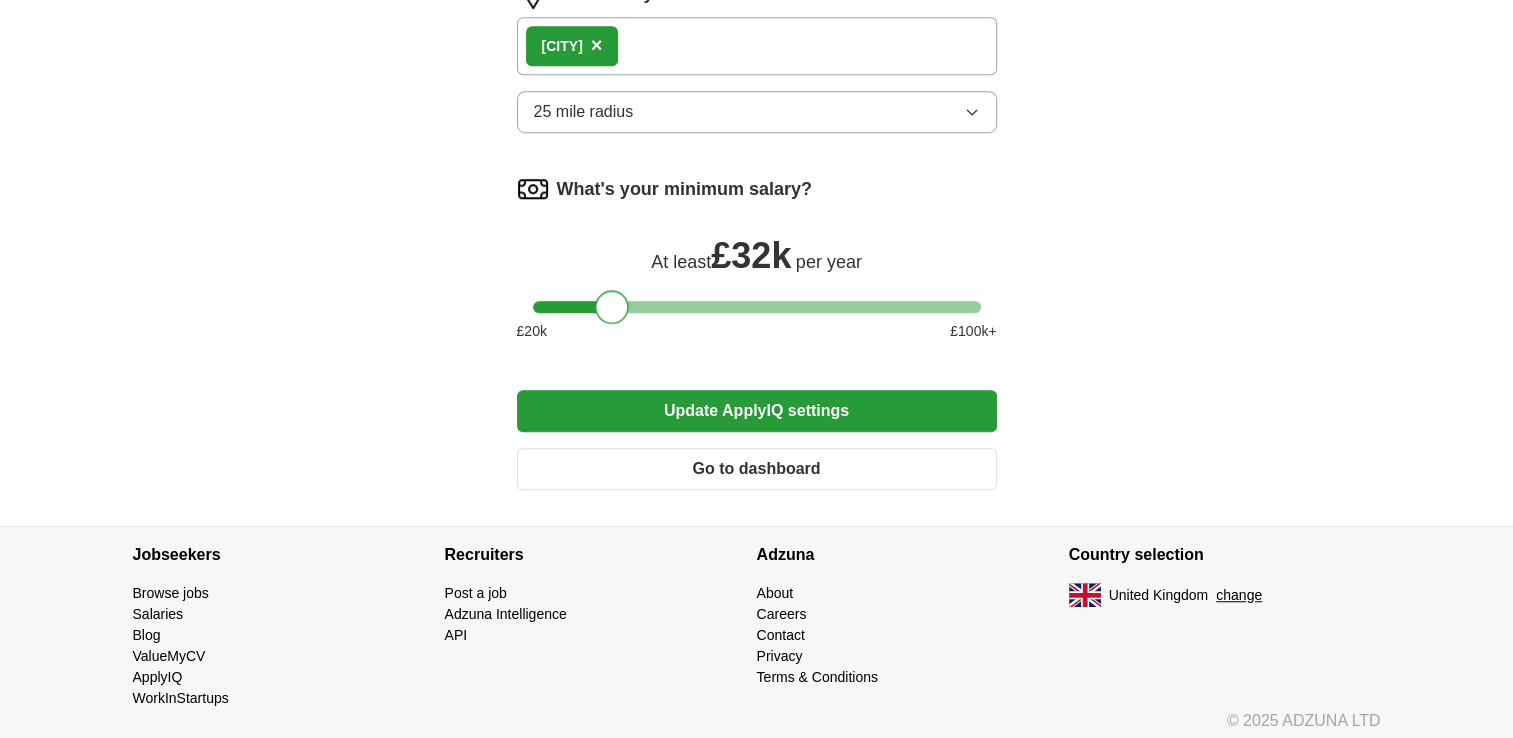 drag, startPoint x: 610, startPoint y: 299, endPoint x: 636, endPoint y: 292, distance: 26.925823 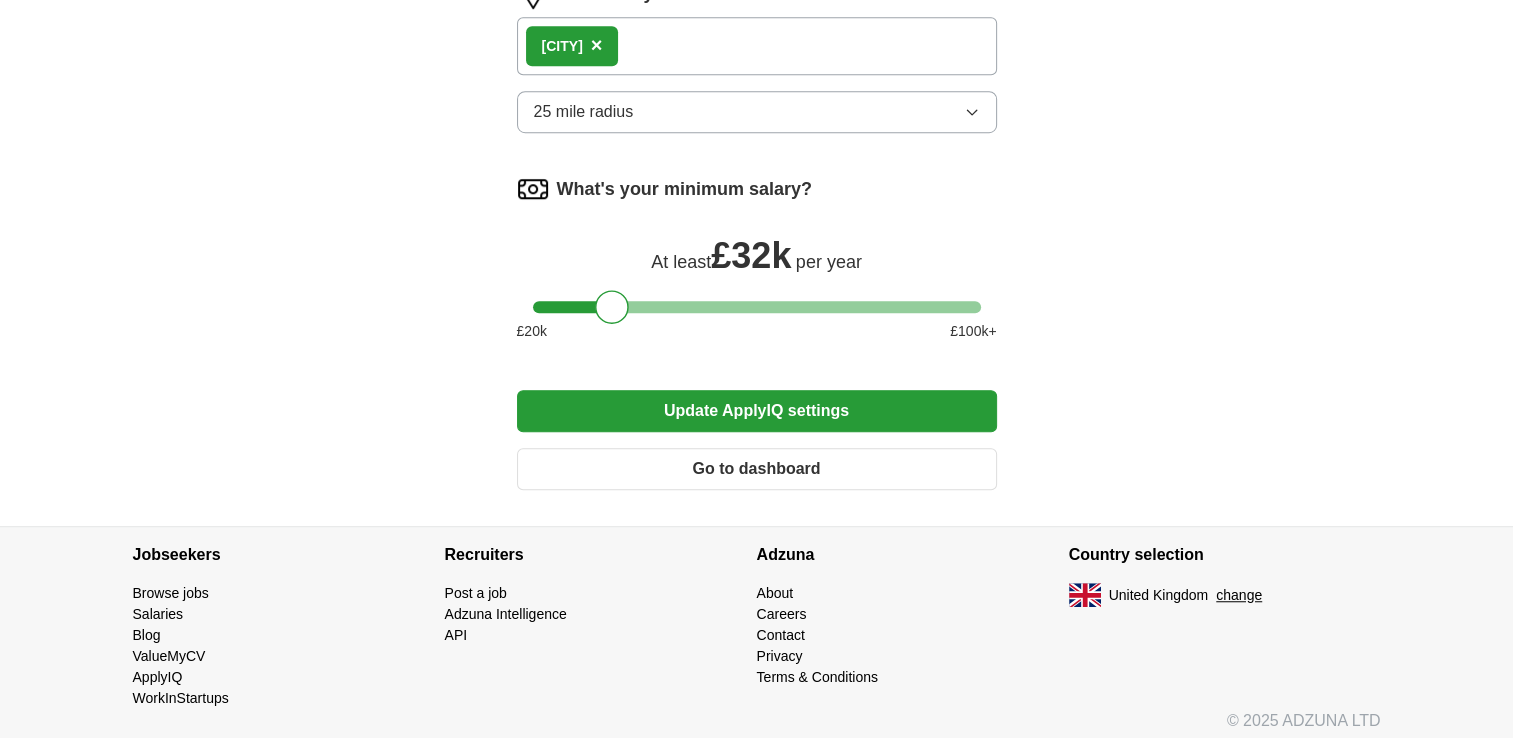 drag, startPoint x: 636, startPoint y: 292, endPoint x: 444, endPoint y: 346, distance: 199.44925 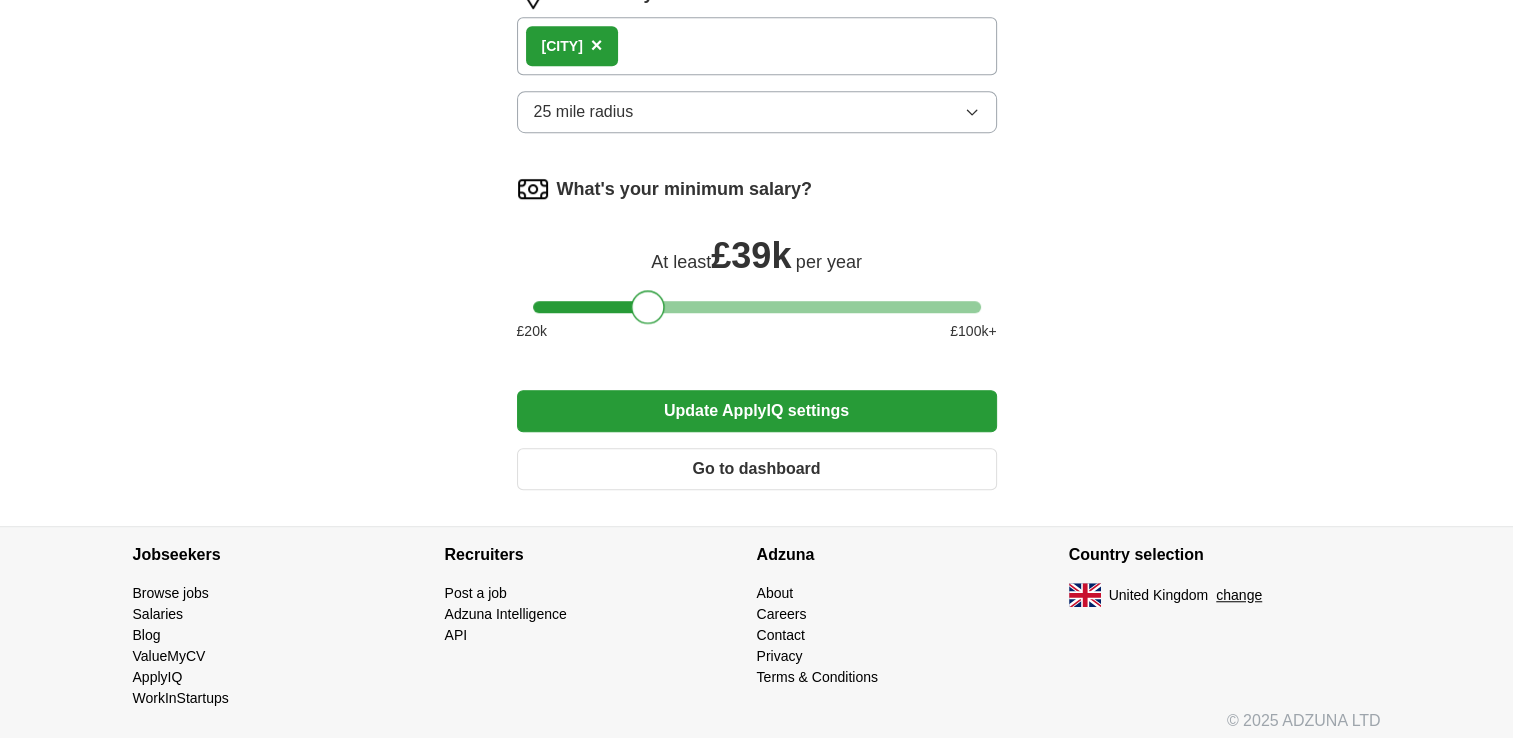click at bounding box center (757, 307) 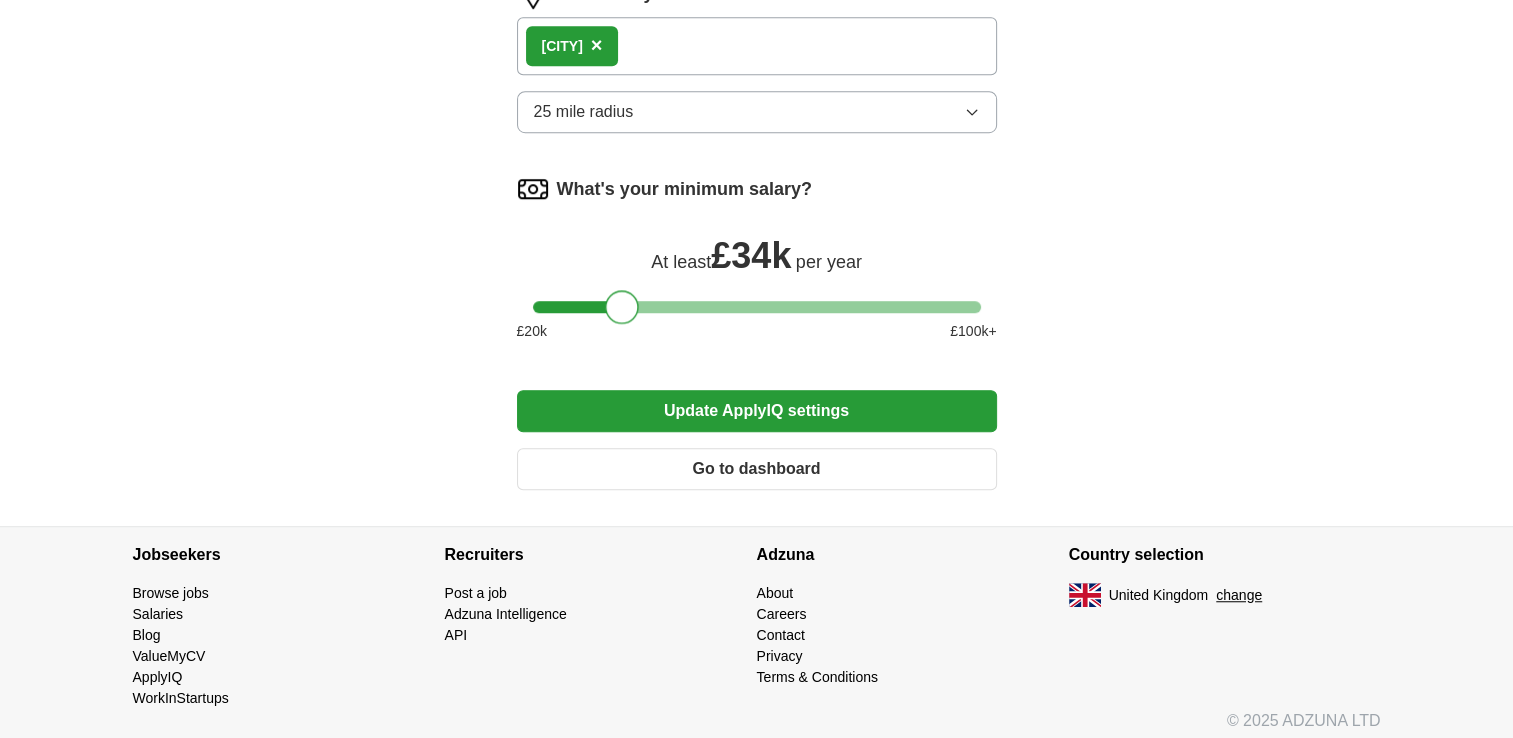 click at bounding box center (757, 307) 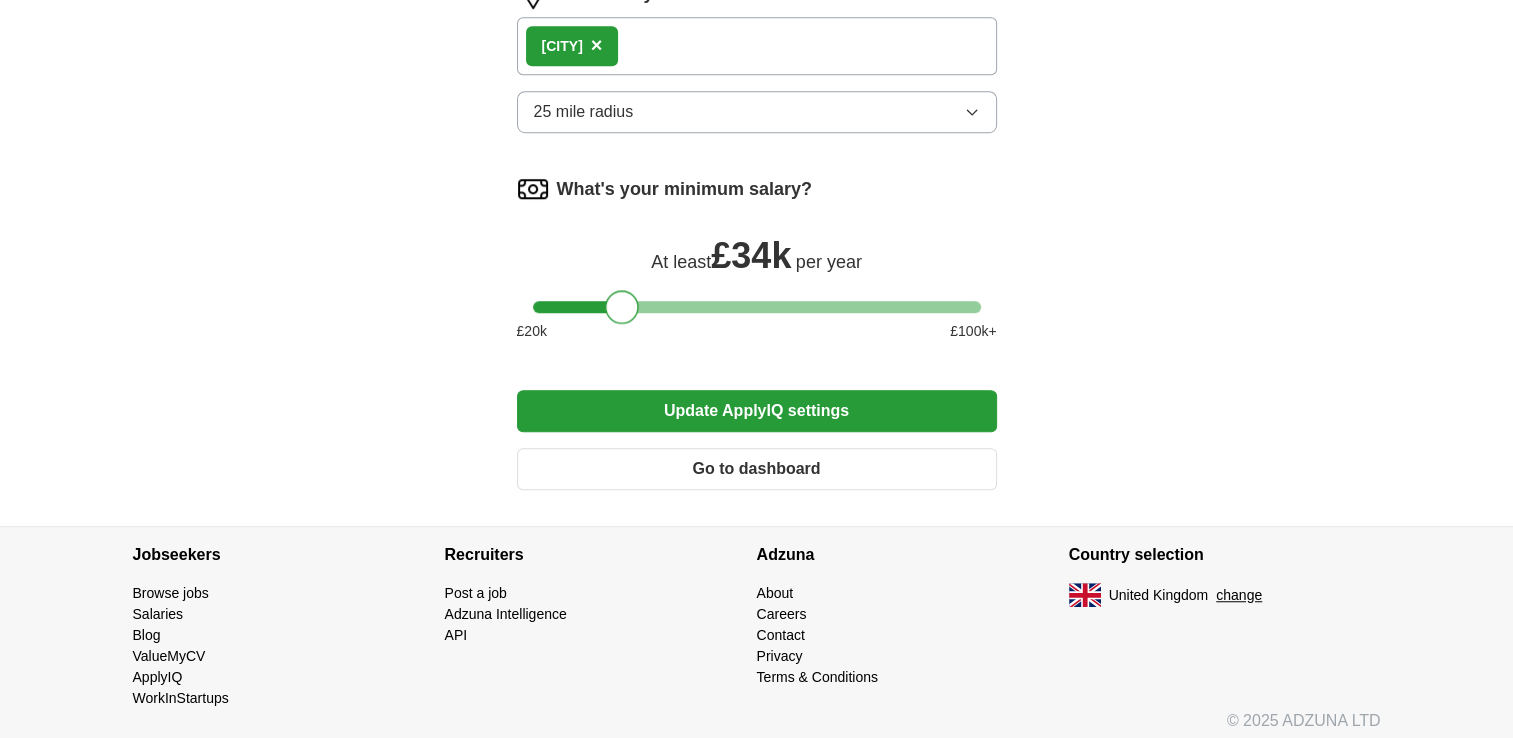 click at bounding box center (622, 307) 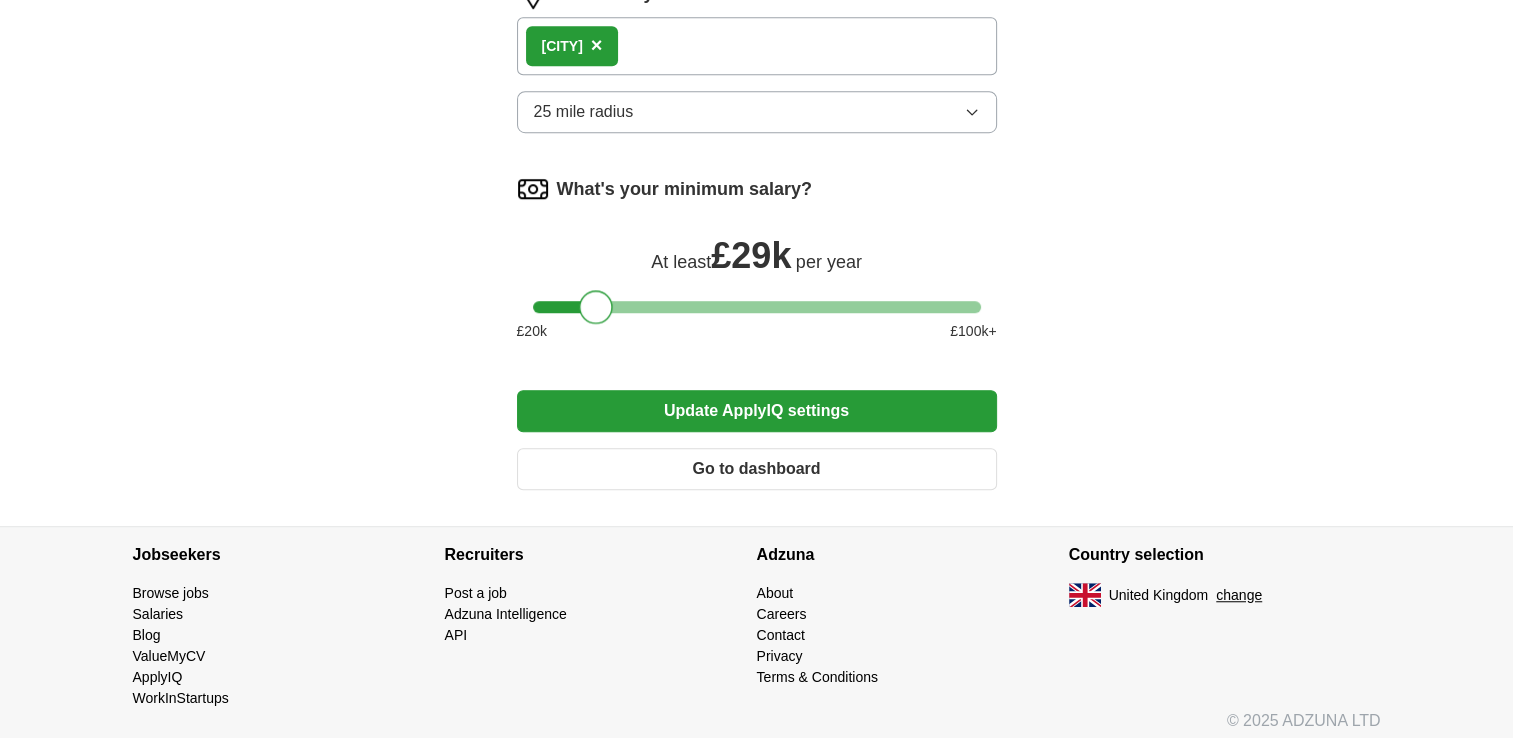 click at bounding box center (757, 307) 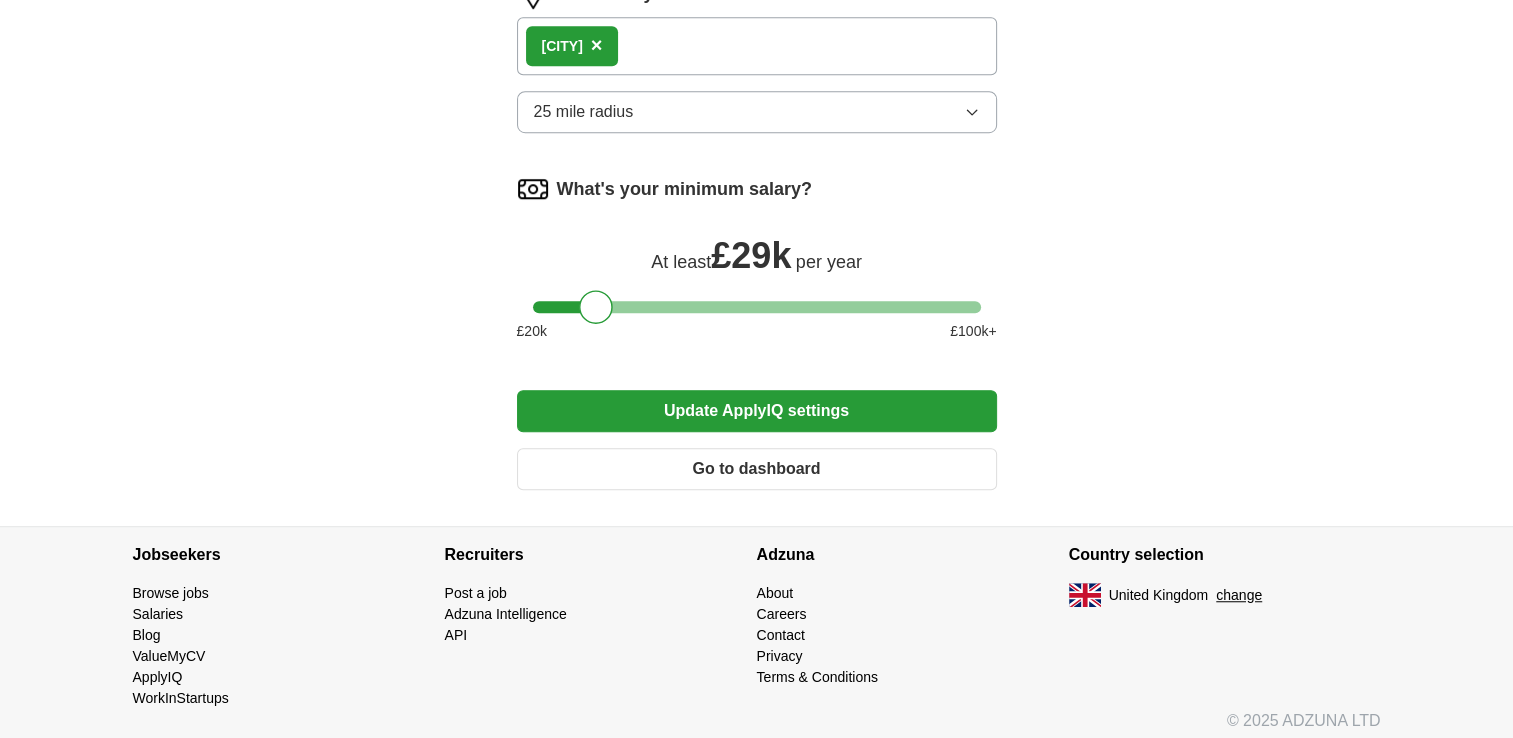 drag, startPoint x: 624, startPoint y: 293, endPoint x: 345, endPoint y: 354, distance: 285.5906 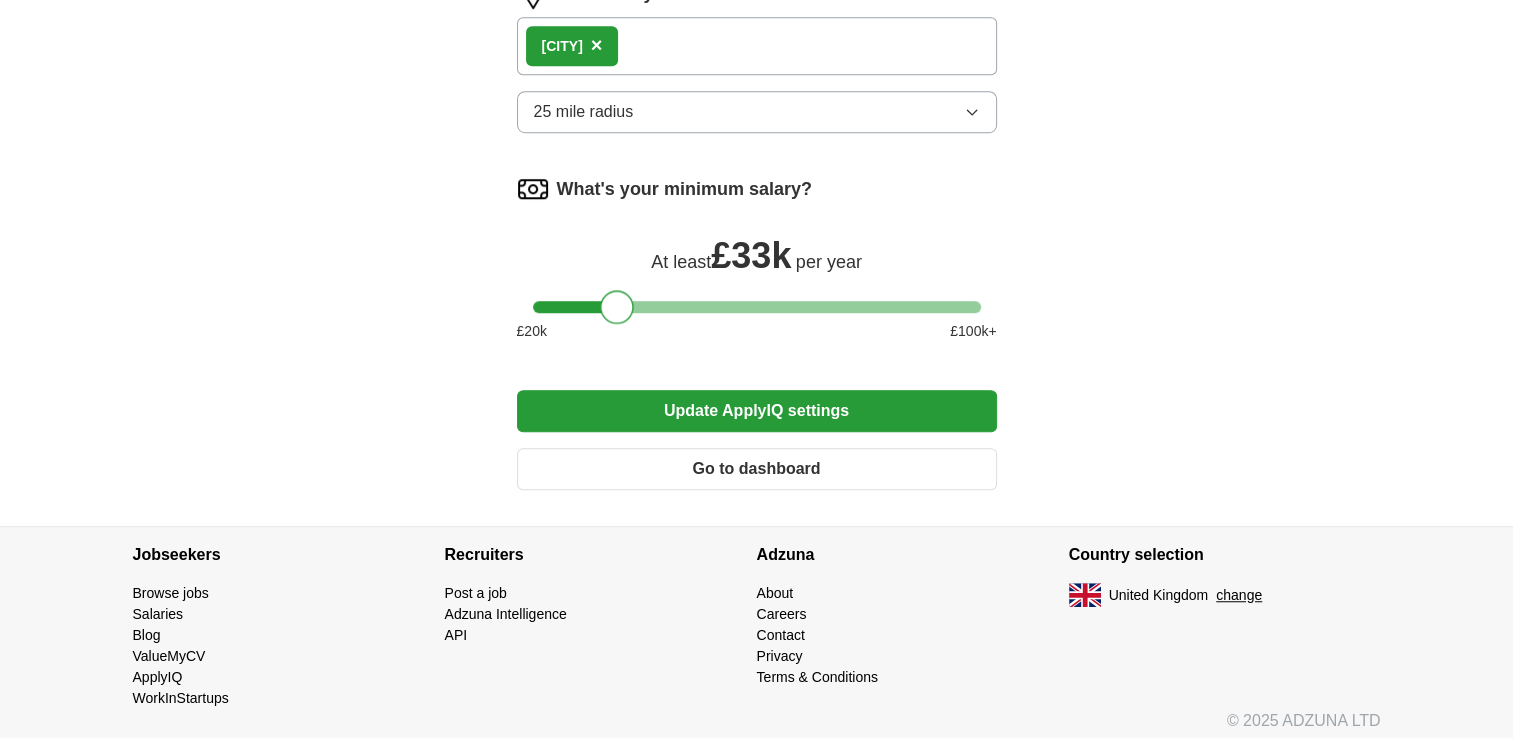 drag, startPoint x: 596, startPoint y: 295, endPoint x: 619, endPoint y: 294, distance: 23.021729 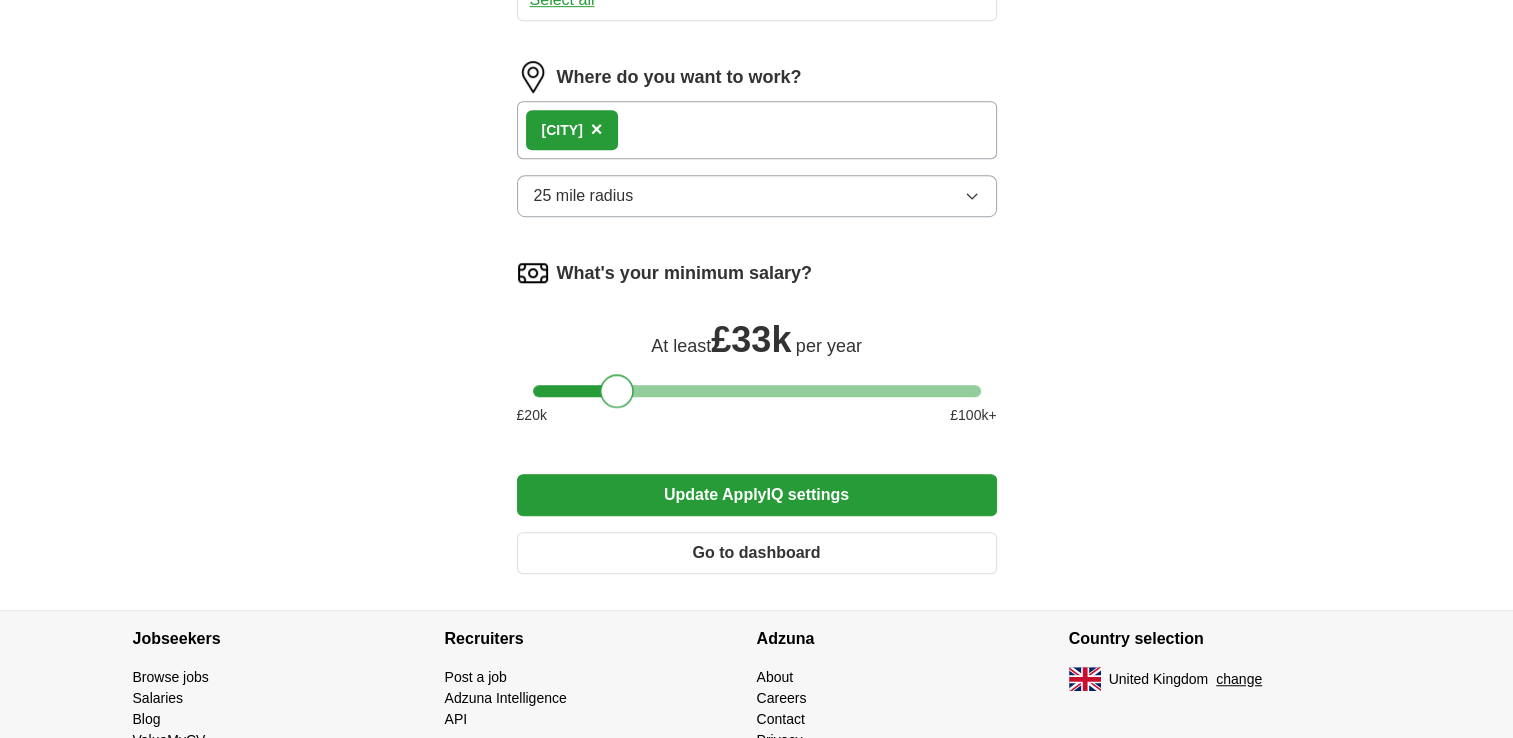 scroll, scrollTop: 1344, scrollLeft: 0, axis: vertical 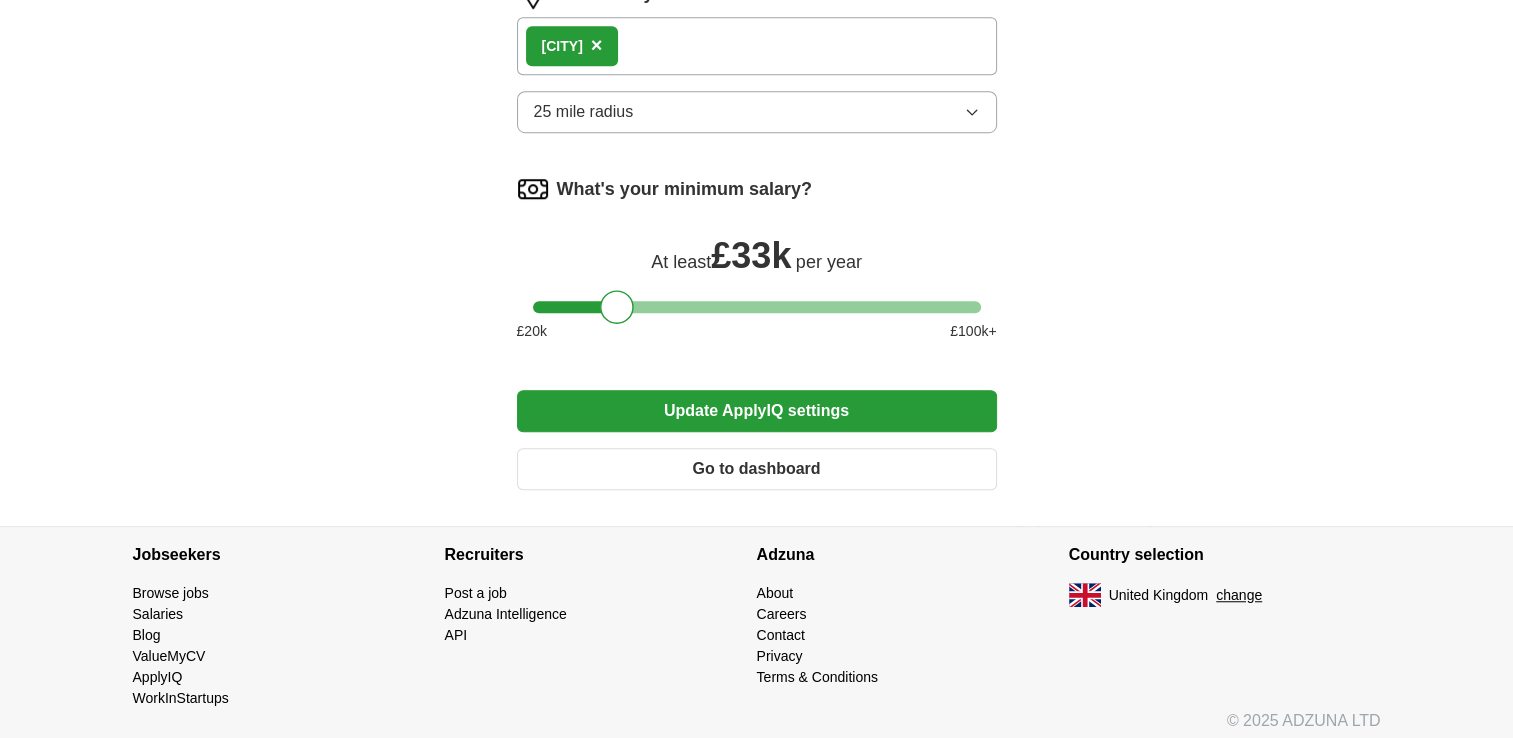 click on "Update ApplyIQ settings" at bounding box center (757, 411) 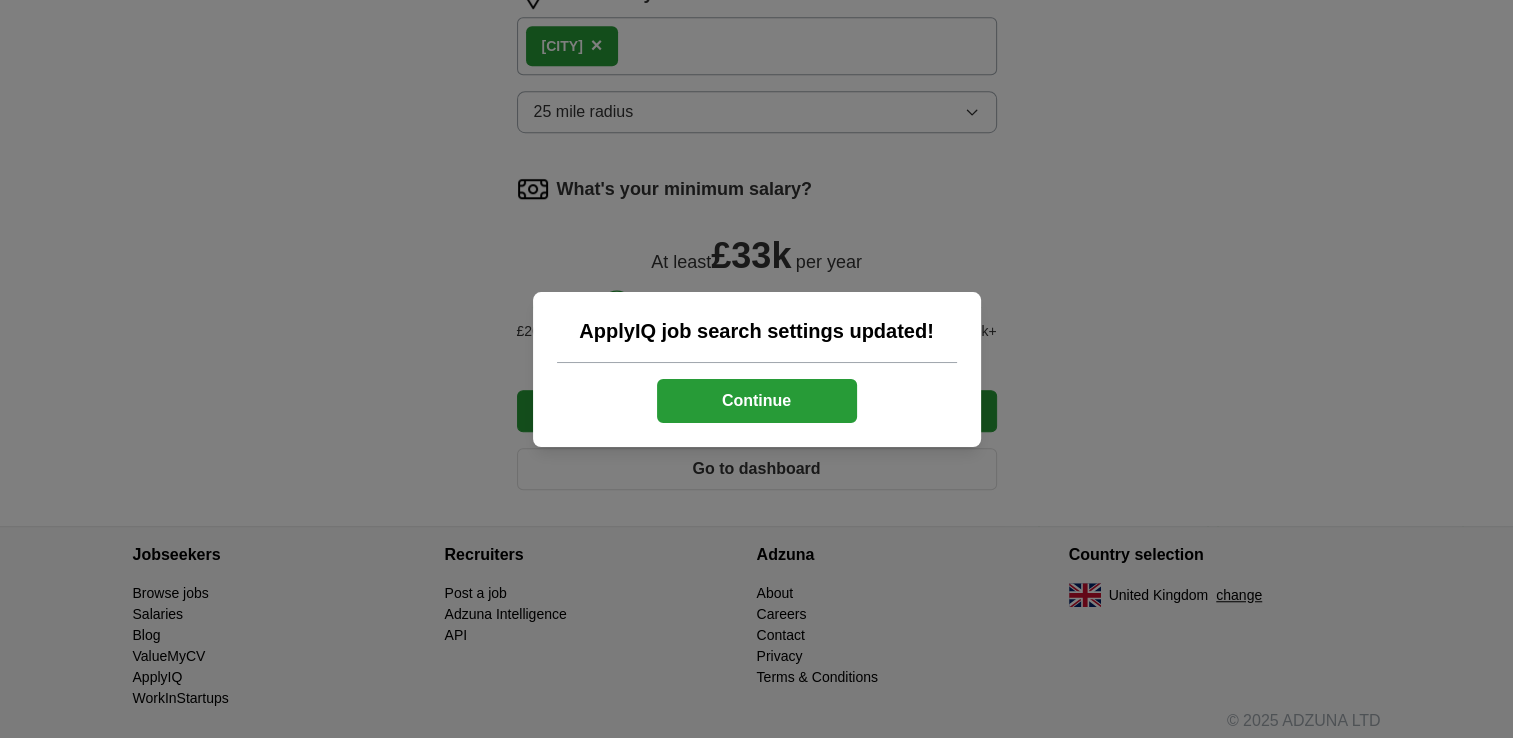 click on "Continue" at bounding box center (757, 401) 